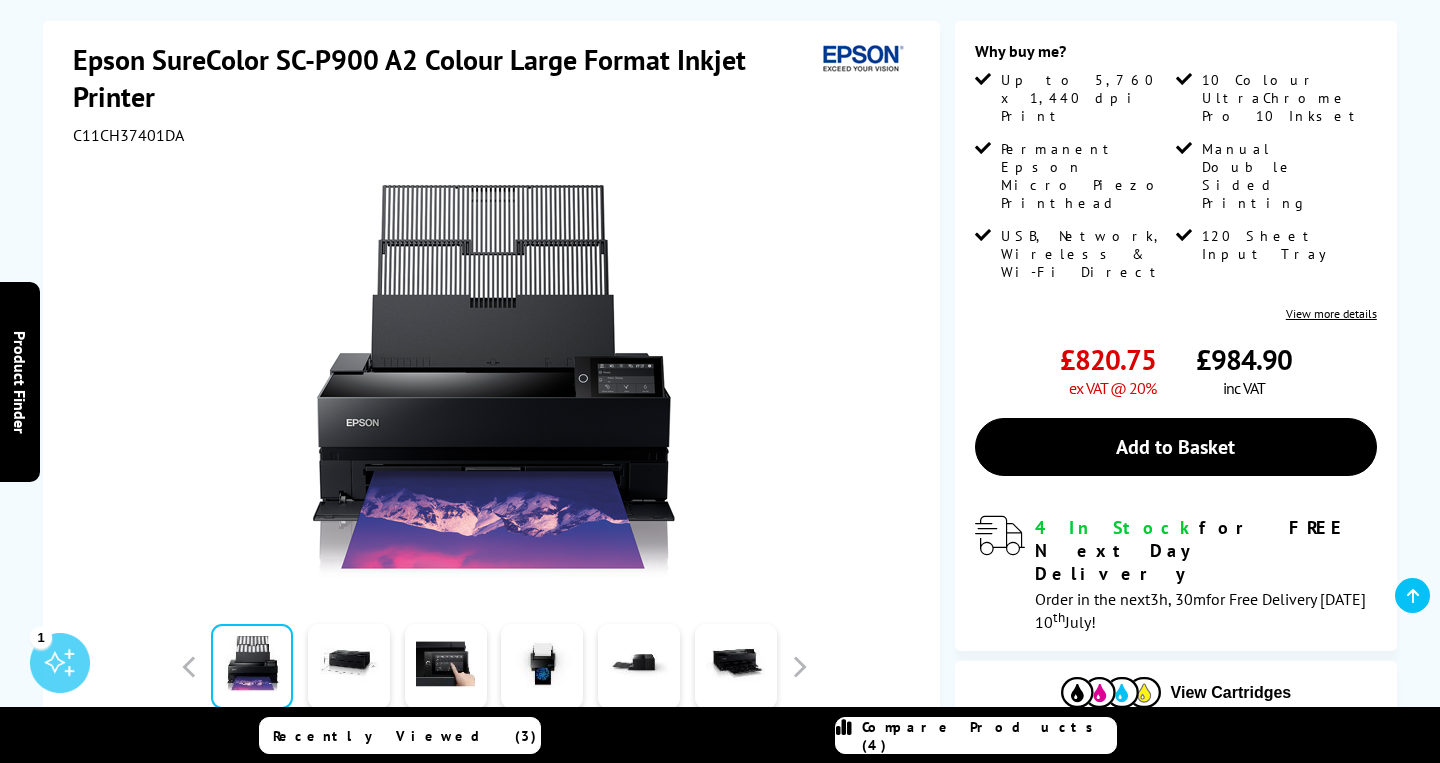 scroll, scrollTop: 235, scrollLeft: 0, axis: vertical 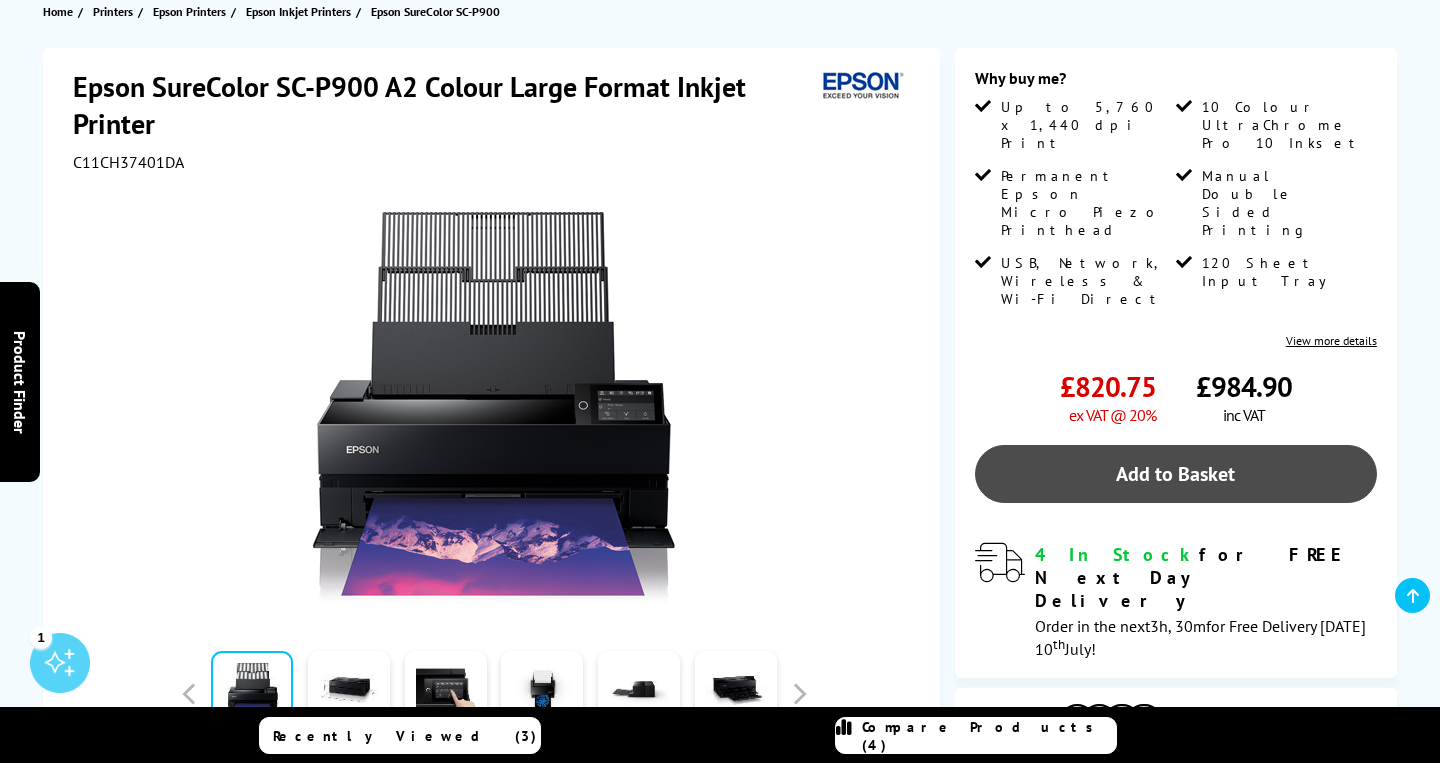 click on "Add to Basket" at bounding box center [1176, 474] 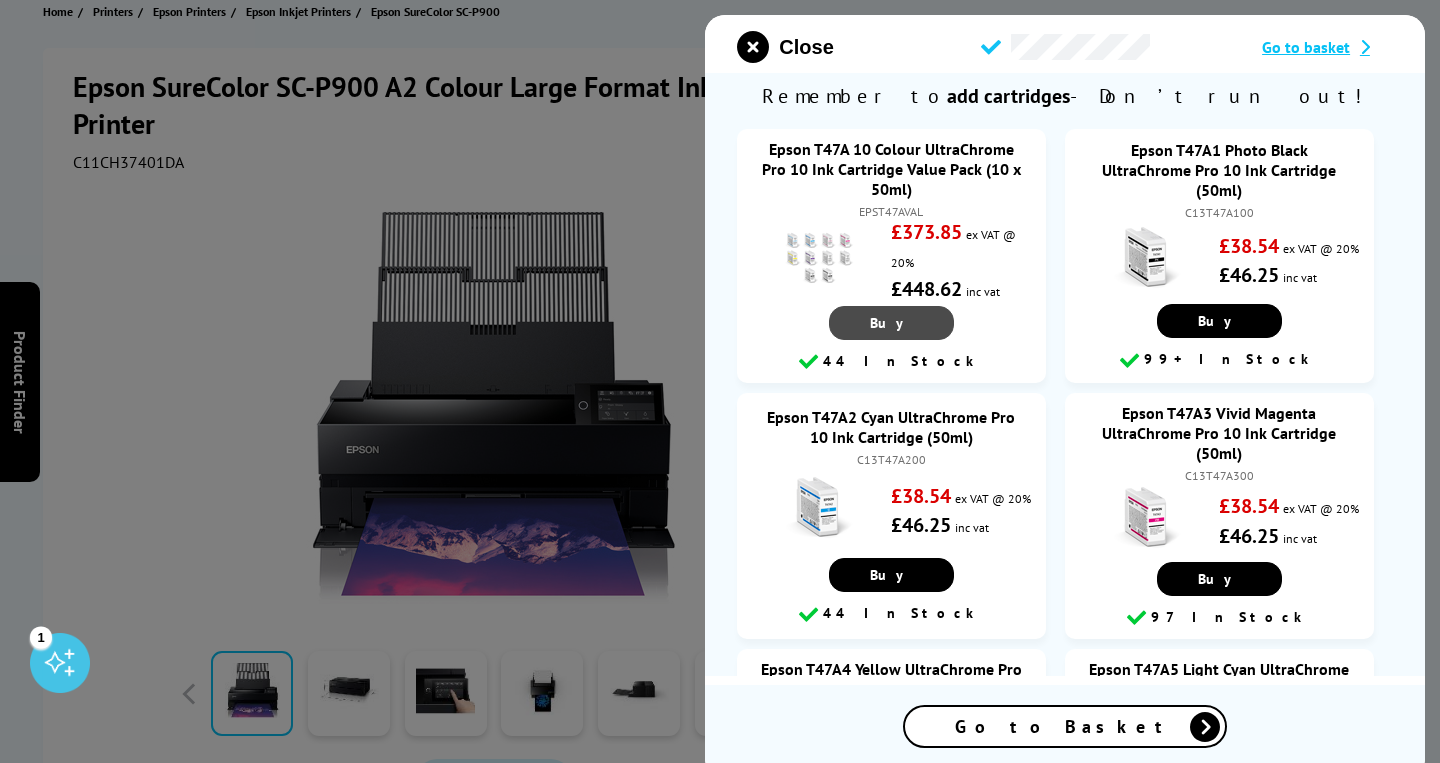 click on "Buy" at bounding box center [891, 323] 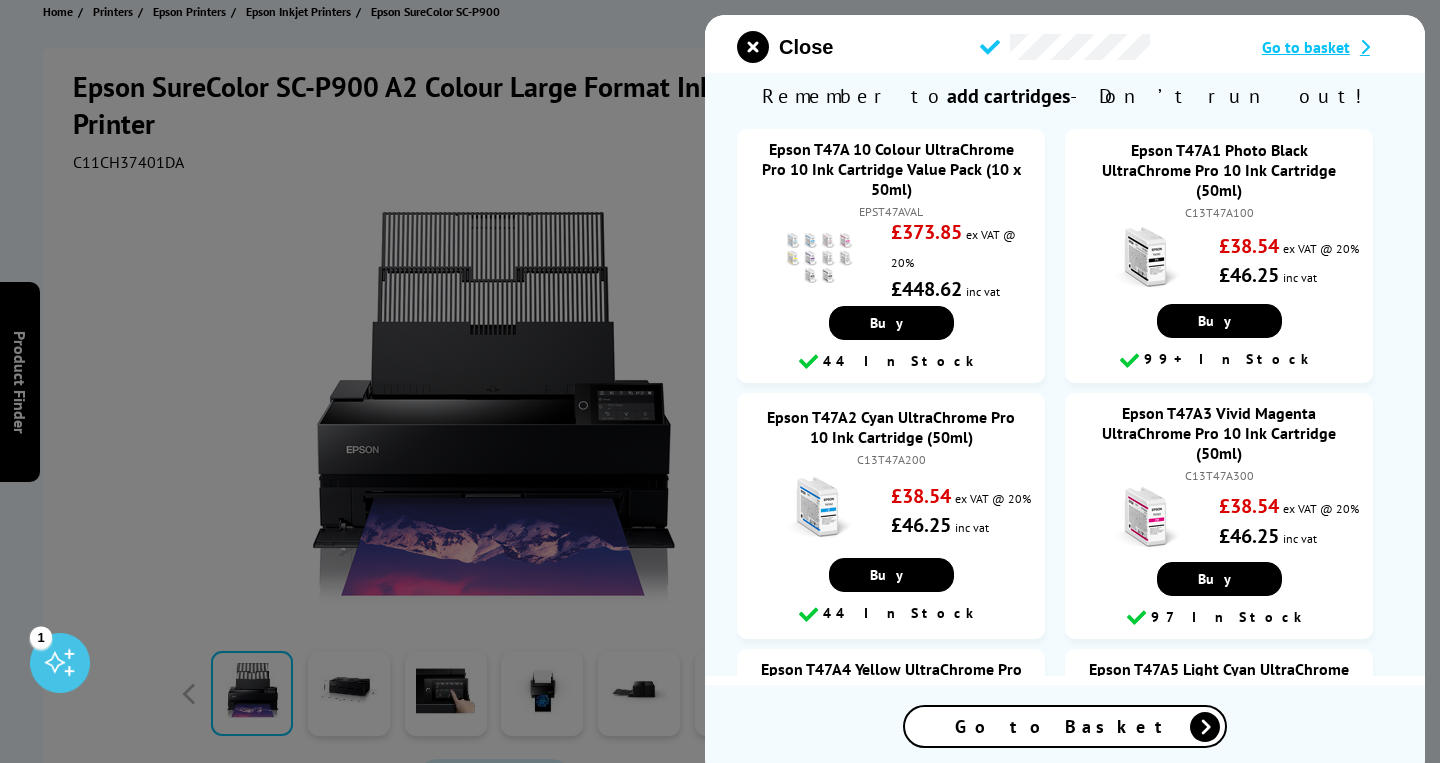 click on "Epson SureColor SC-P900 Consumables
What is 5% Coverage?
Epson T47A 10 Colour UltraChrome Pro 10 Ink Cartridge Value Pack (10 x 50ml)
EPST47AVAL
£373.85 ex VAT @ 20% Buy" at bounding box center [1065, 2987] 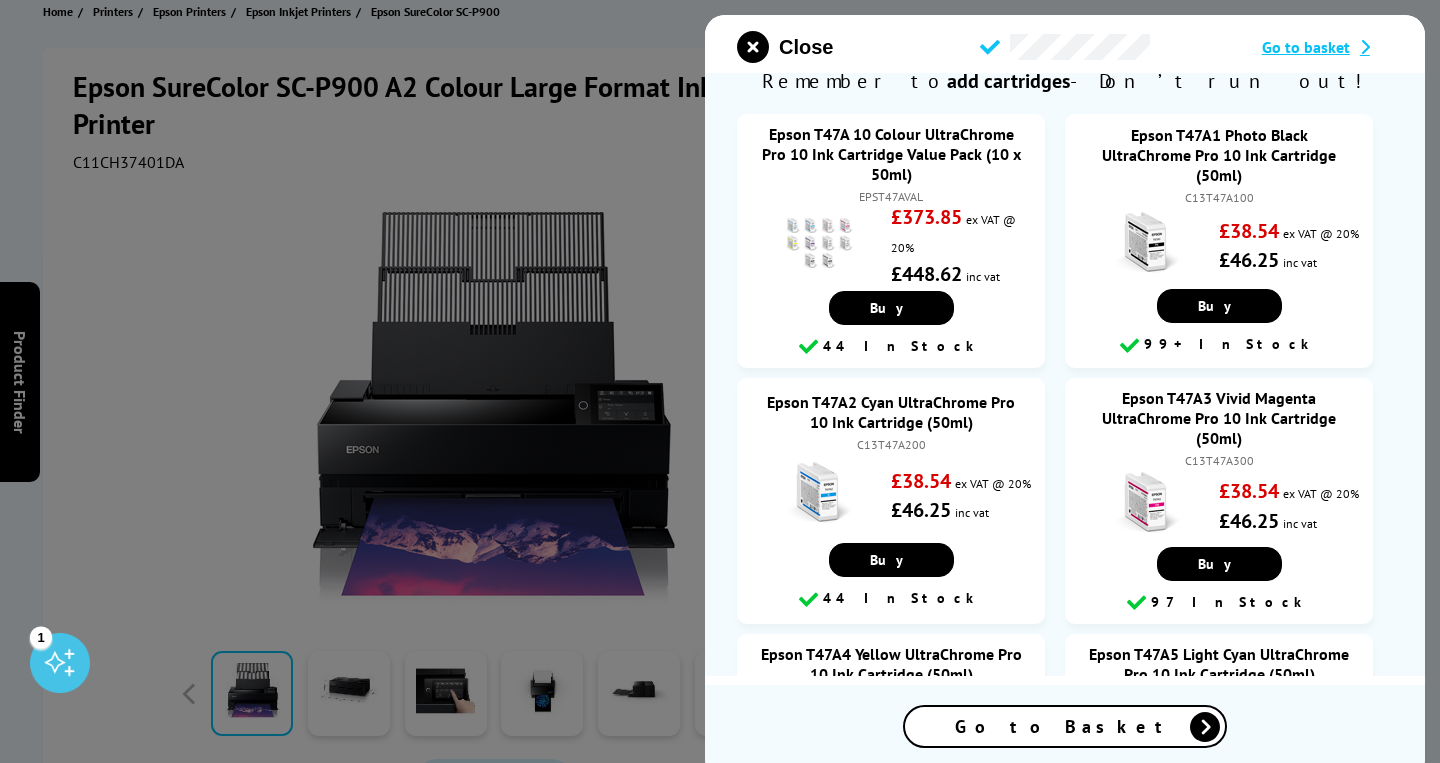 scroll, scrollTop: 18, scrollLeft: 0, axis: vertical 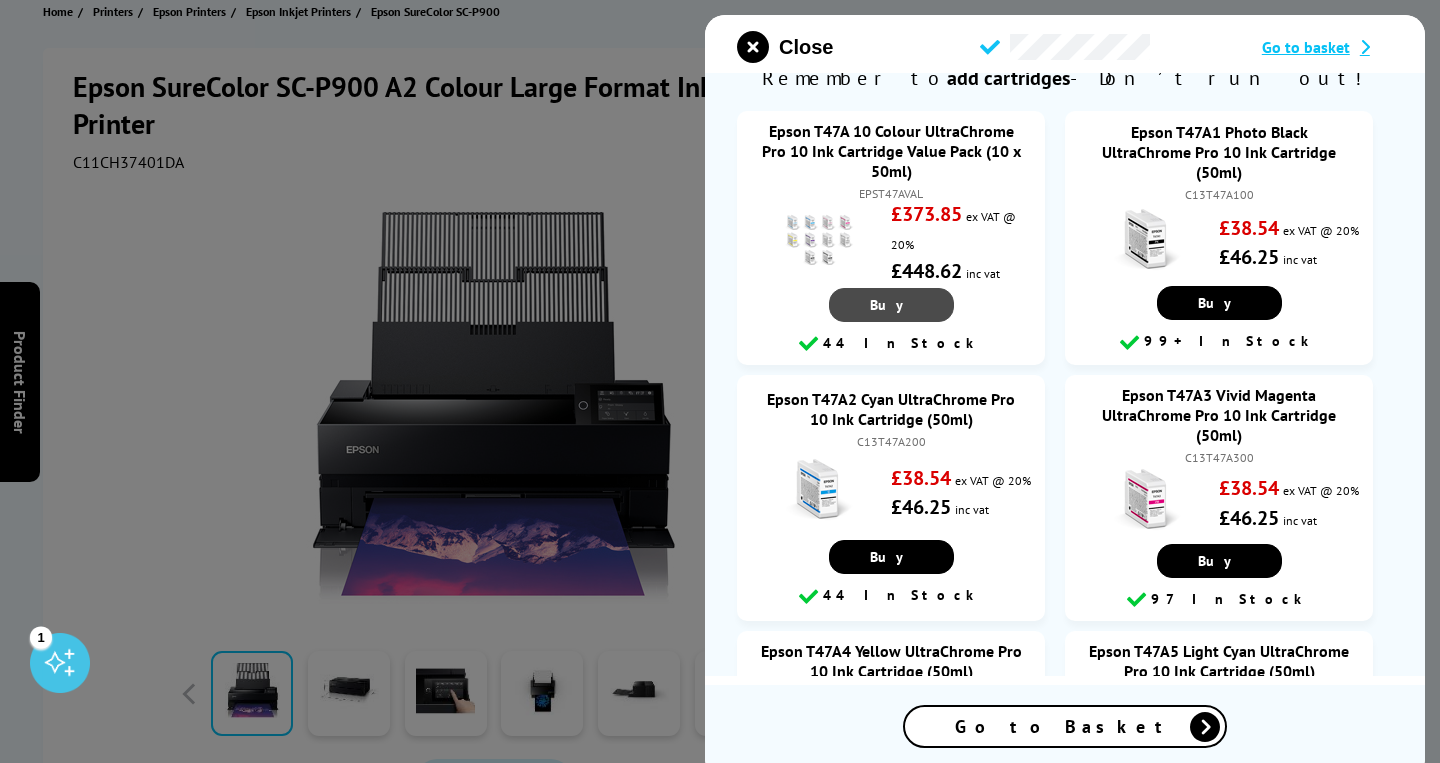 click on "Buy" at bounding box center [891, 305] 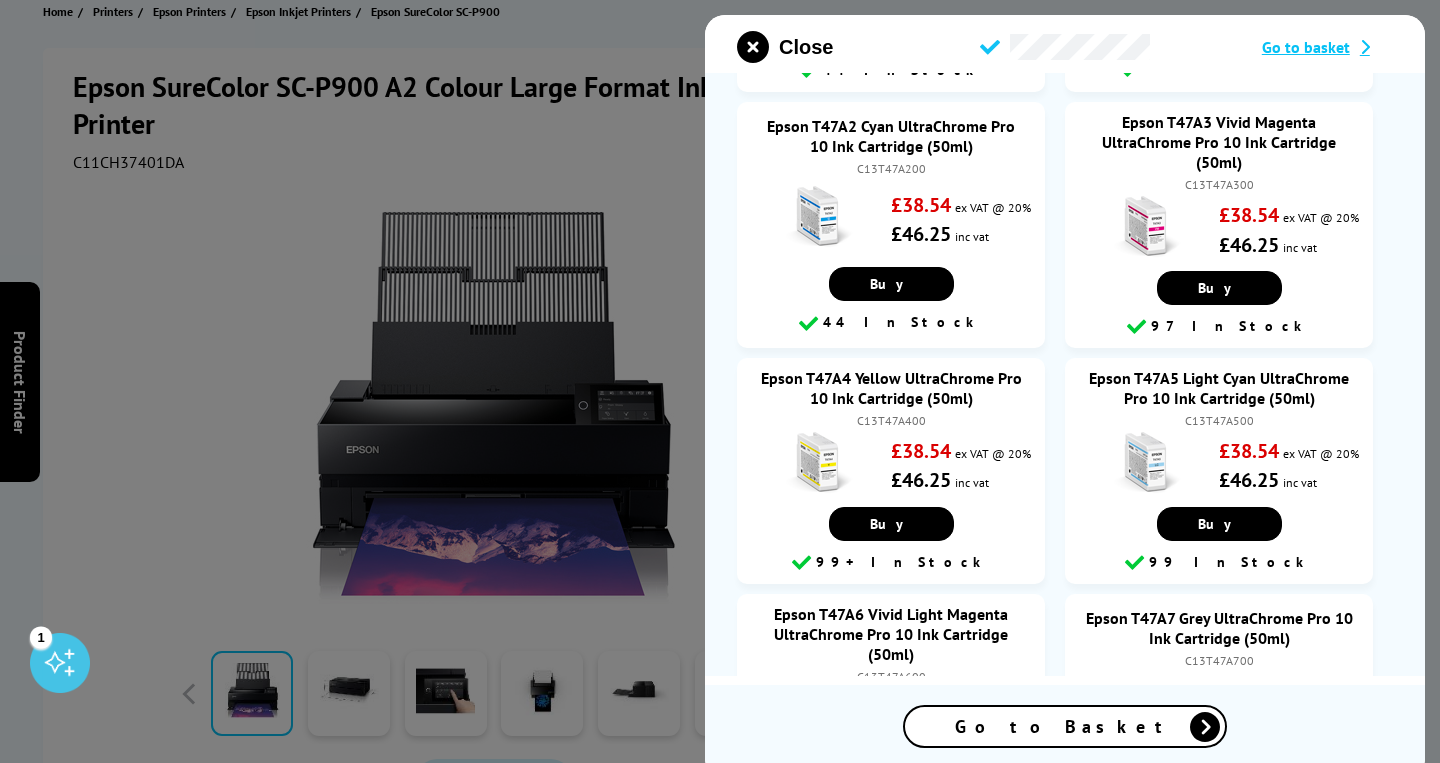 scroll, scrollTop: 0, scrollLeft: 0, axis: both 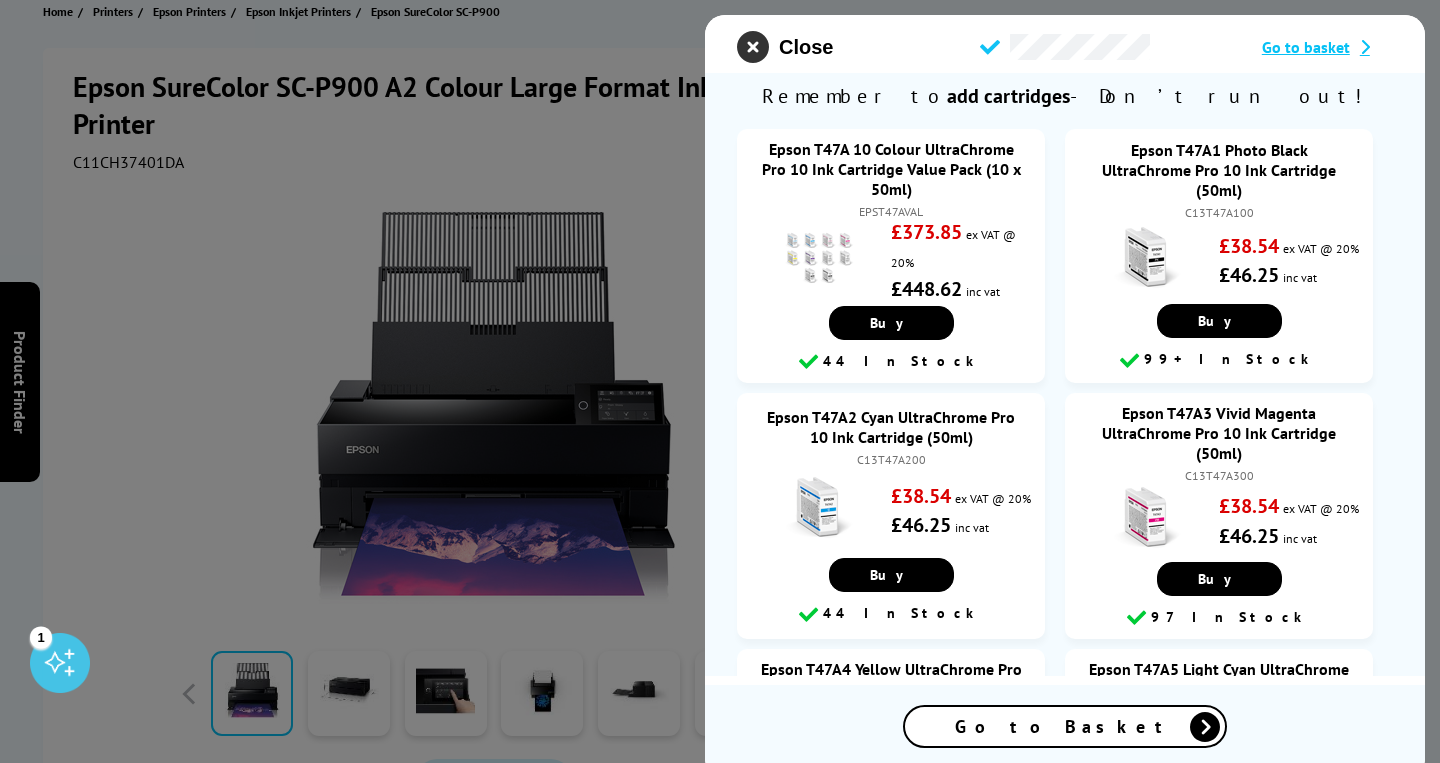 click at bounding box center (753, 47) 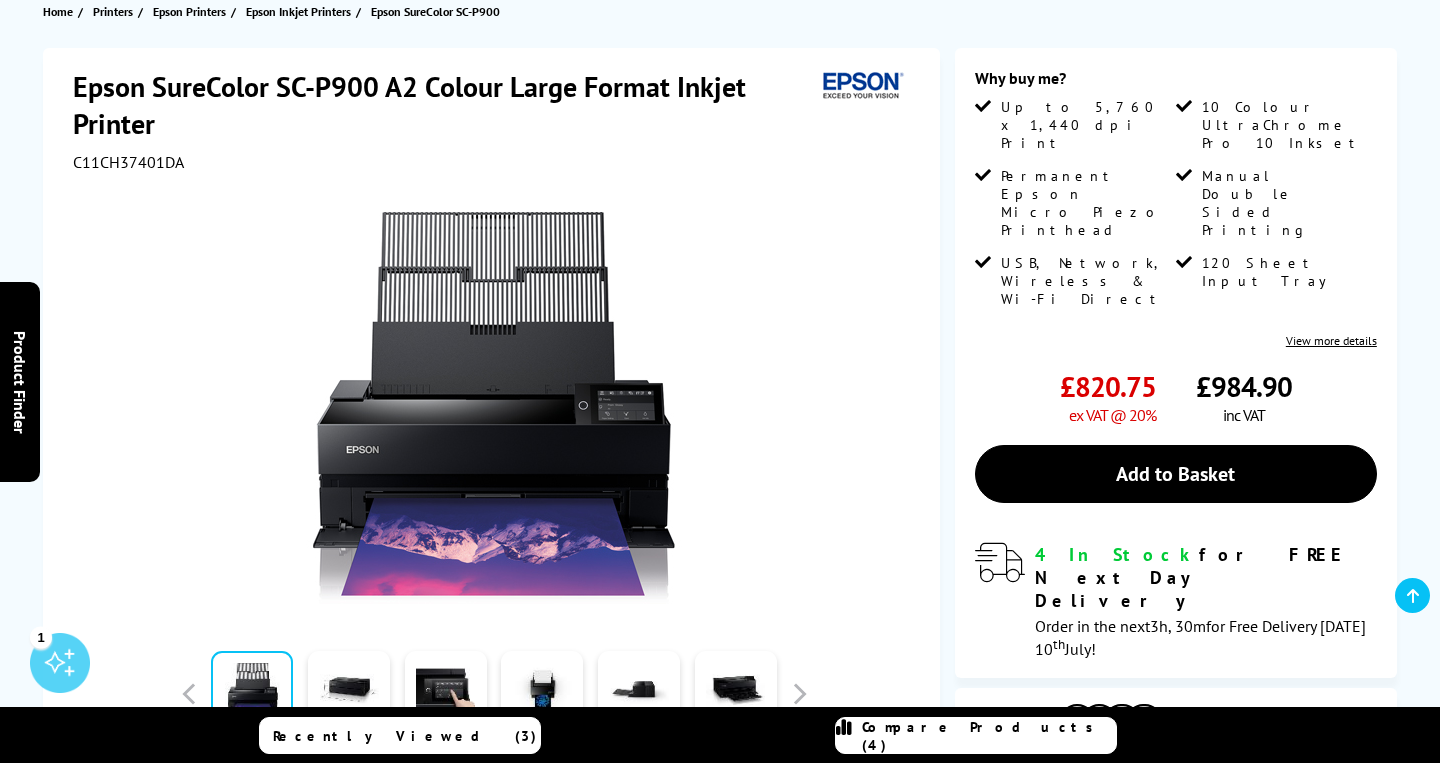 scroll, scrollTop: 0, scrollLeft: 0, axis: both 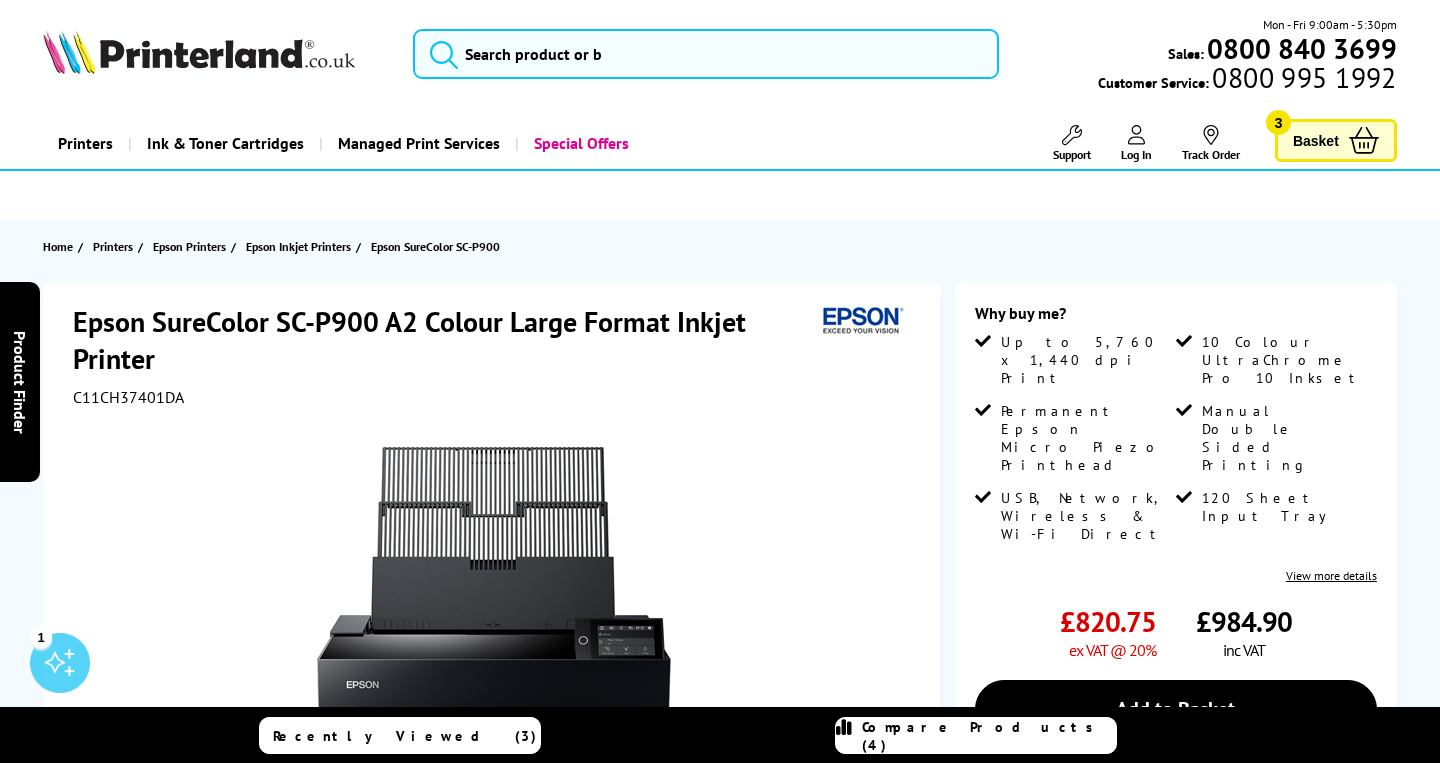click on "Basket
3" at bounding box center [1336, 140] 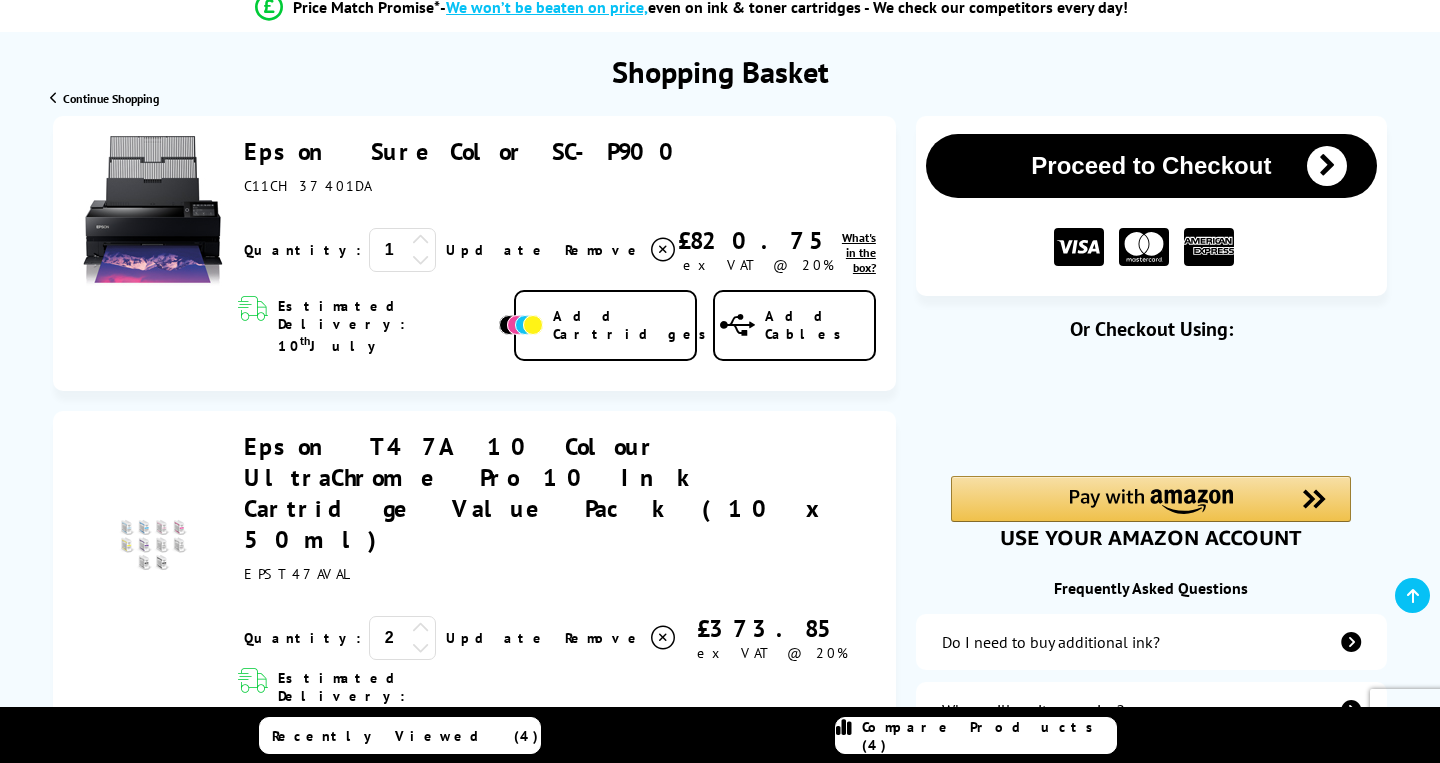 scroll, scrollTop: 211, scrollLeft: 0, axis: vertical 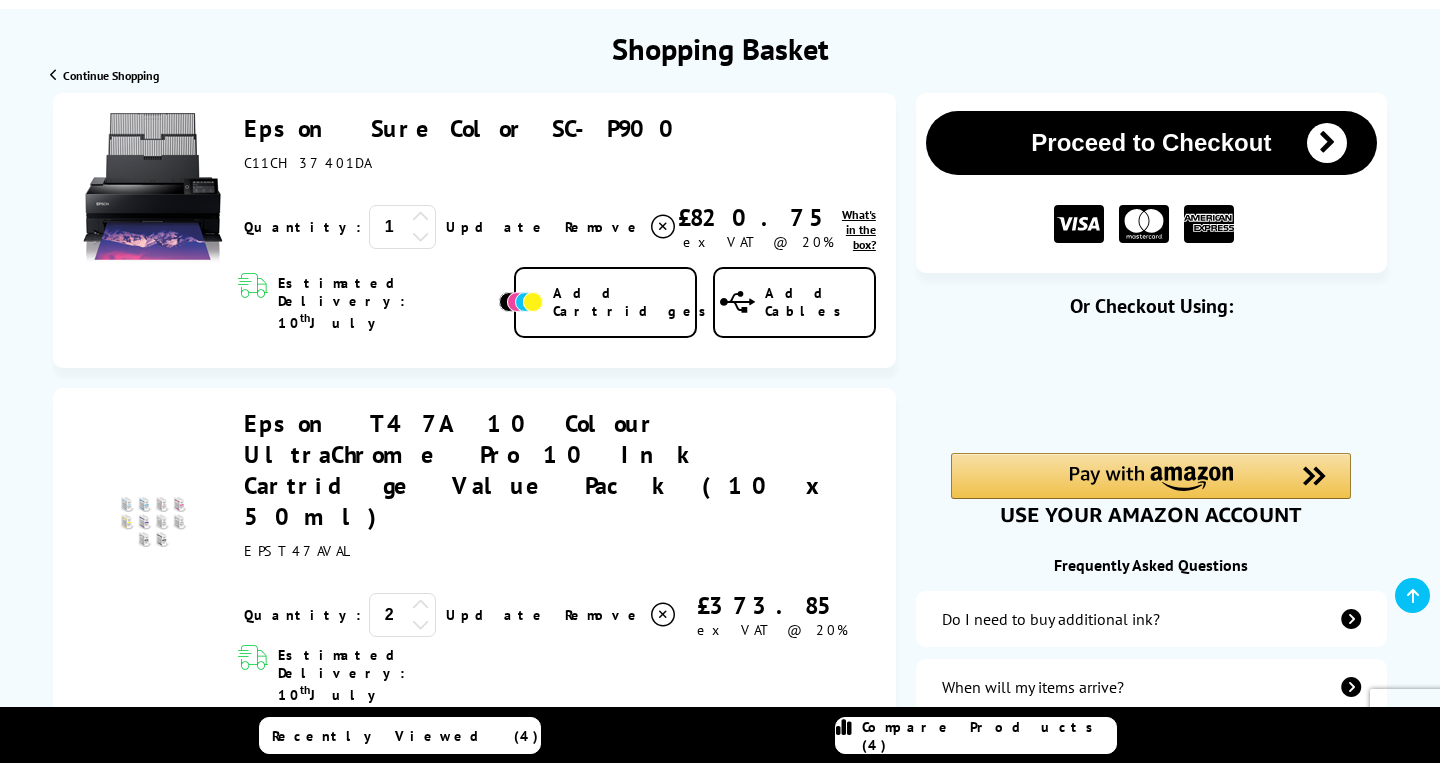 click at bounding box center (421, 624) 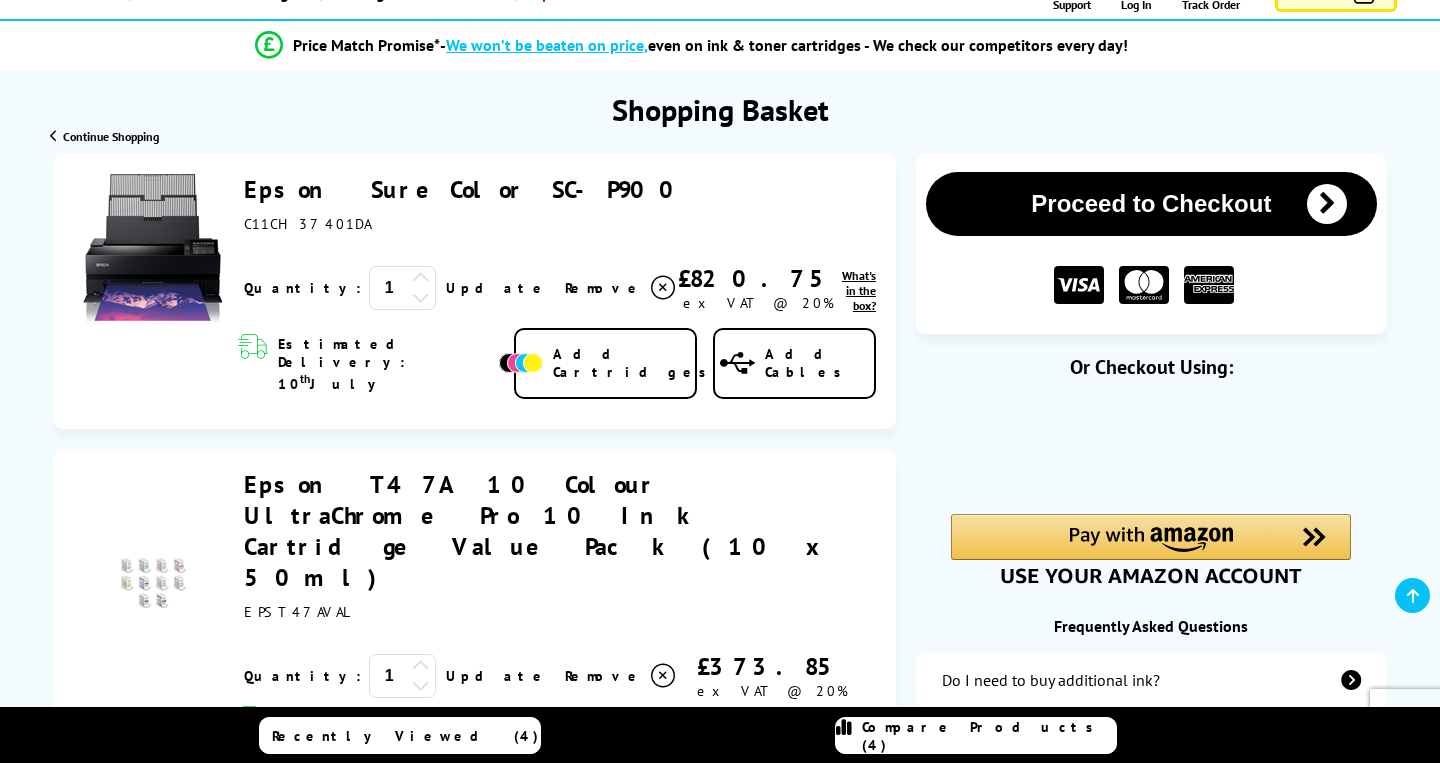 scroll, scrollTop: 0, scrollLeft: 0, axis: both 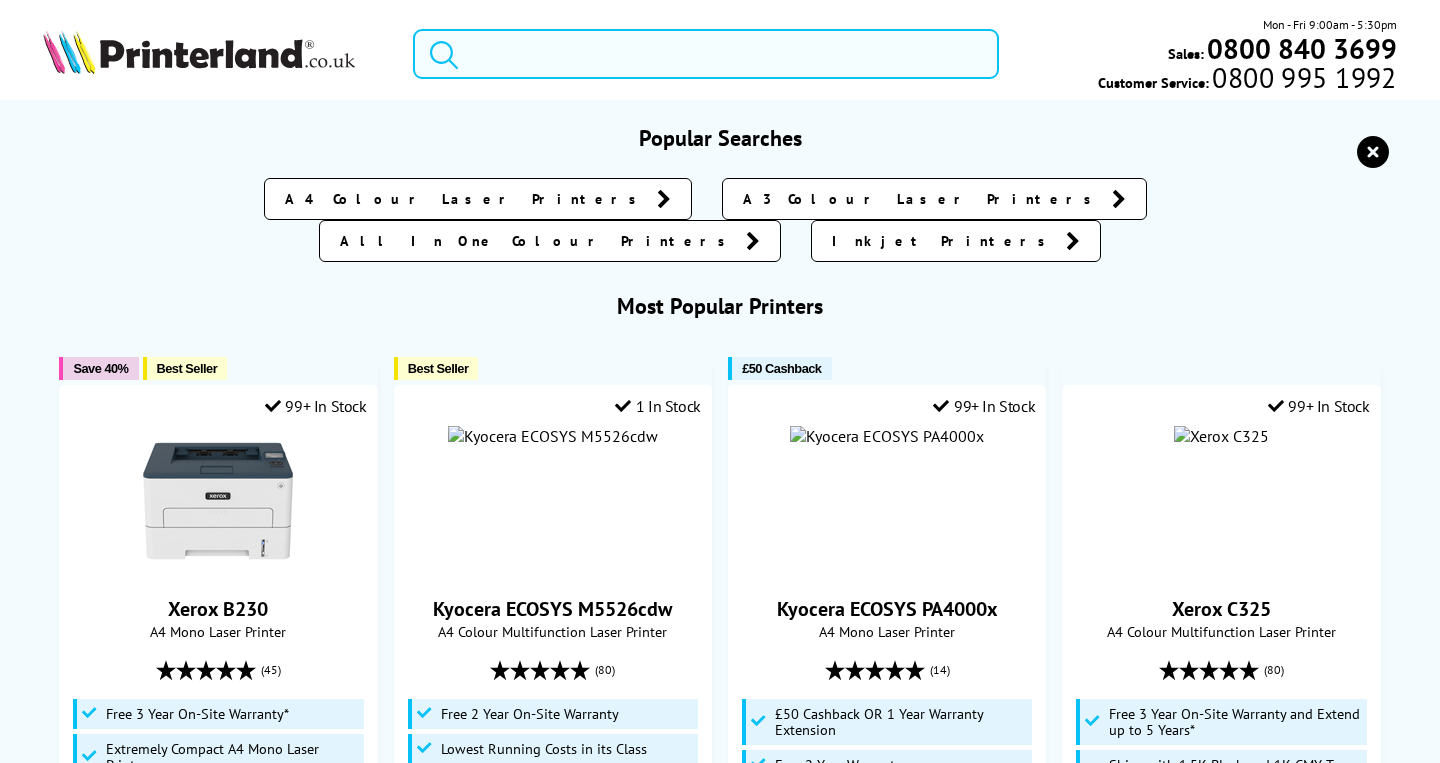 click at bounding box center [705, 54] 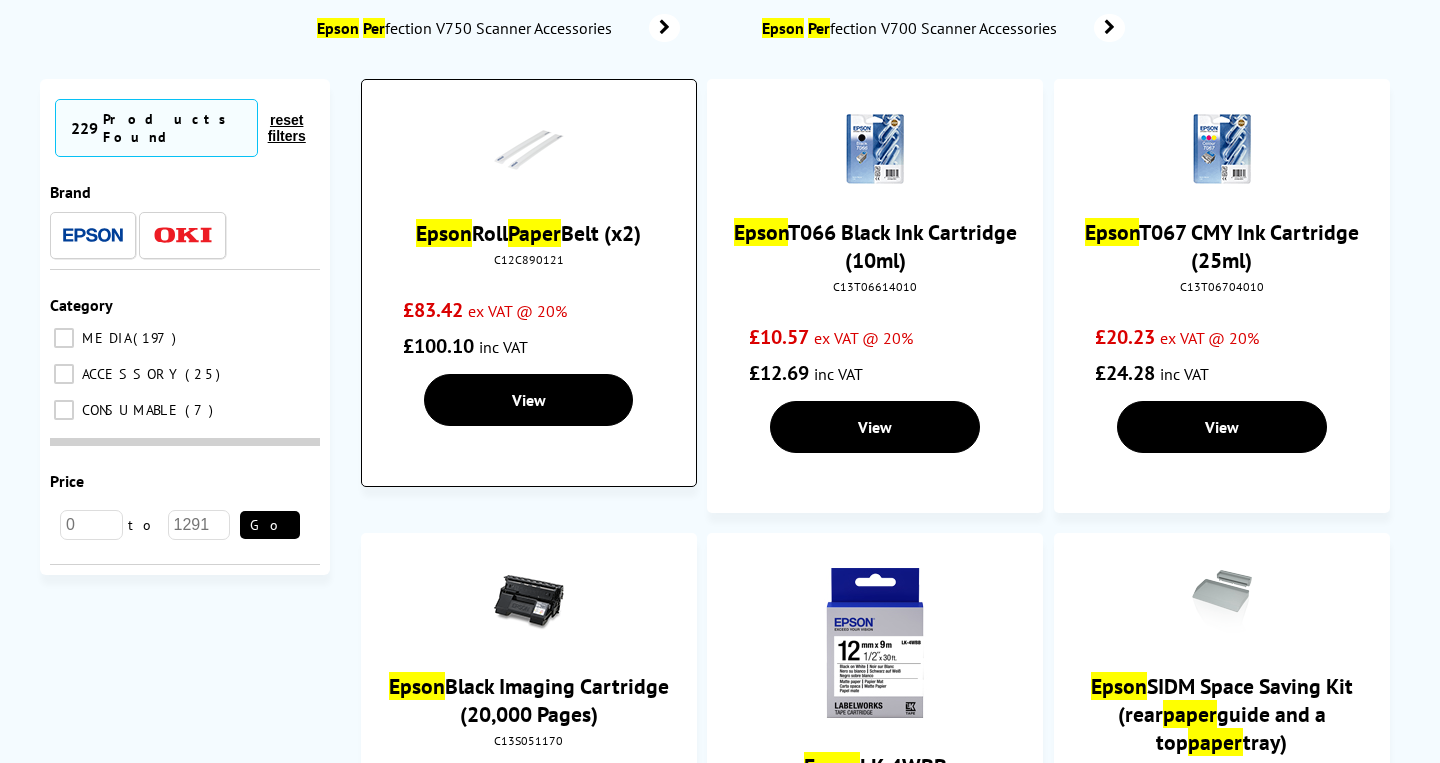 scroll, scrollTop: 0, scrollLeft: 0, axis: both 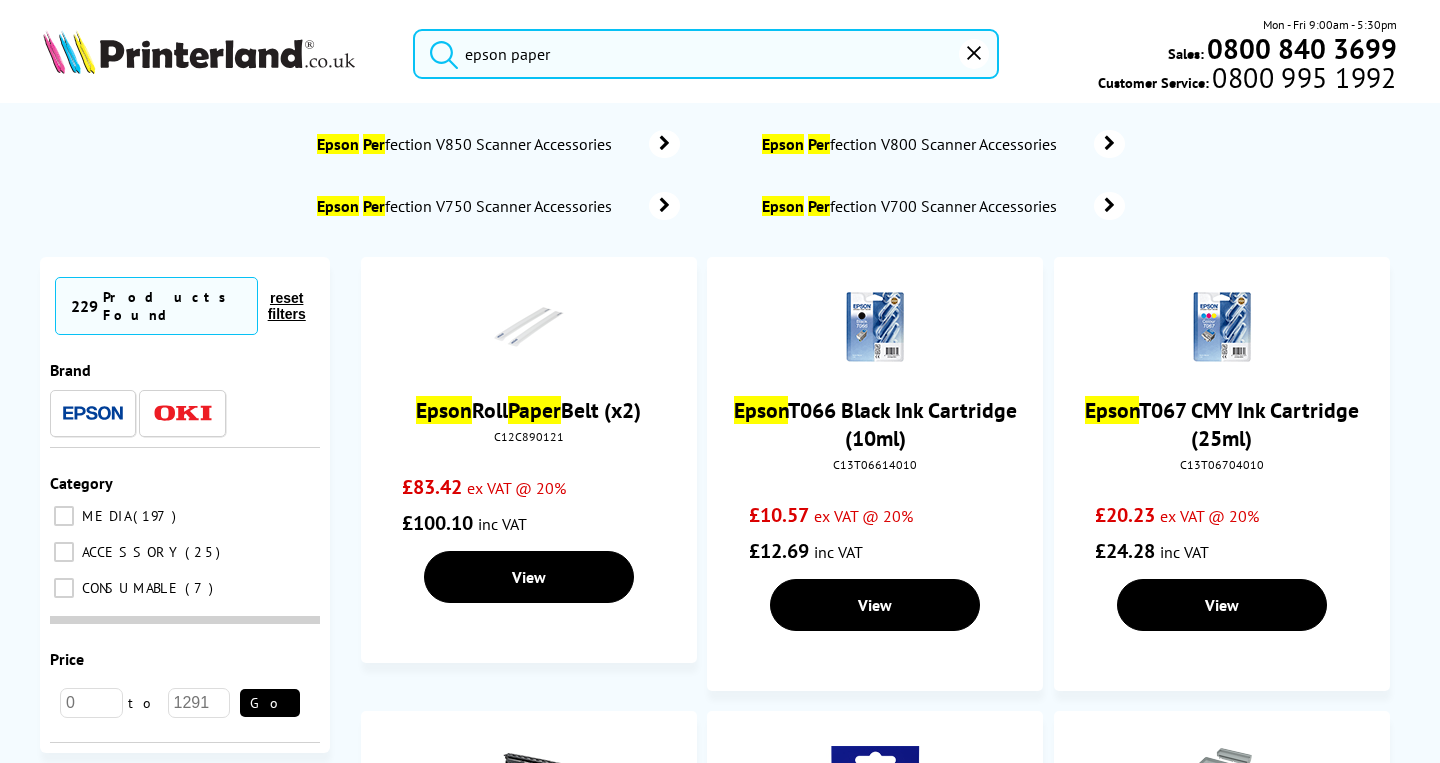 click on "epson paper" at bounding box center [705, 54] 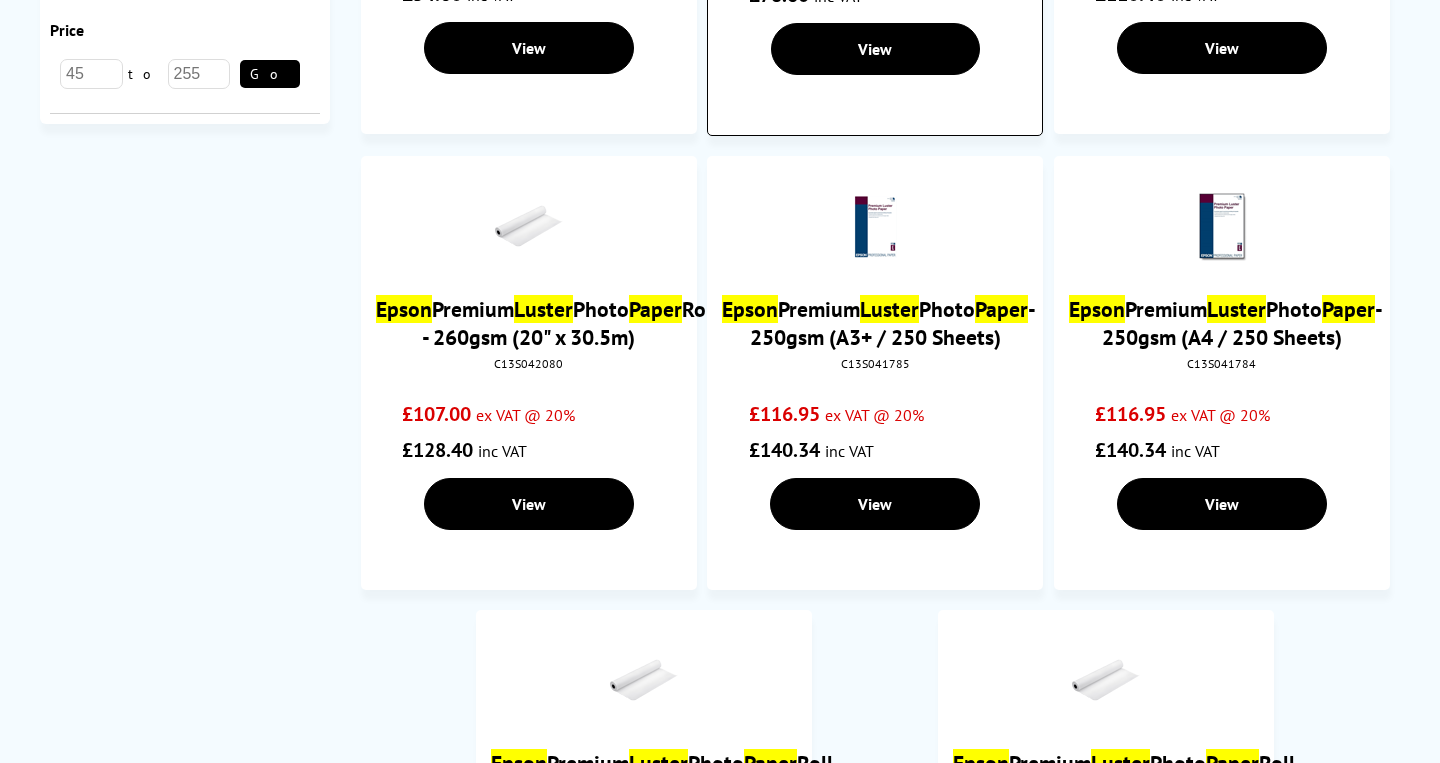 scroll, scrollTop: 616, scrollLeft: 0, axis: vertical 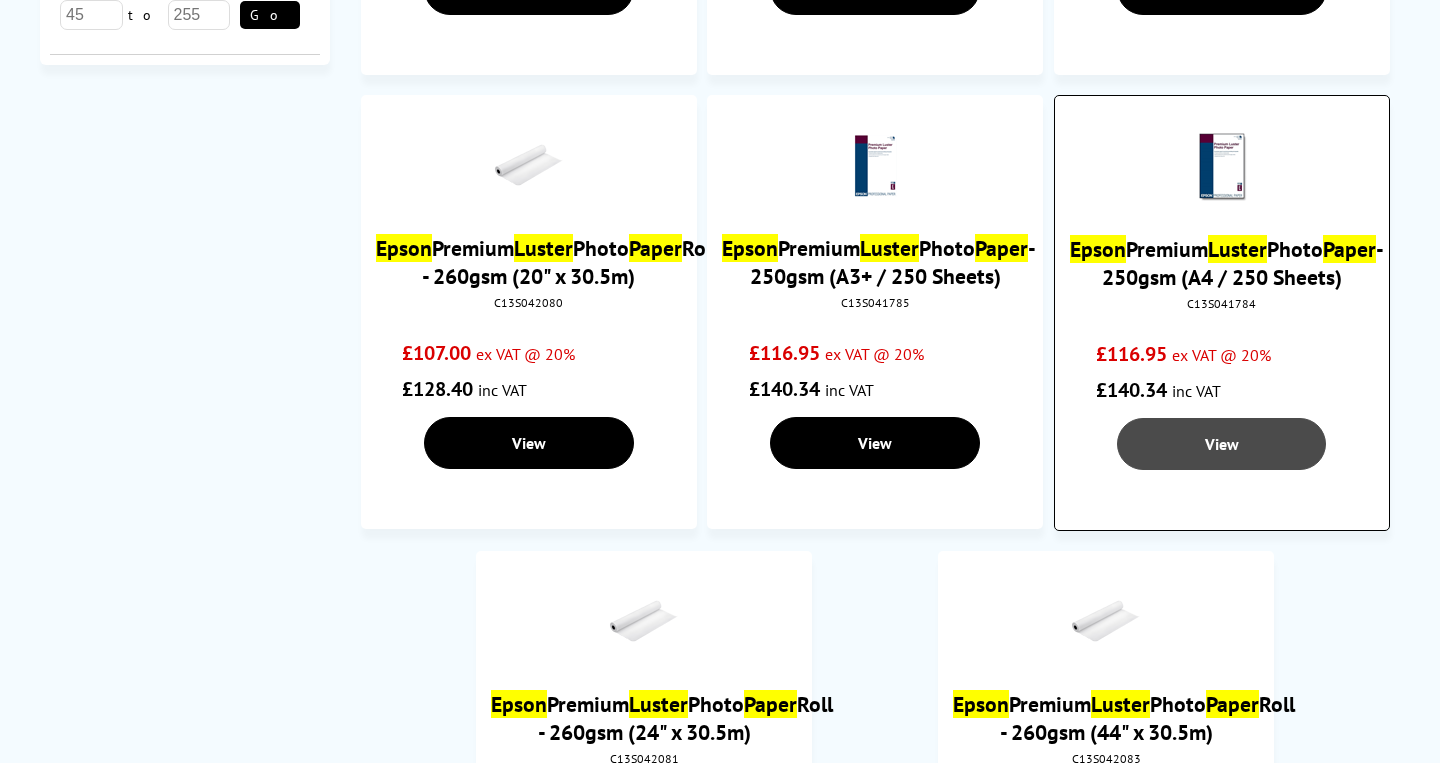 type on "epson lustre paper" 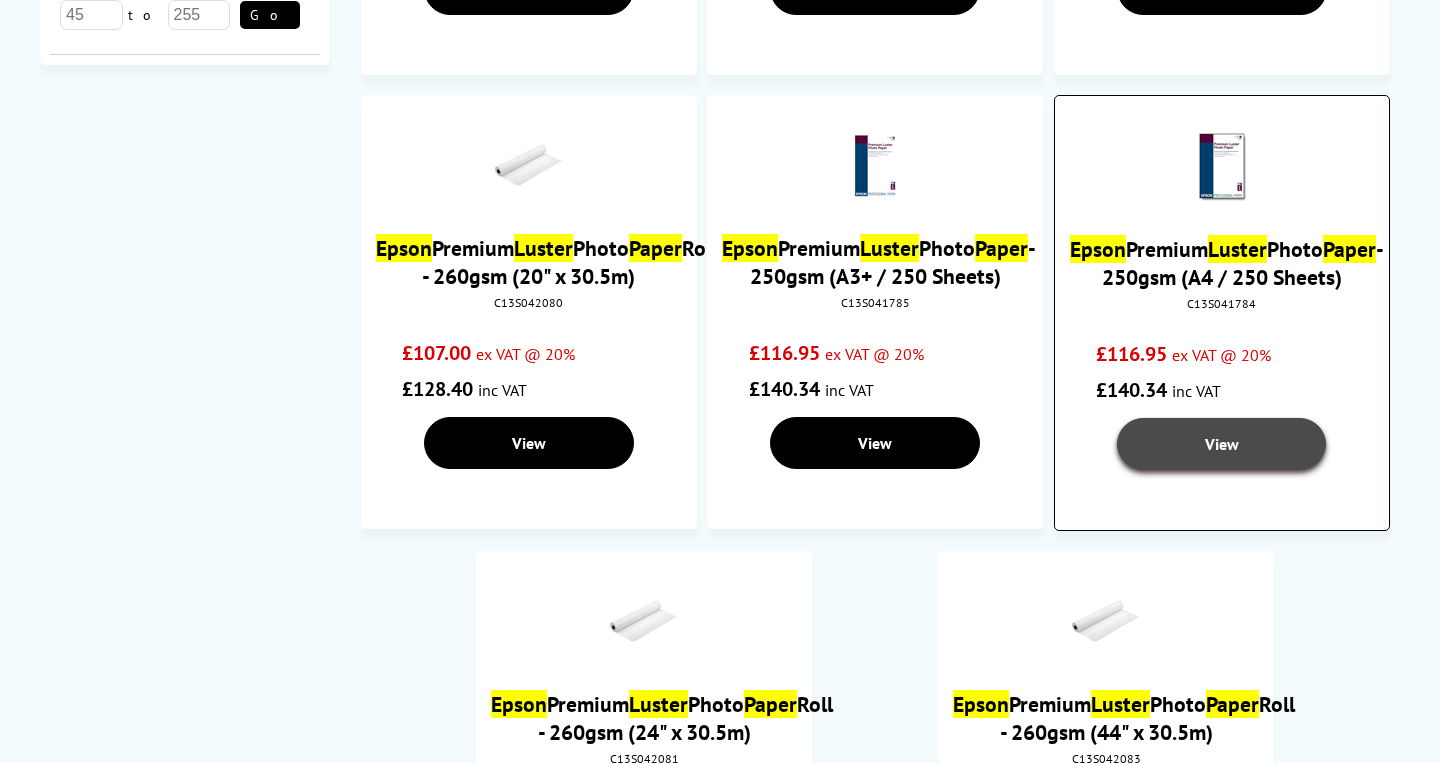 click on "View" at bounding box center [1221, 444] 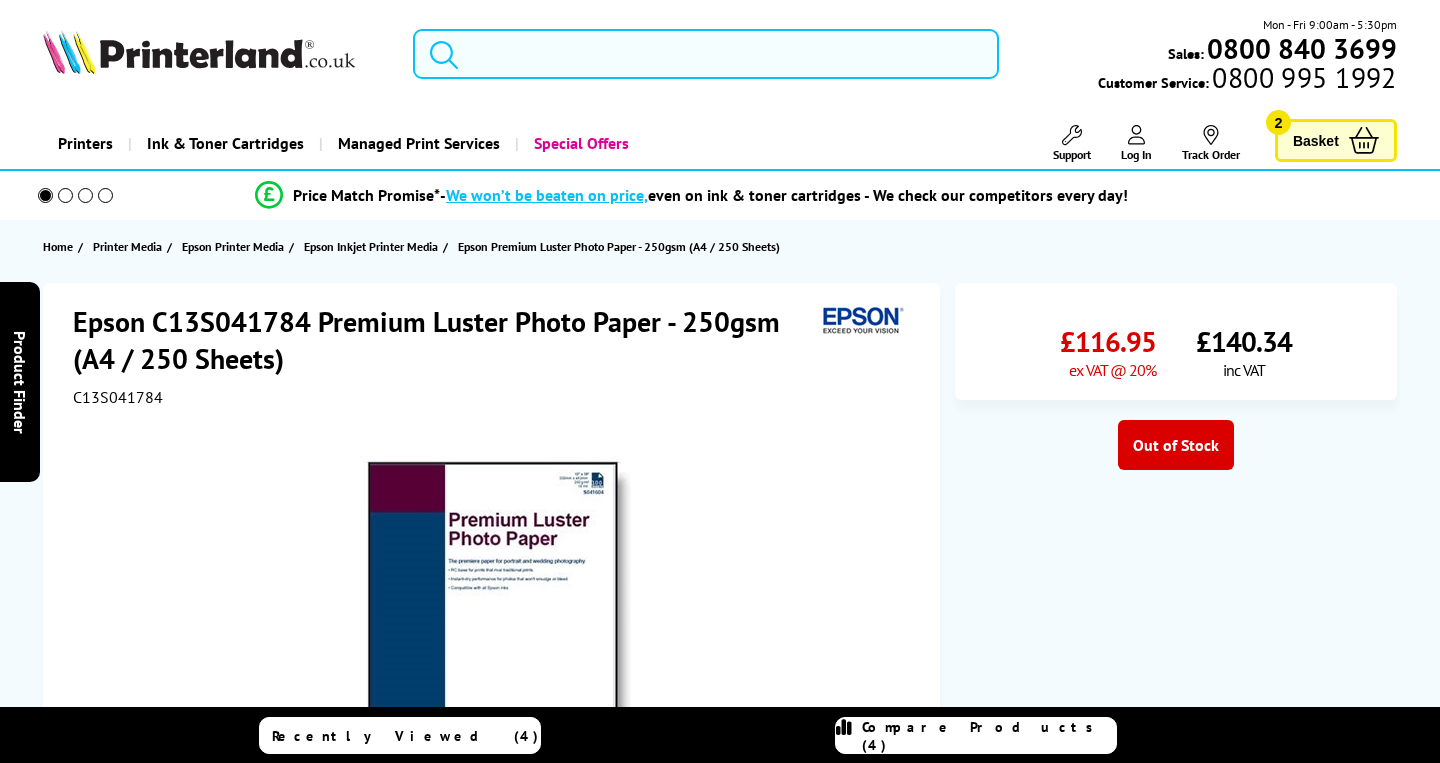 scroll, scrollTop: 0, scrollLeft: 0, axis: both 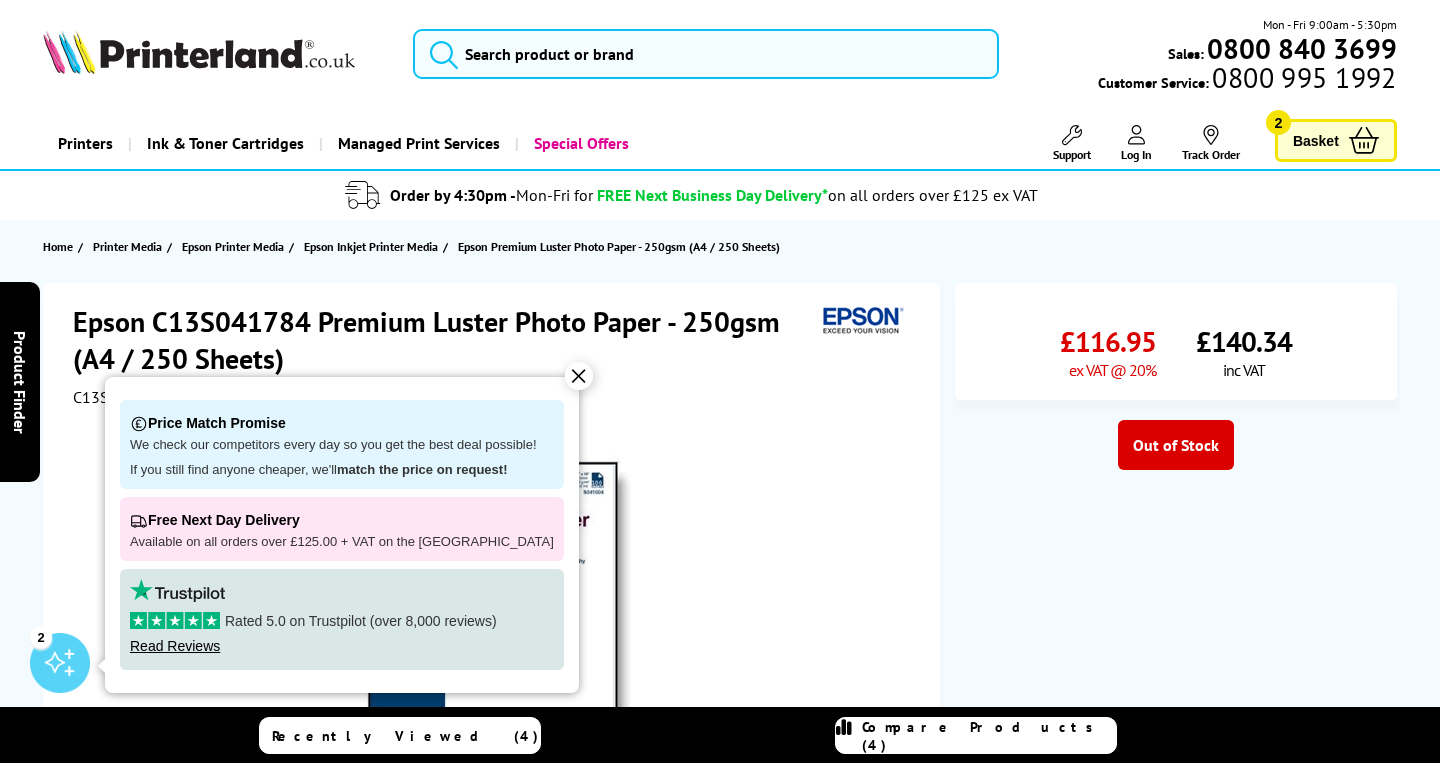 click on "✕" at bounding box center (579, 376) 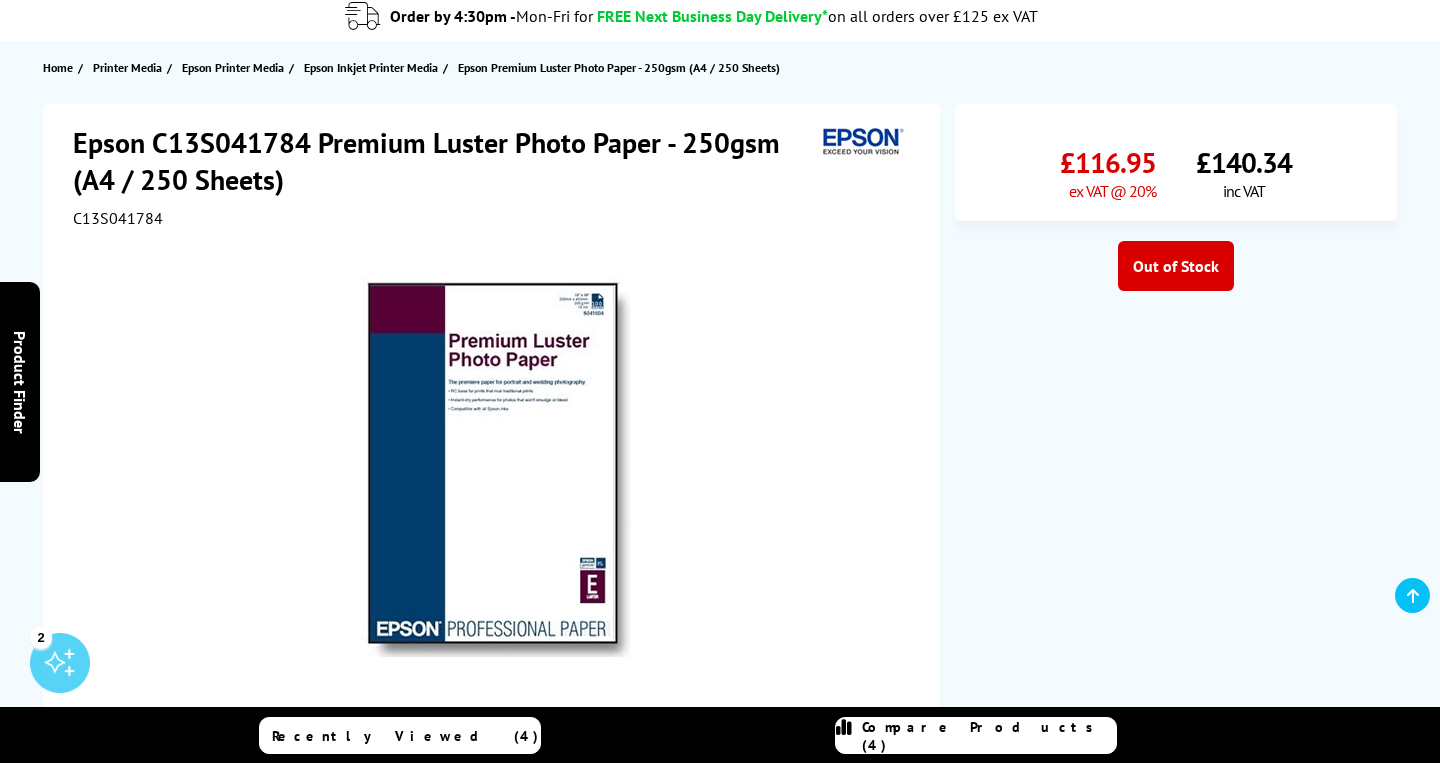 scroll, scrollTop: 0, scrollLeft: 0, axis: both 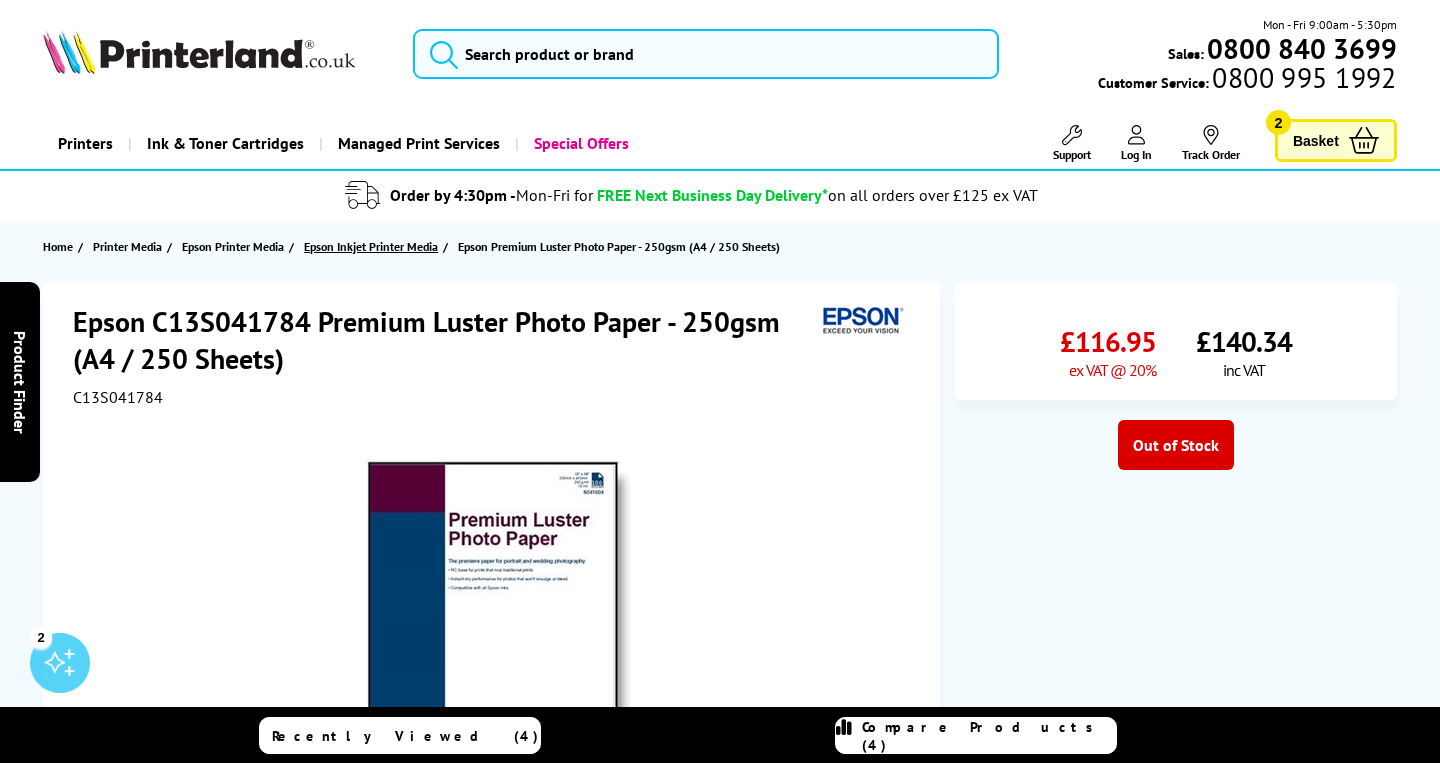 click on "Epson Inkjet Printer Media" at bounding box center (371, 246) 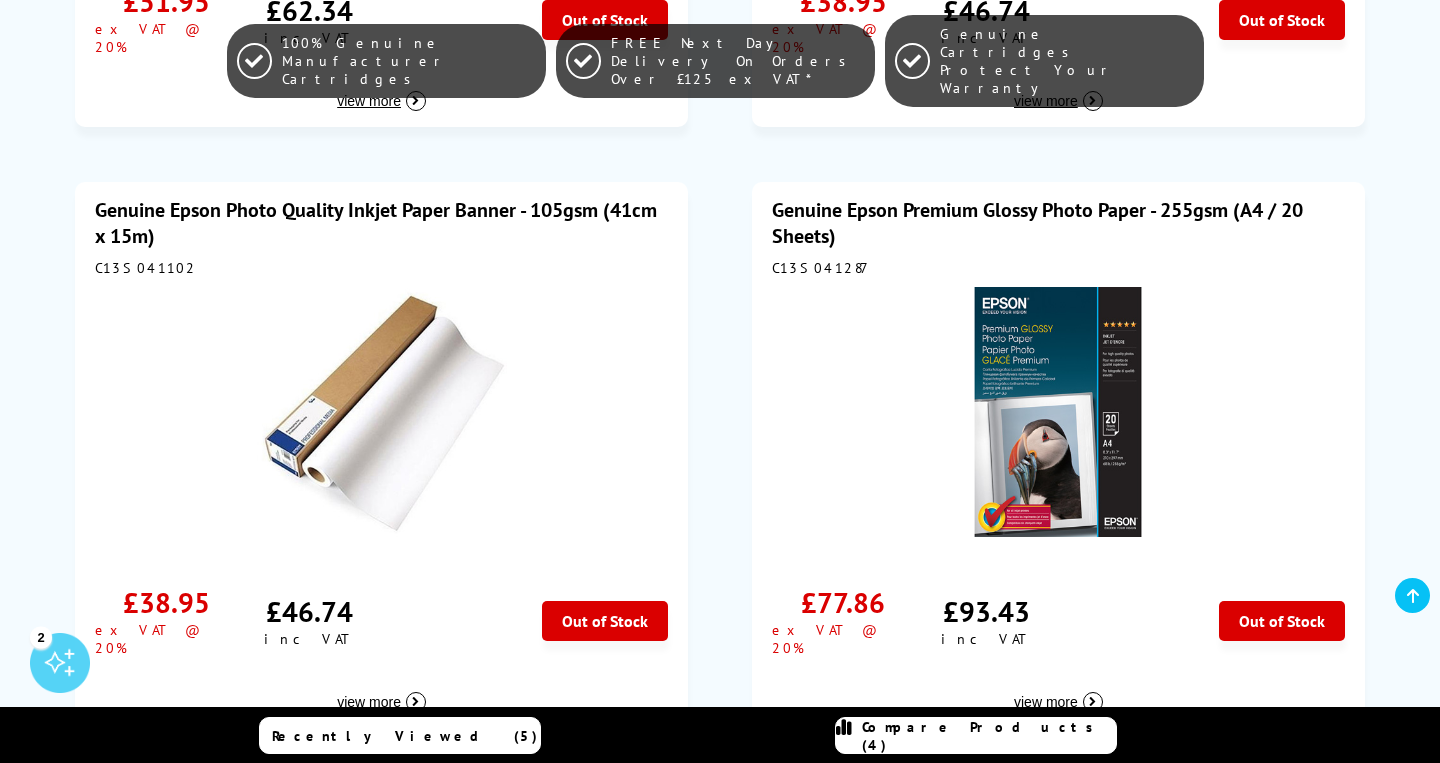 scroll, scrollTop: 0, scrollLeft: 0, axis: both 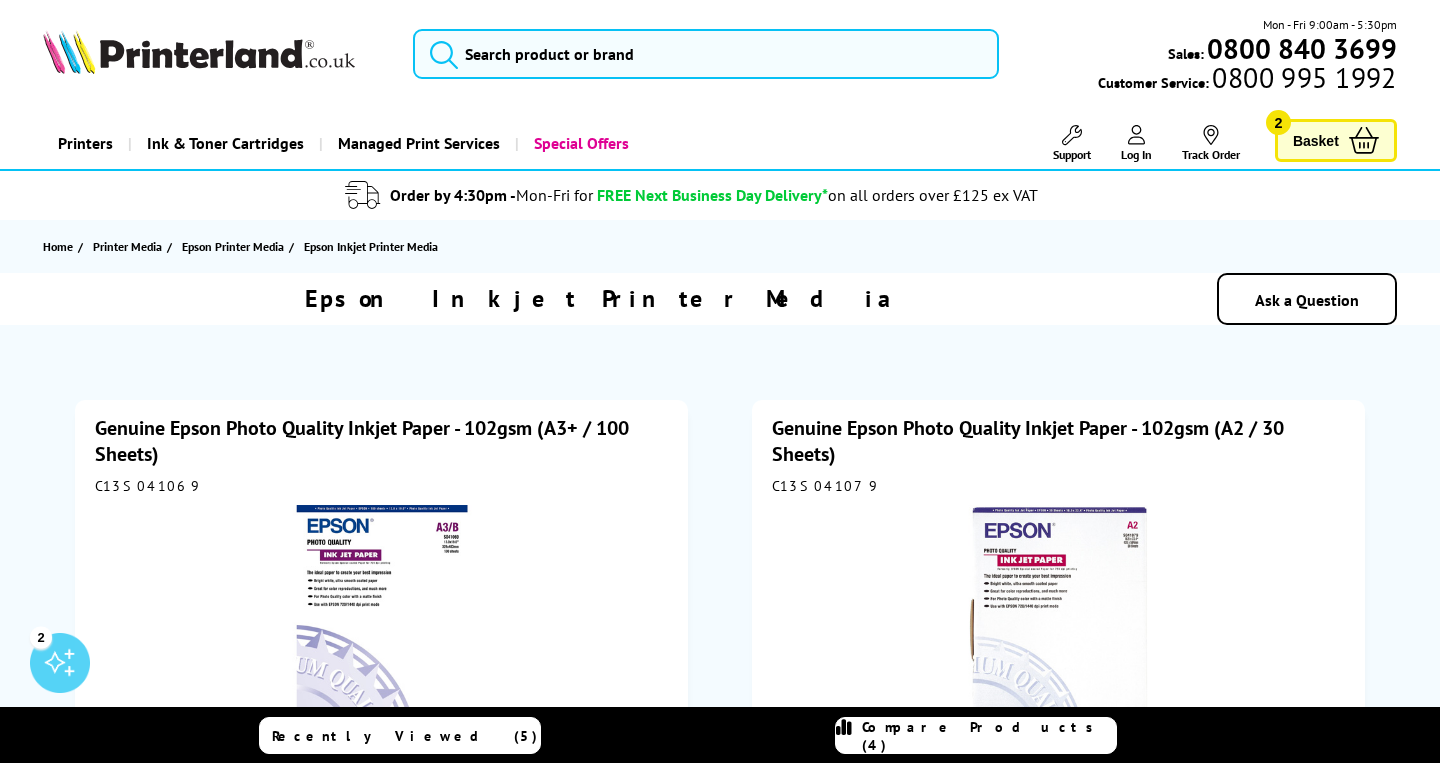 click 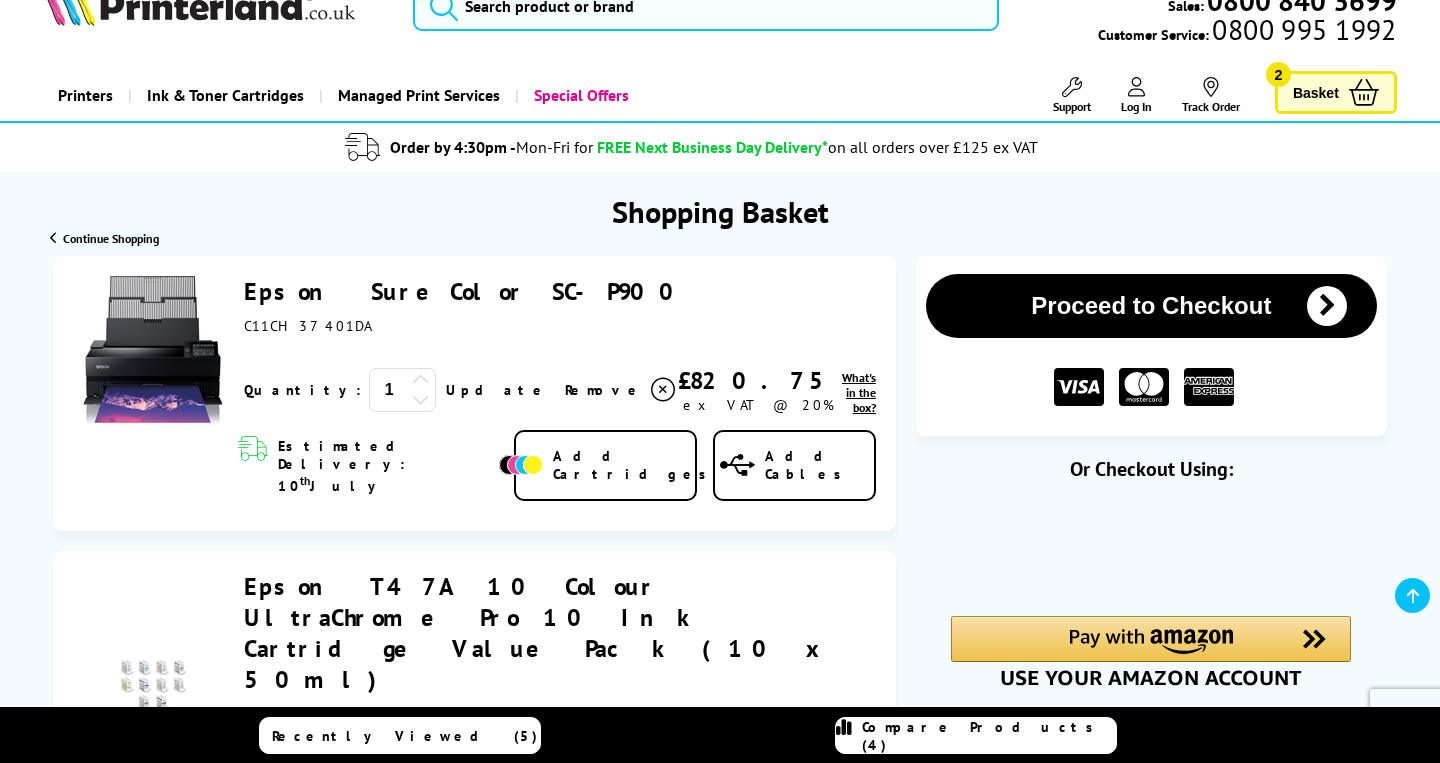 scroll, scrollTop: 0, scrollLeft: 0, axis: both 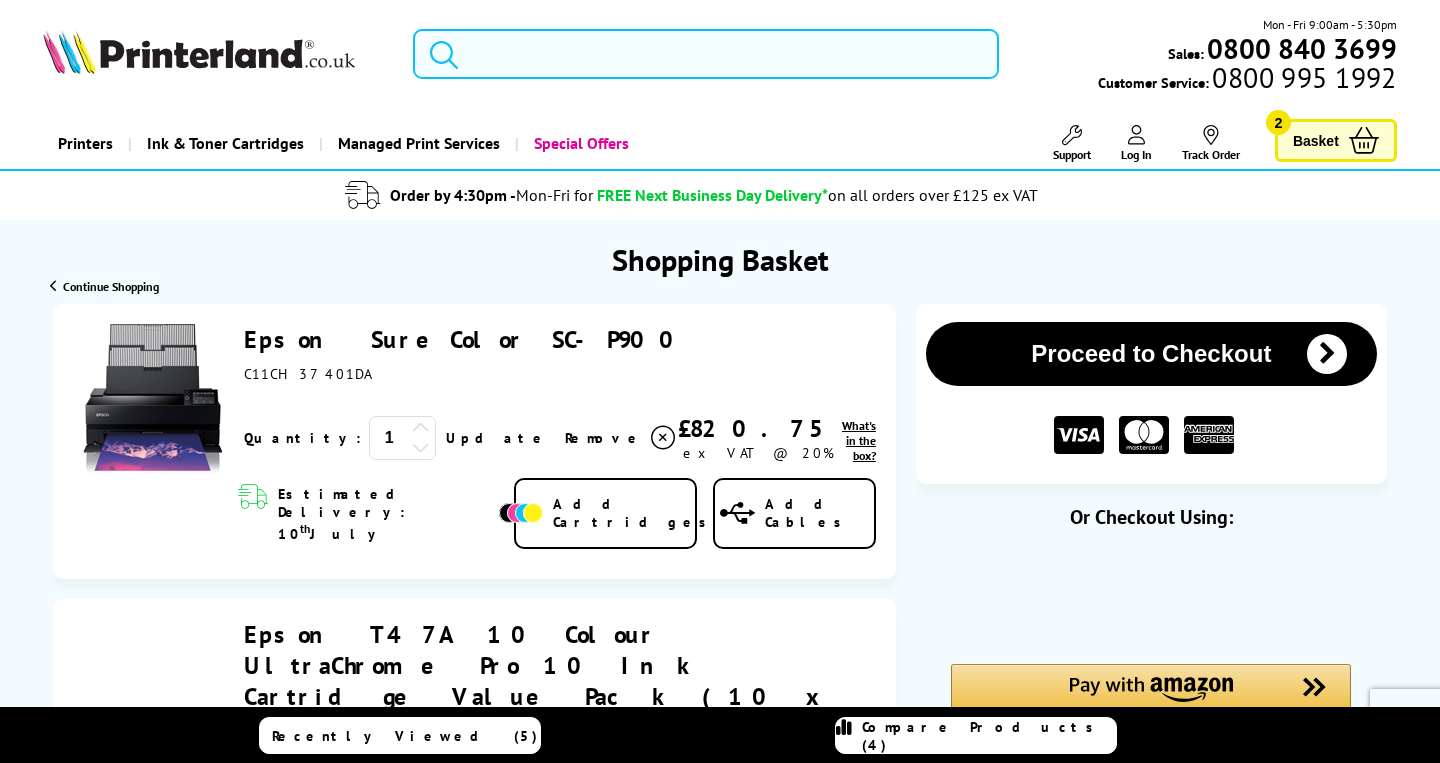 click at bounding box center (705, 54) 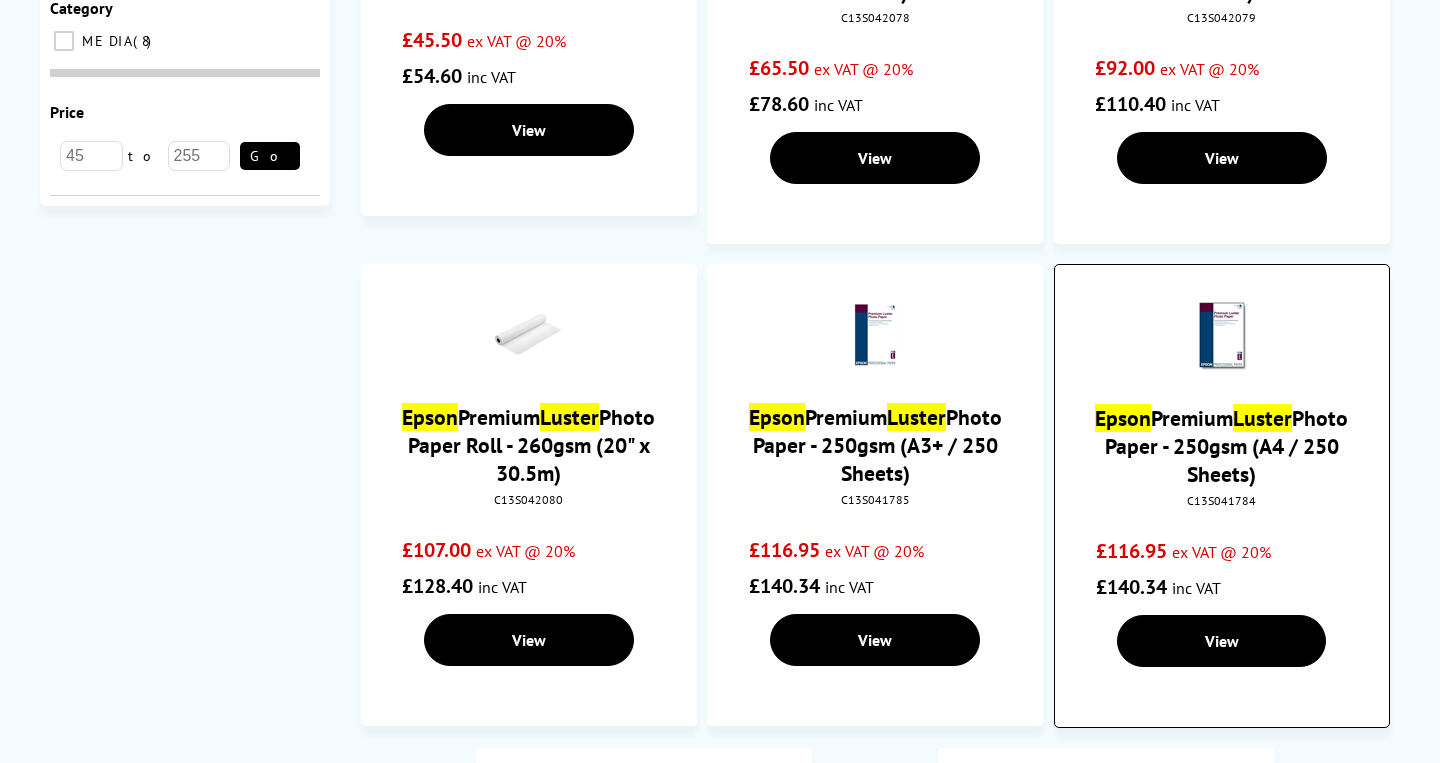 scroll, scrollTop: 482, scrollLeft: 0, axis: vertical 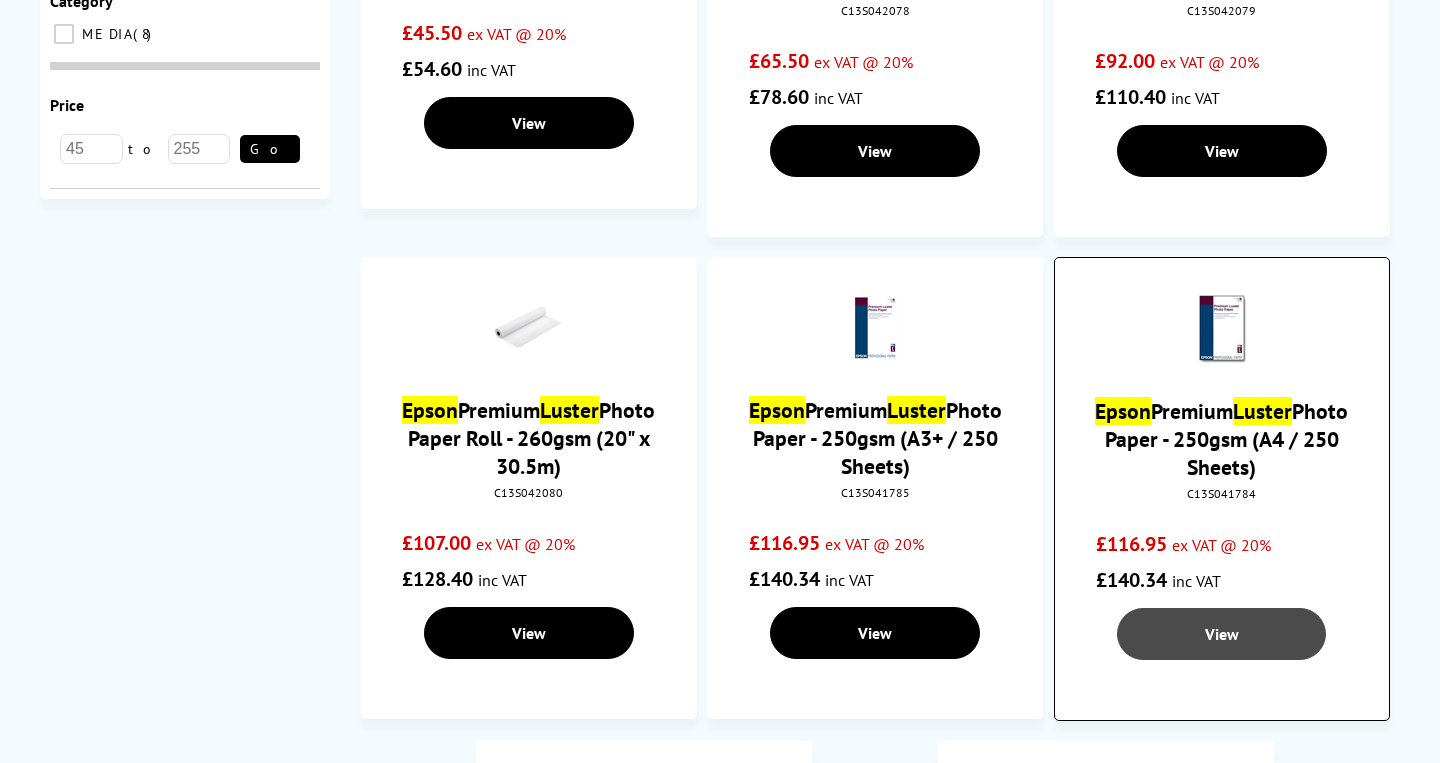 type on "epson lustre" 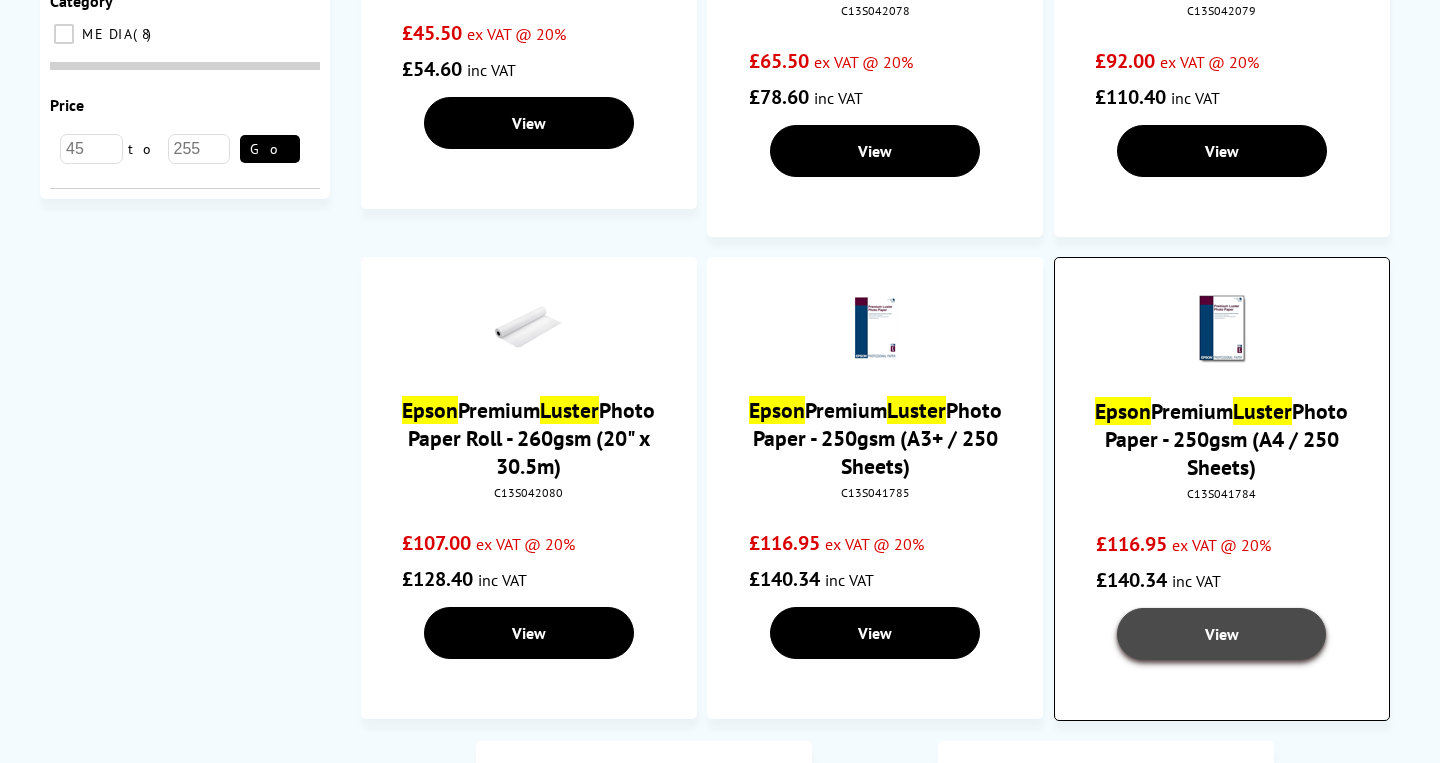 click on "View" at bounding box center [1222, 634] 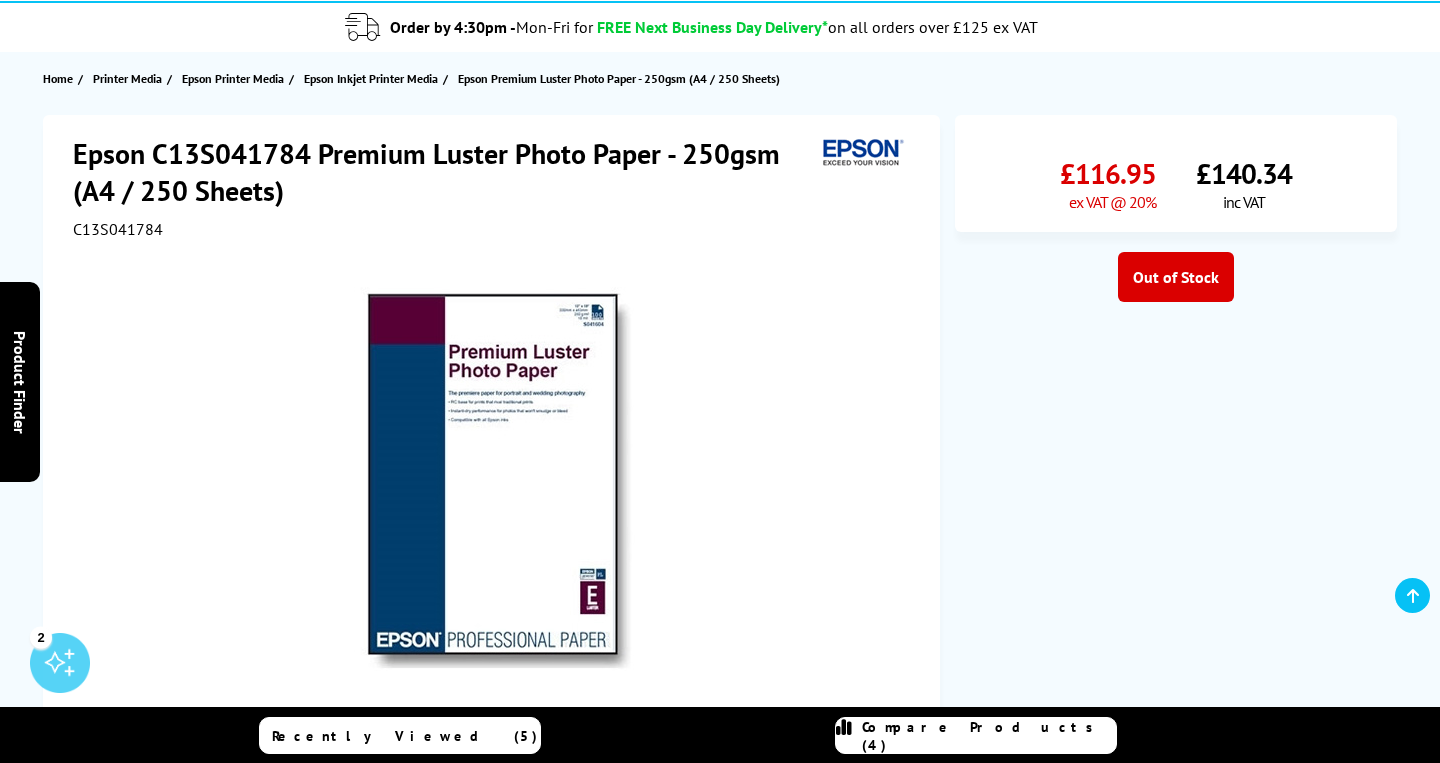 scroll, scrollTop: 0, scrollLeft: 0, axis: both 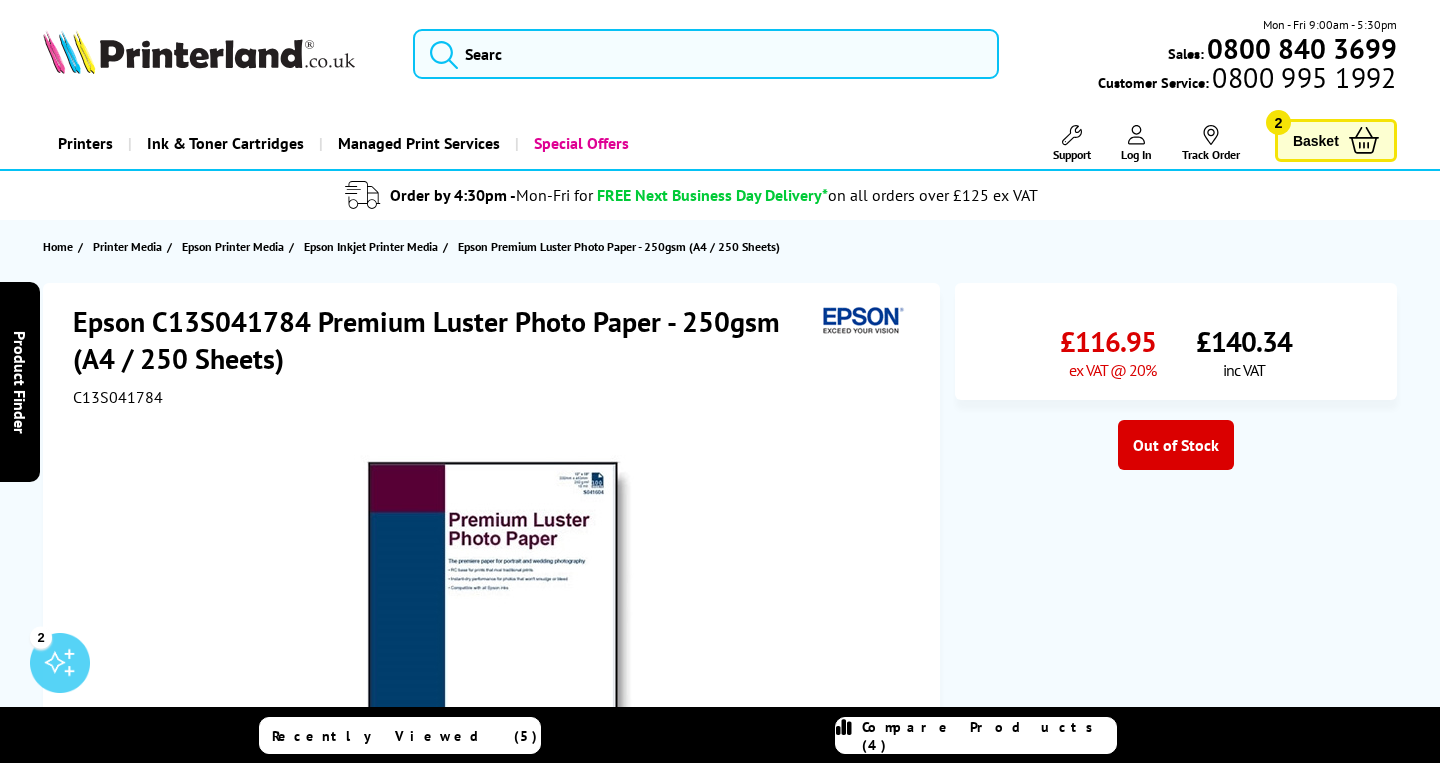click on "Basket" at bounding box center (1316, 140) 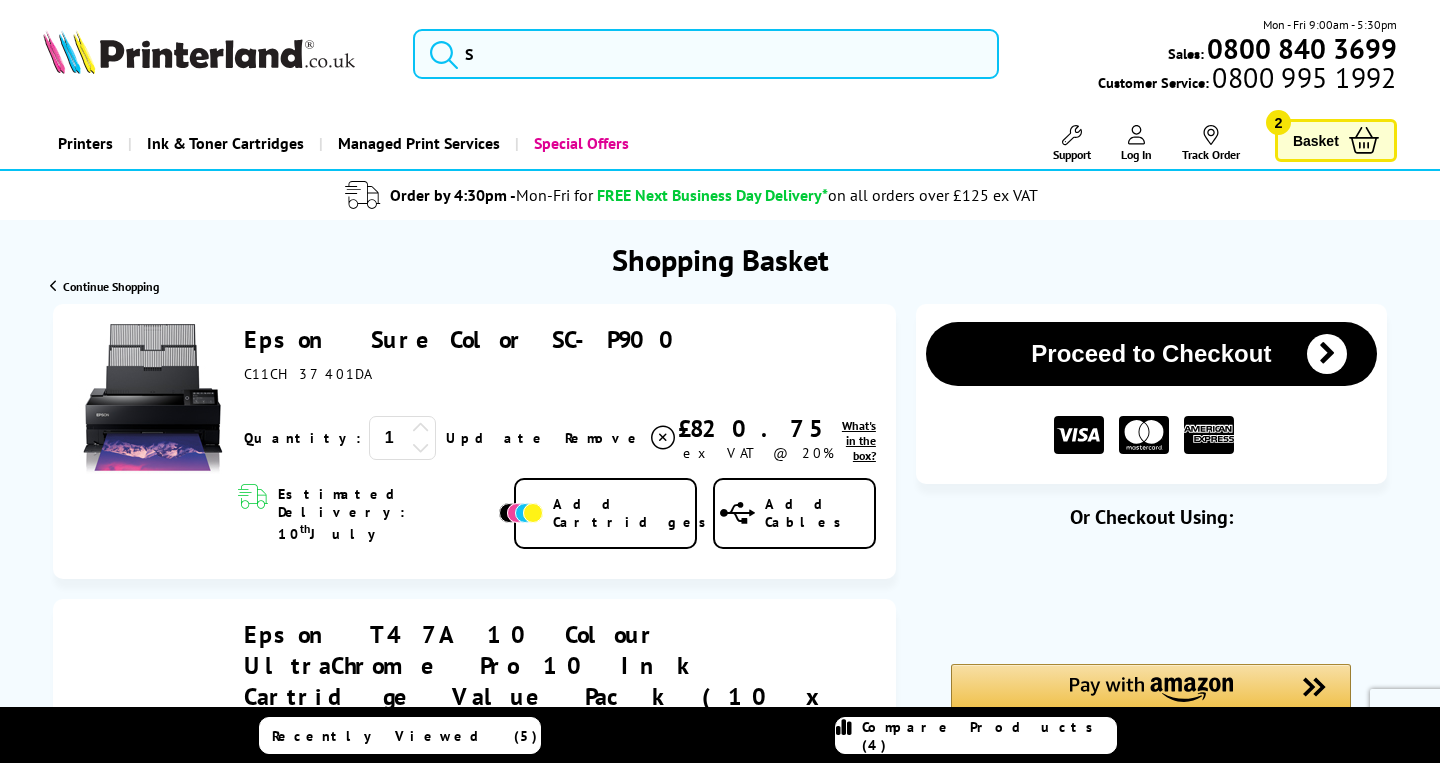 scroll, scrollTop: 0, scrollLeft: 0, axis: both 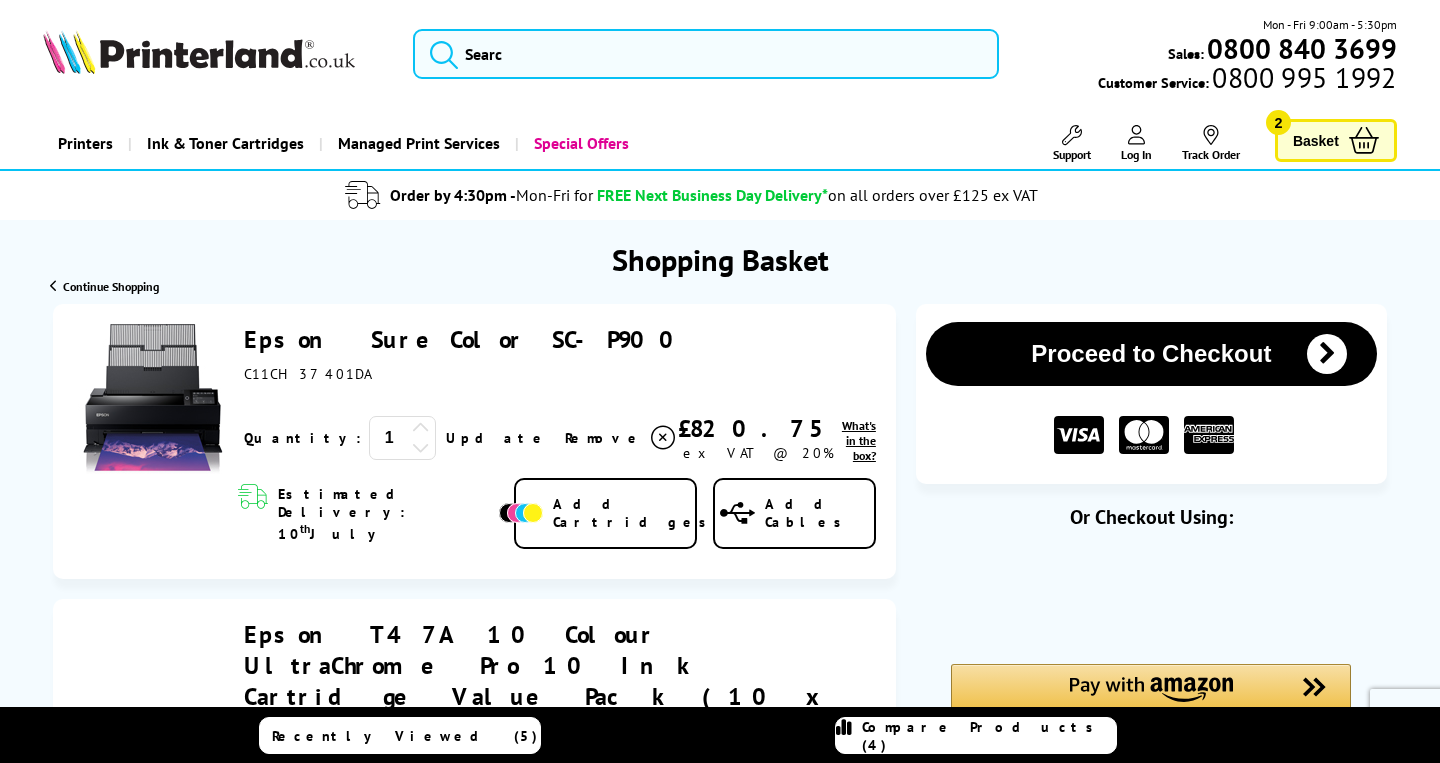 click on "Proceed to Checkout" at bounding box center (1151, 354) 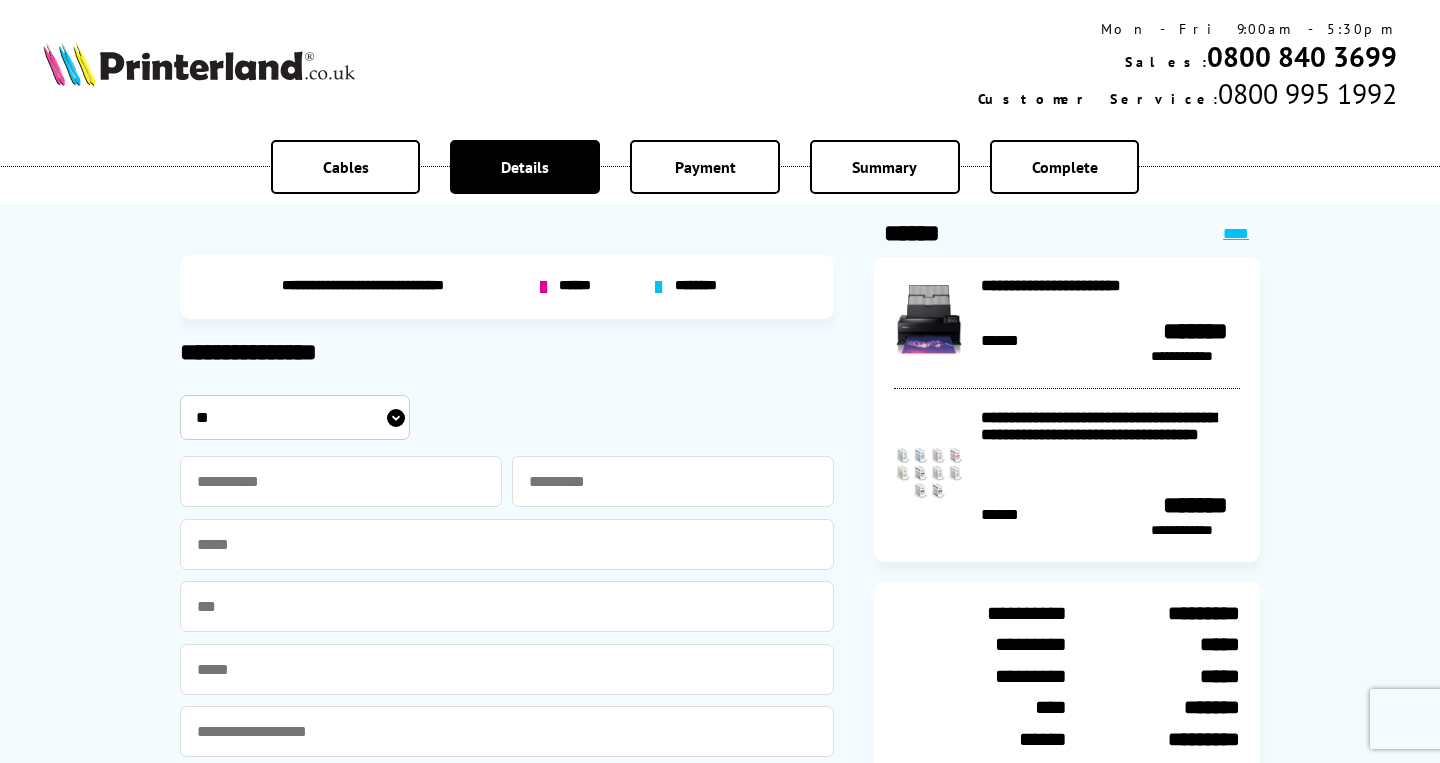scroll, scrollTop: 0, scrollLeft: 0, axis: both 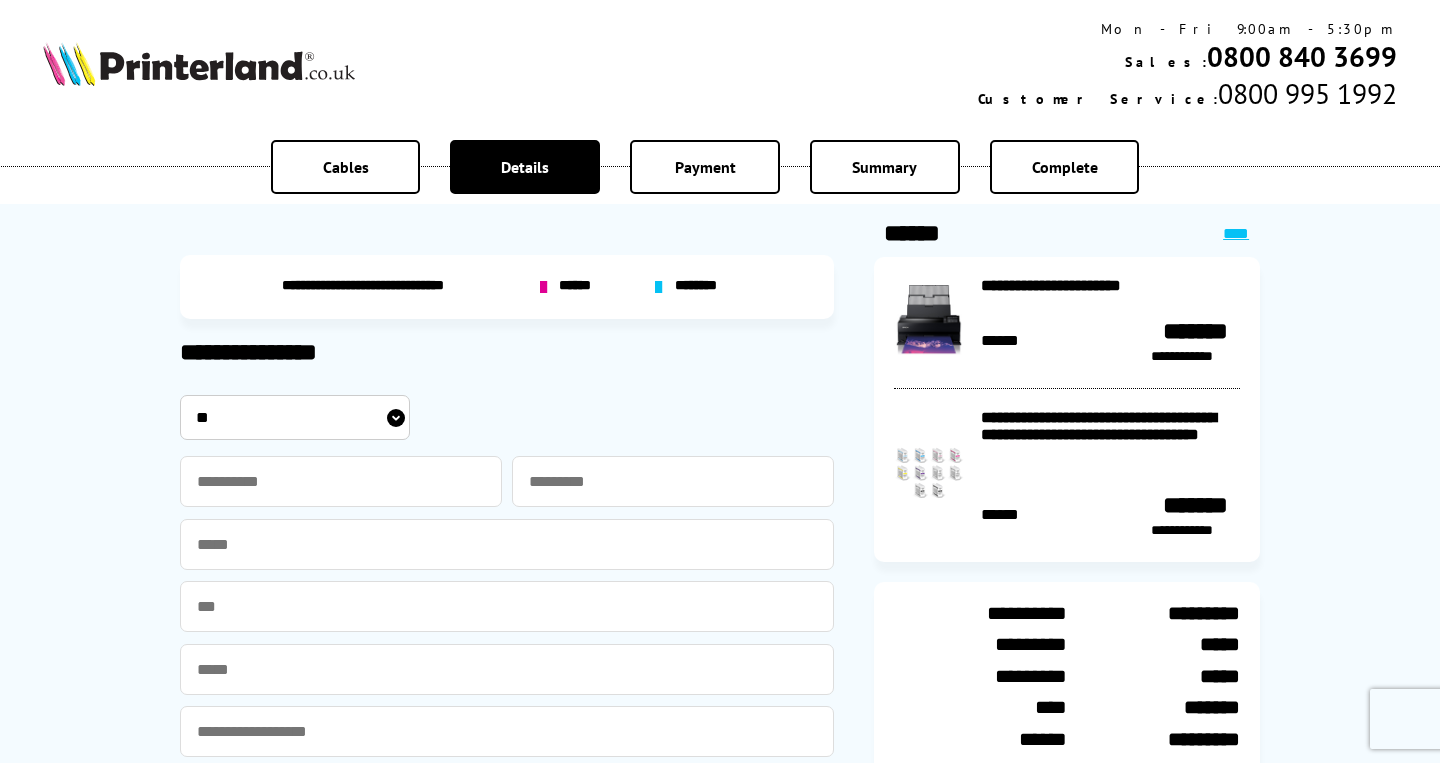 click on "**********" at bounding box center [720, 616] 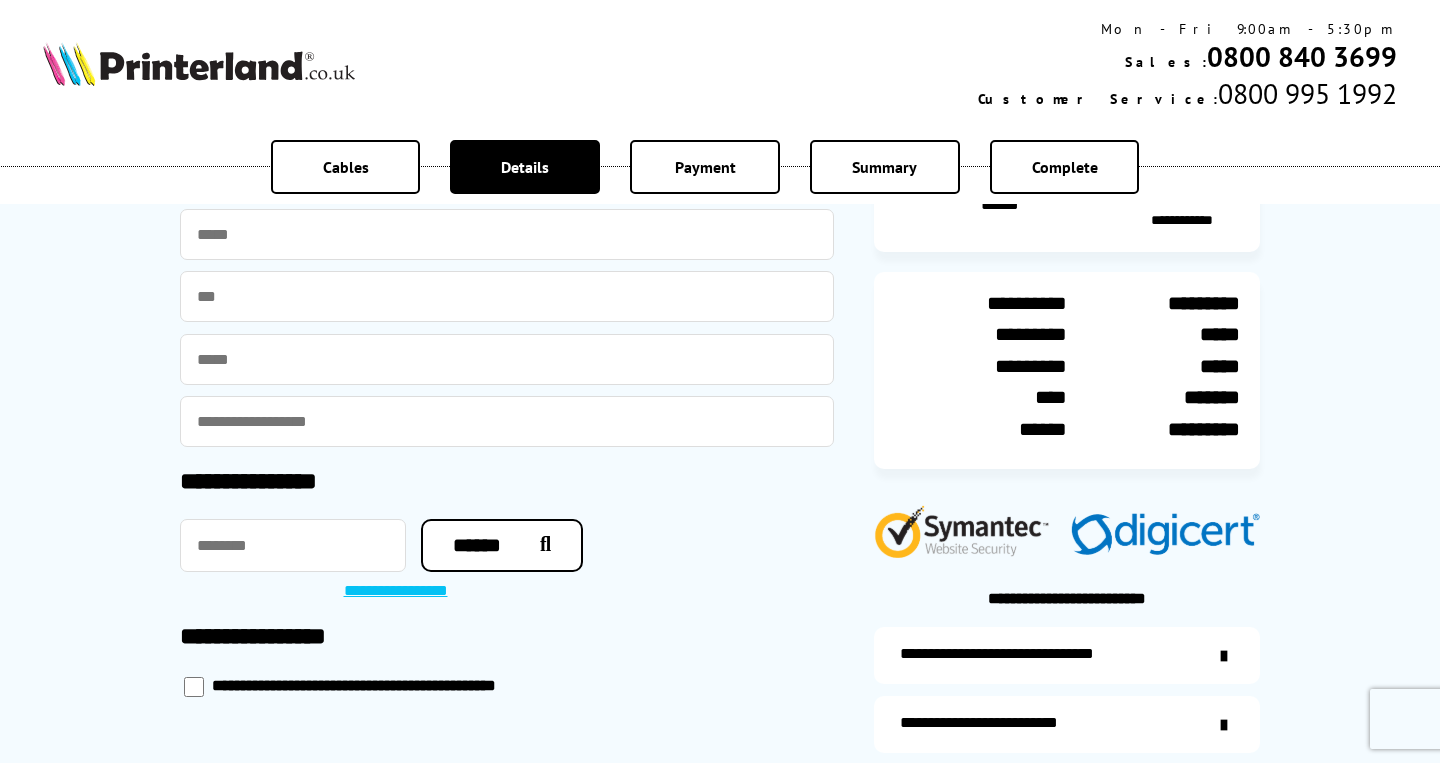 scroll, scrollTop: 311, scrollLeft: 0, axis: vertical 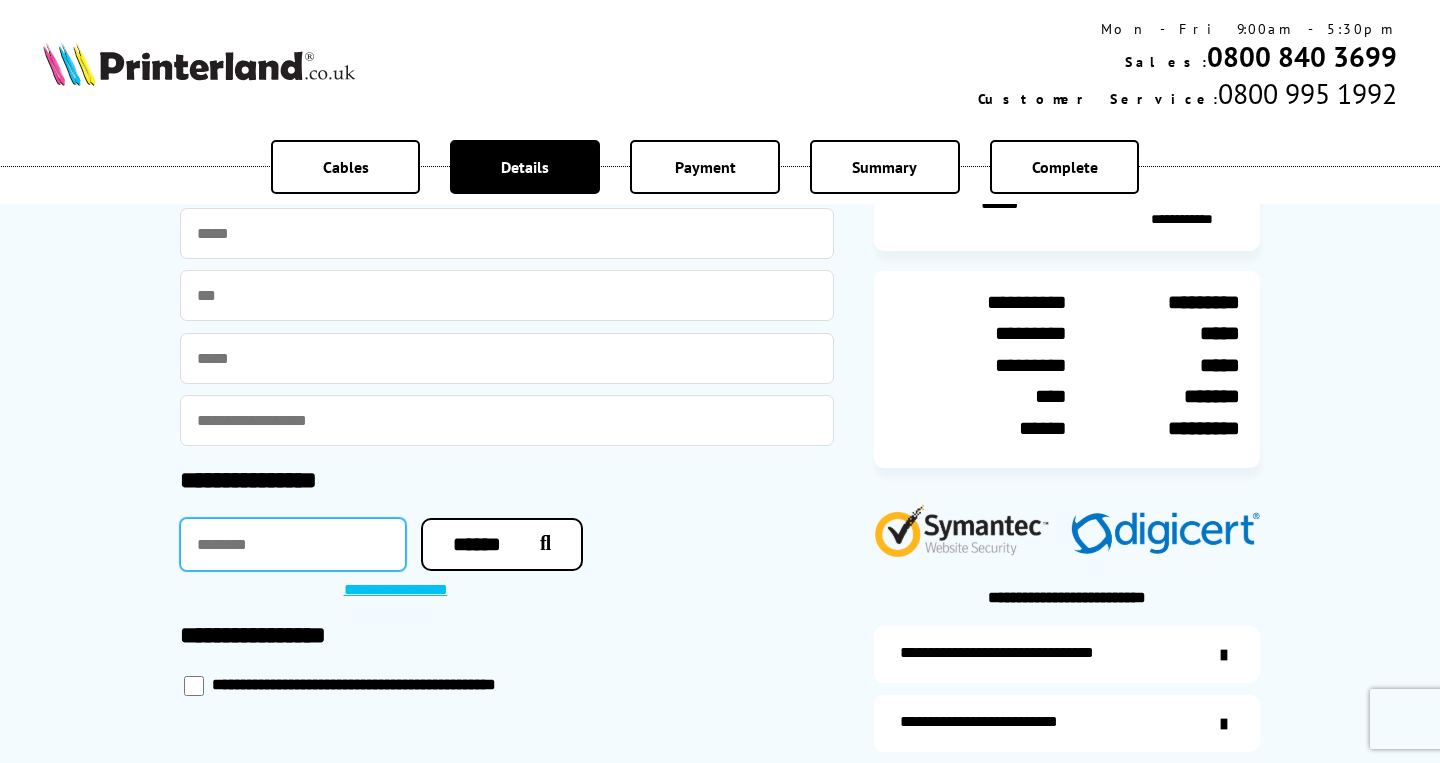 click at bounding box center [293, 544] 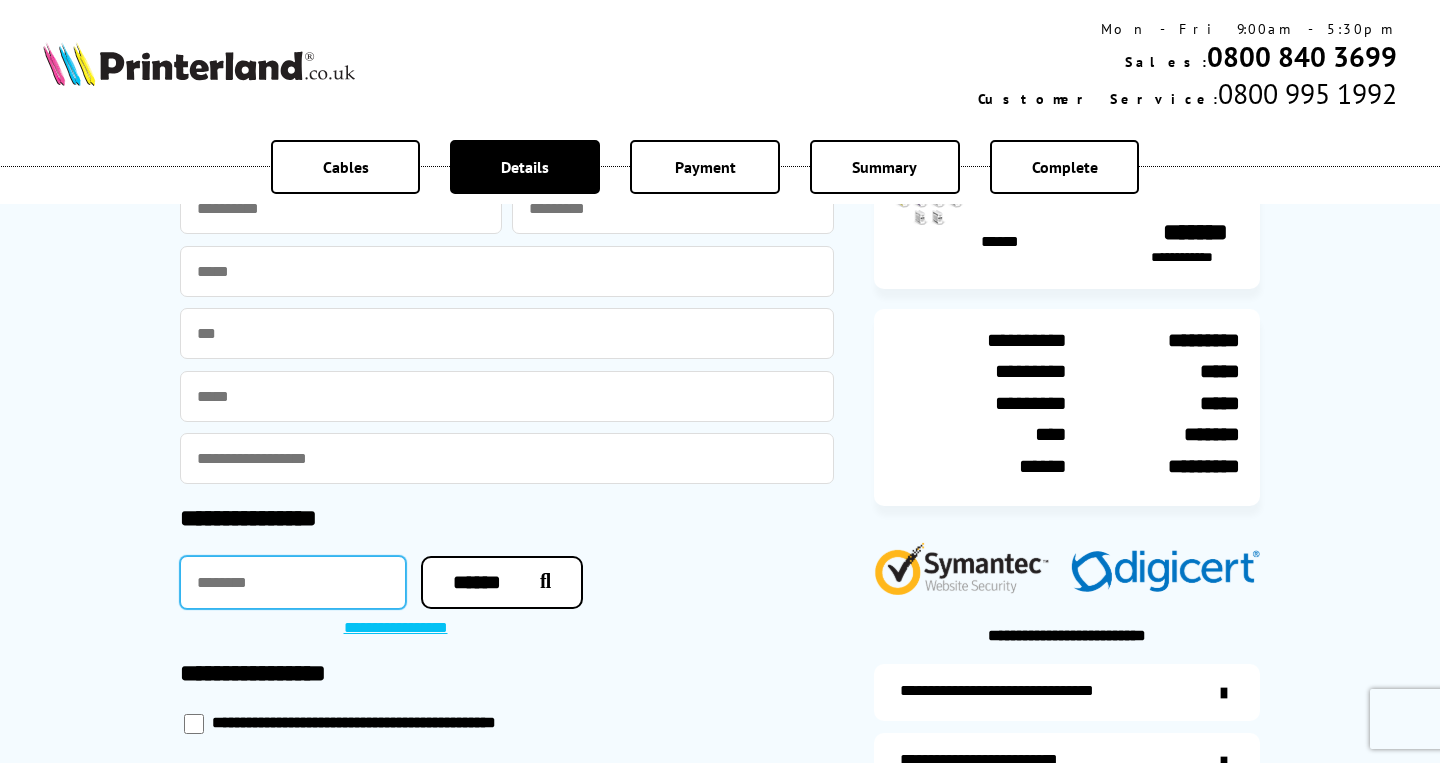 scroll, scrollTop: 271, scrollLeft: 0, axis: vertical 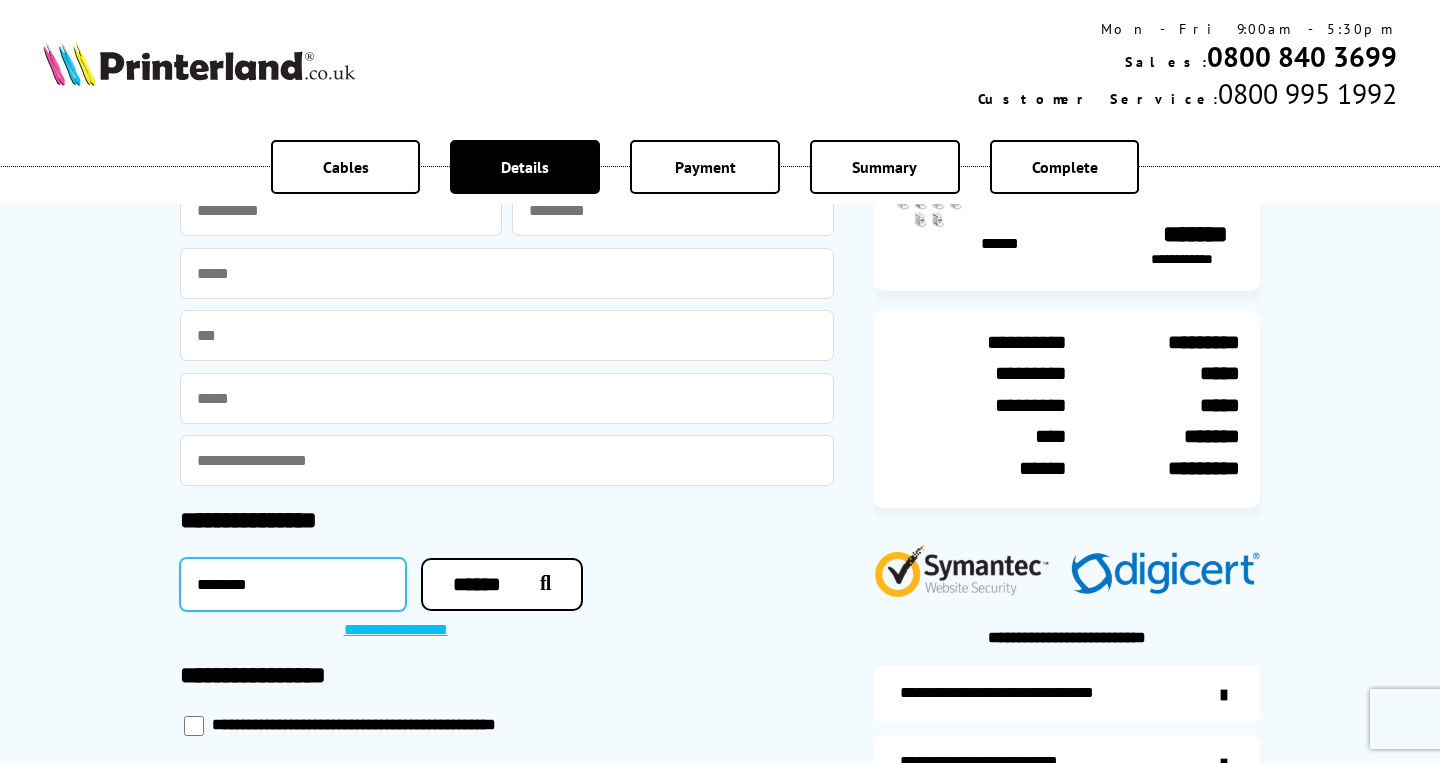 type on "********" 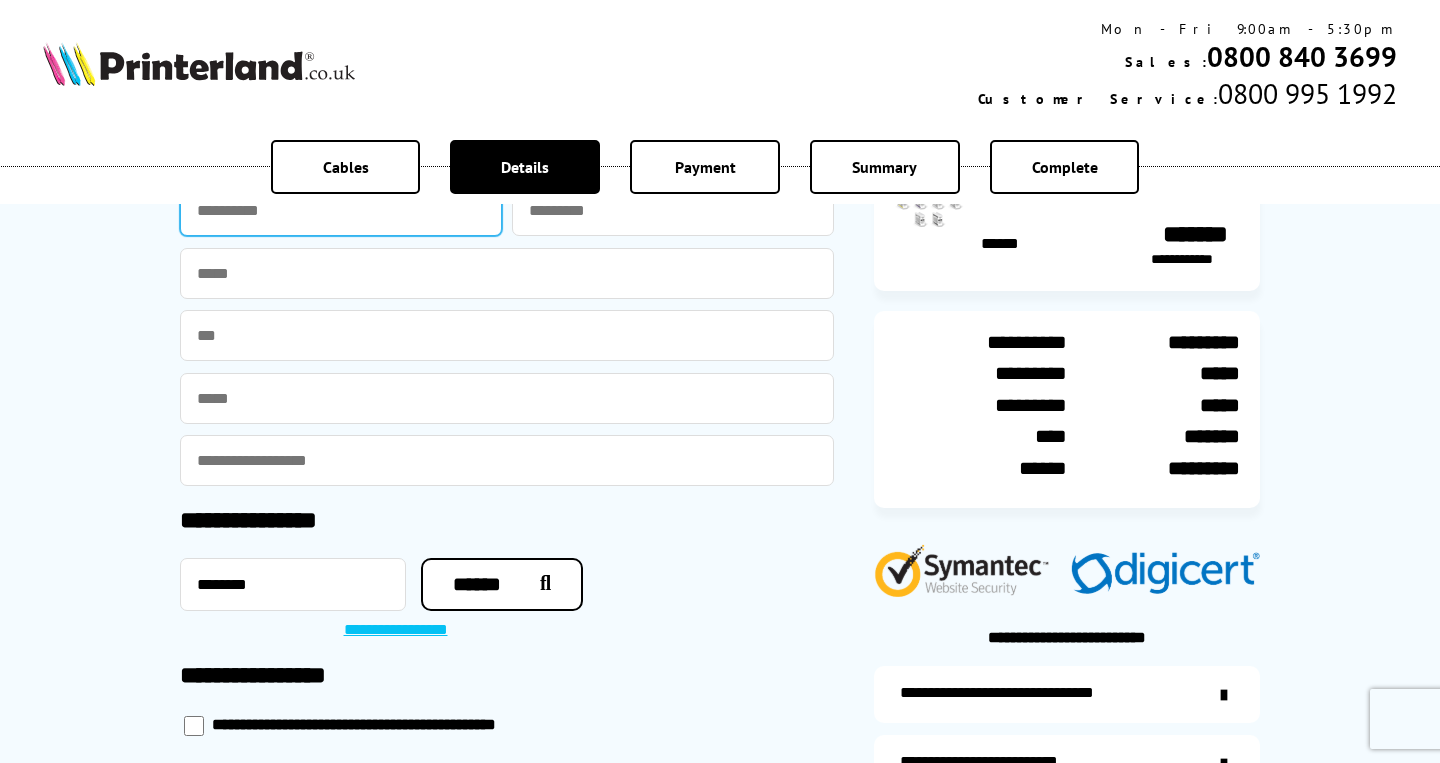 type on "****" 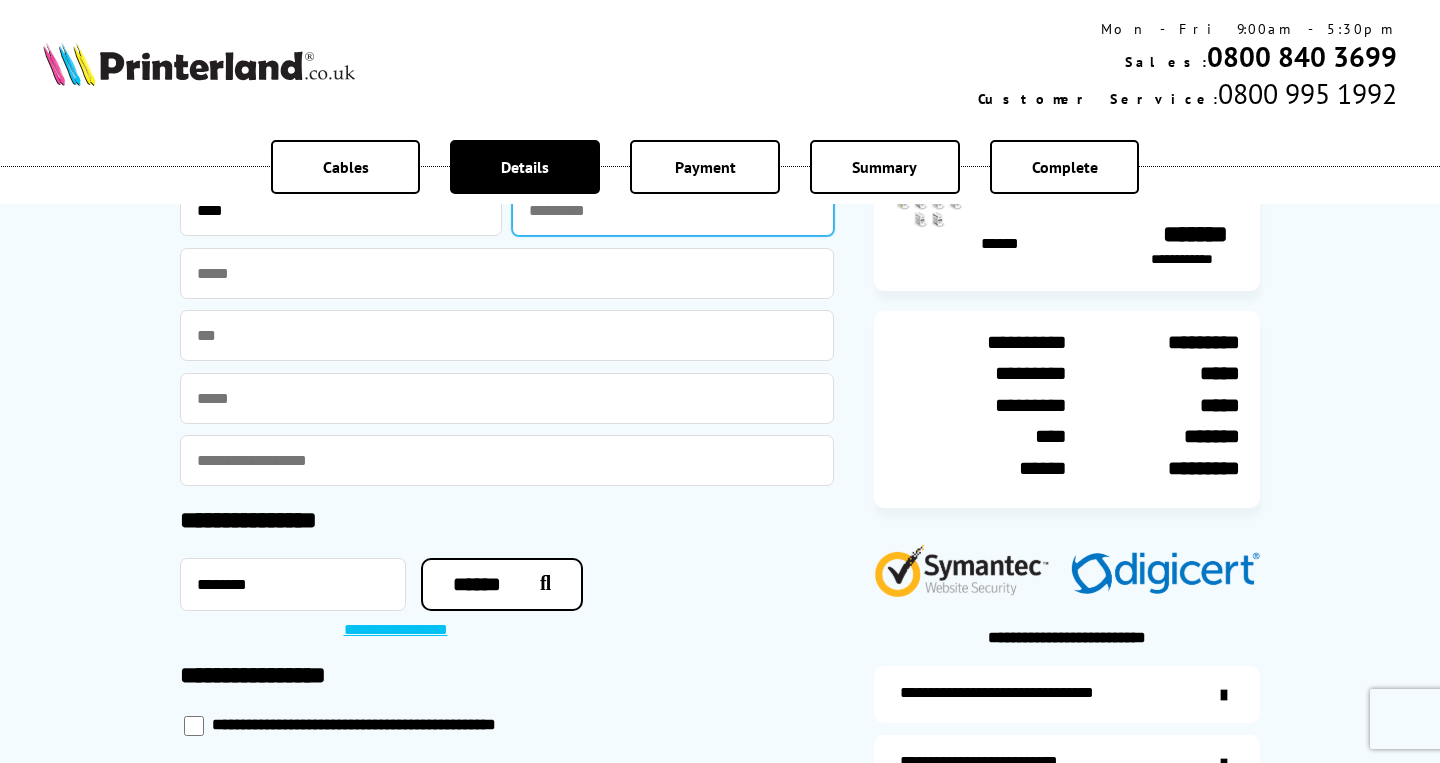 type on "*****" 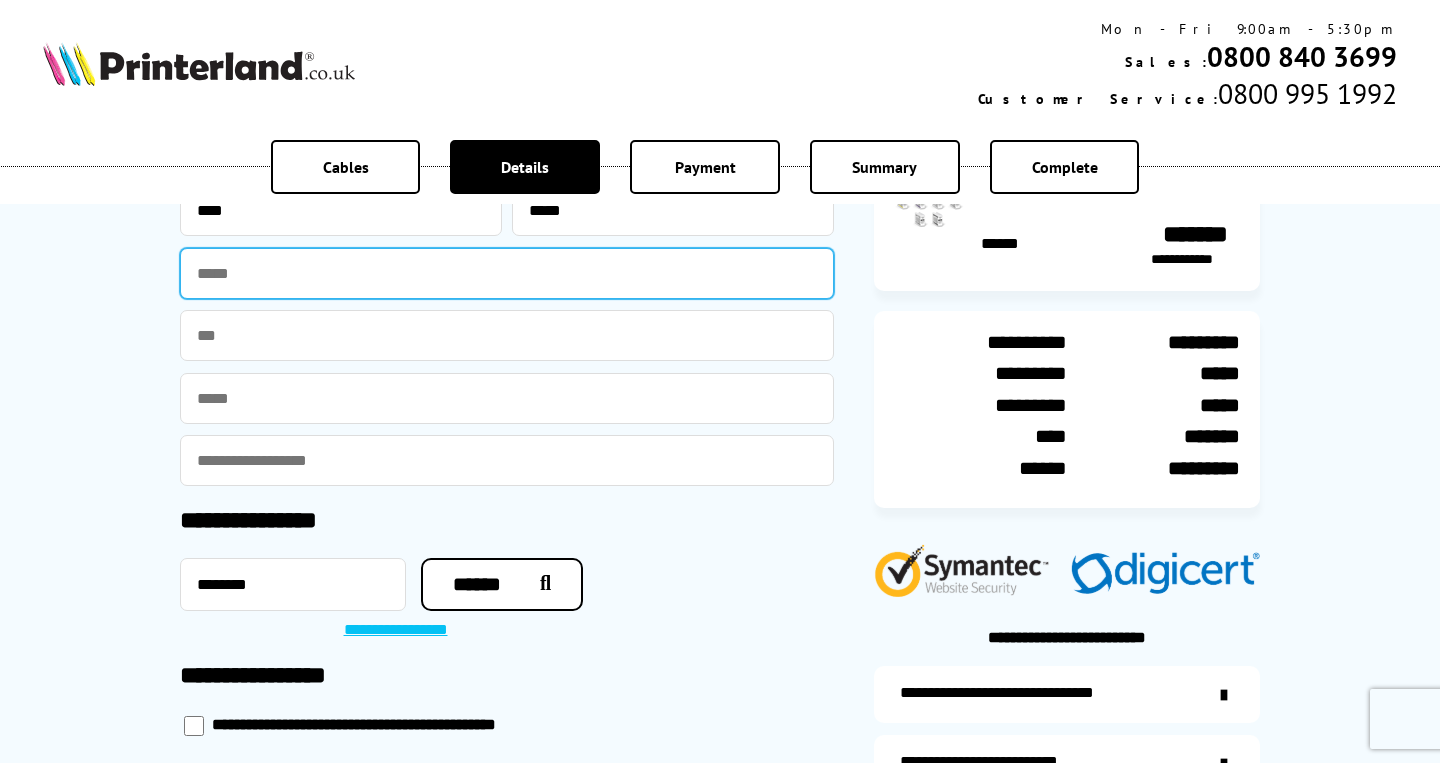 type on "**********" 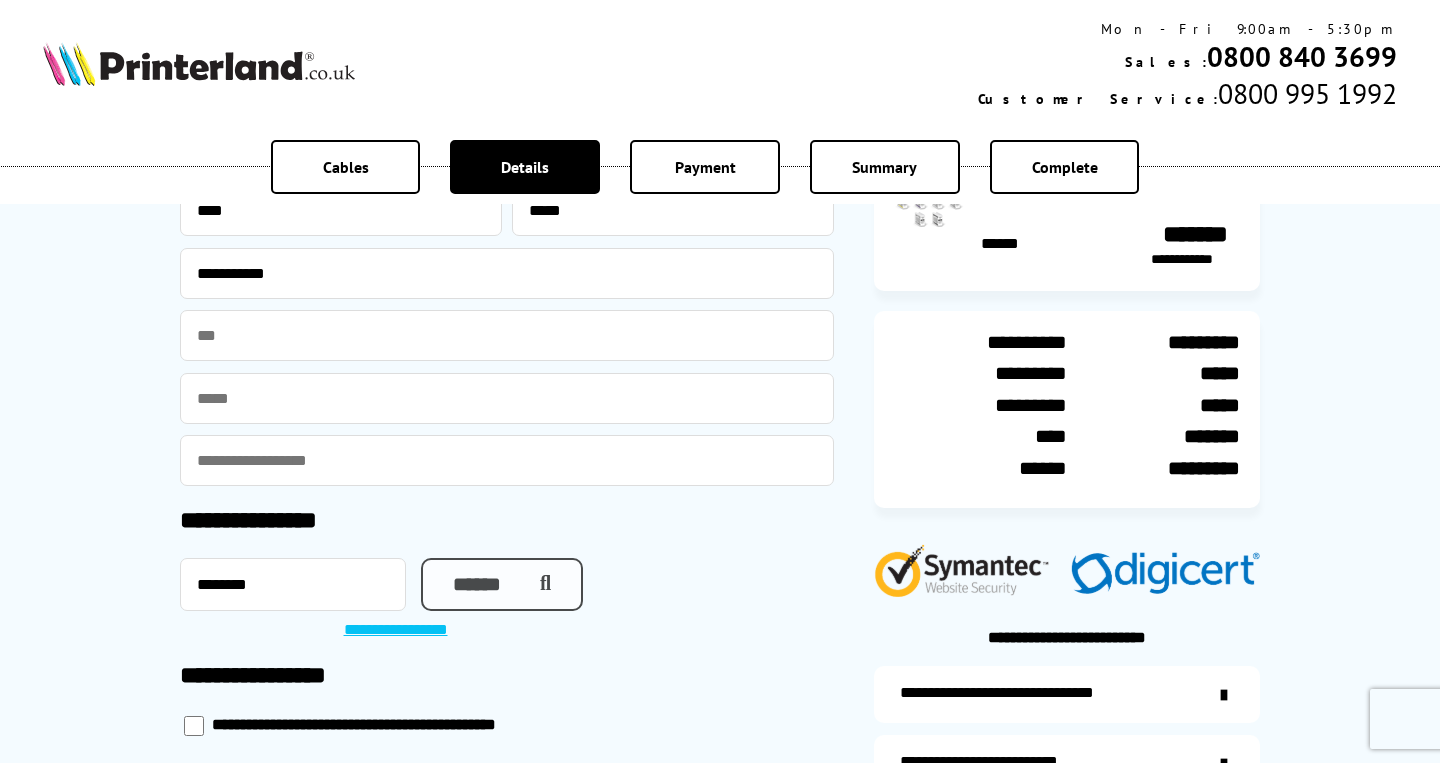 click on "******" at bounding box center [502, 584] 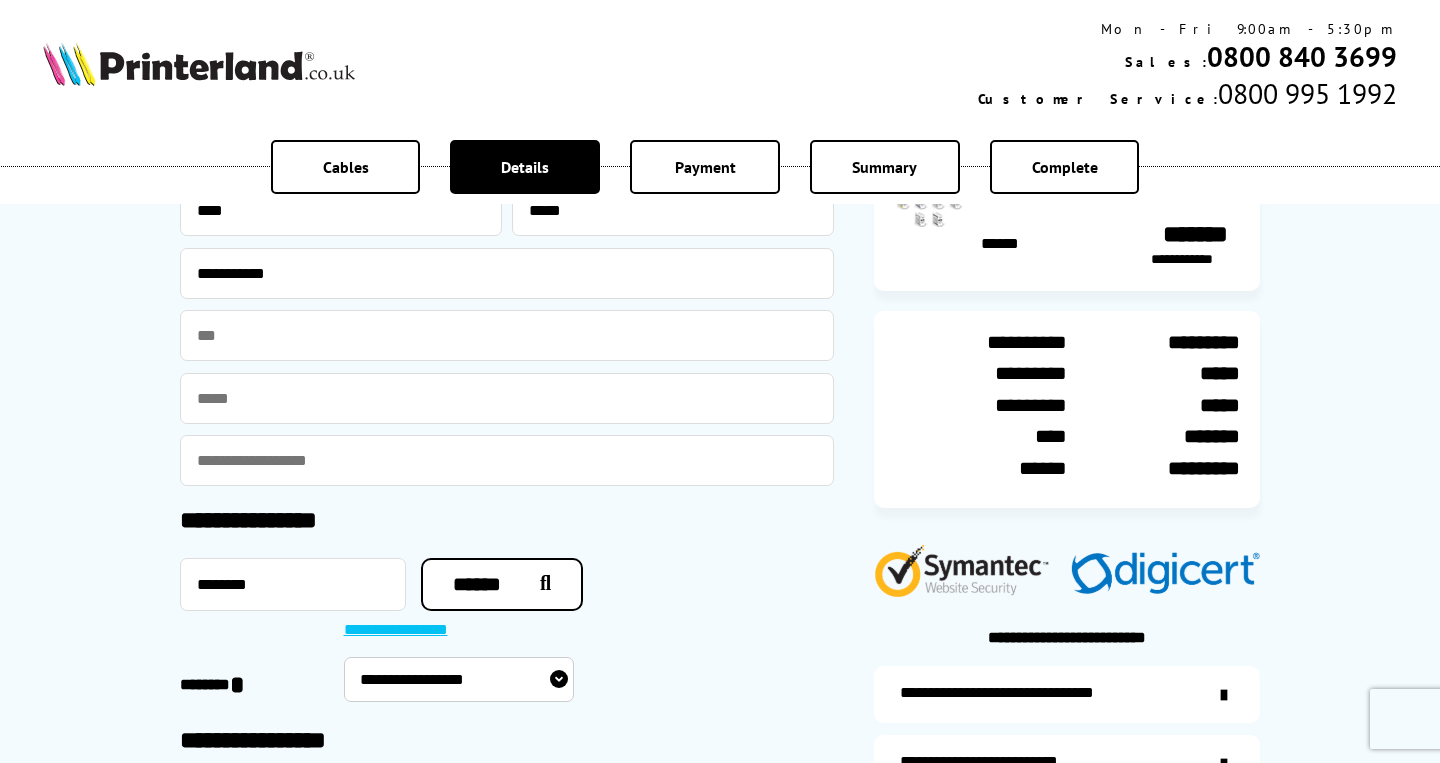 click on "**********" at bounding box center (459, 679) 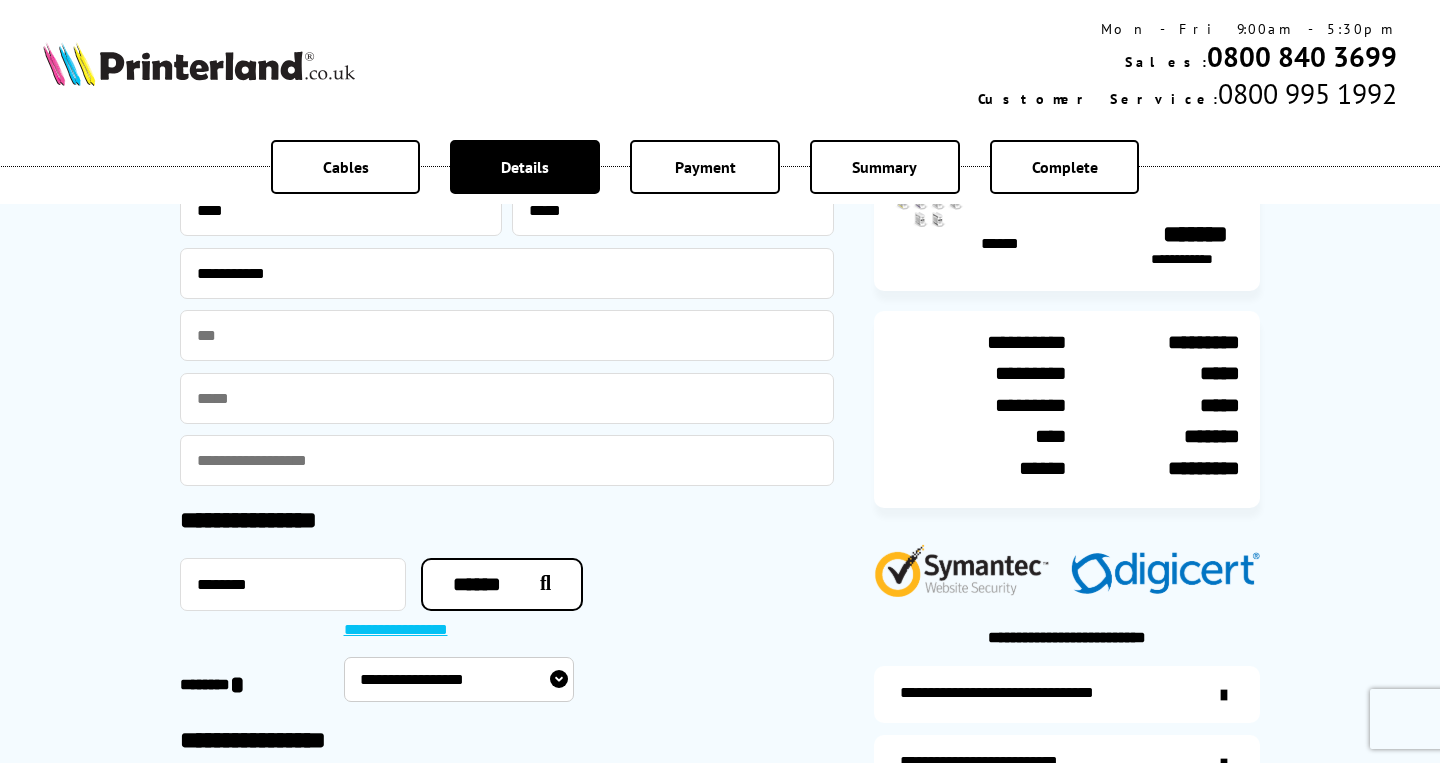 select on "**********" 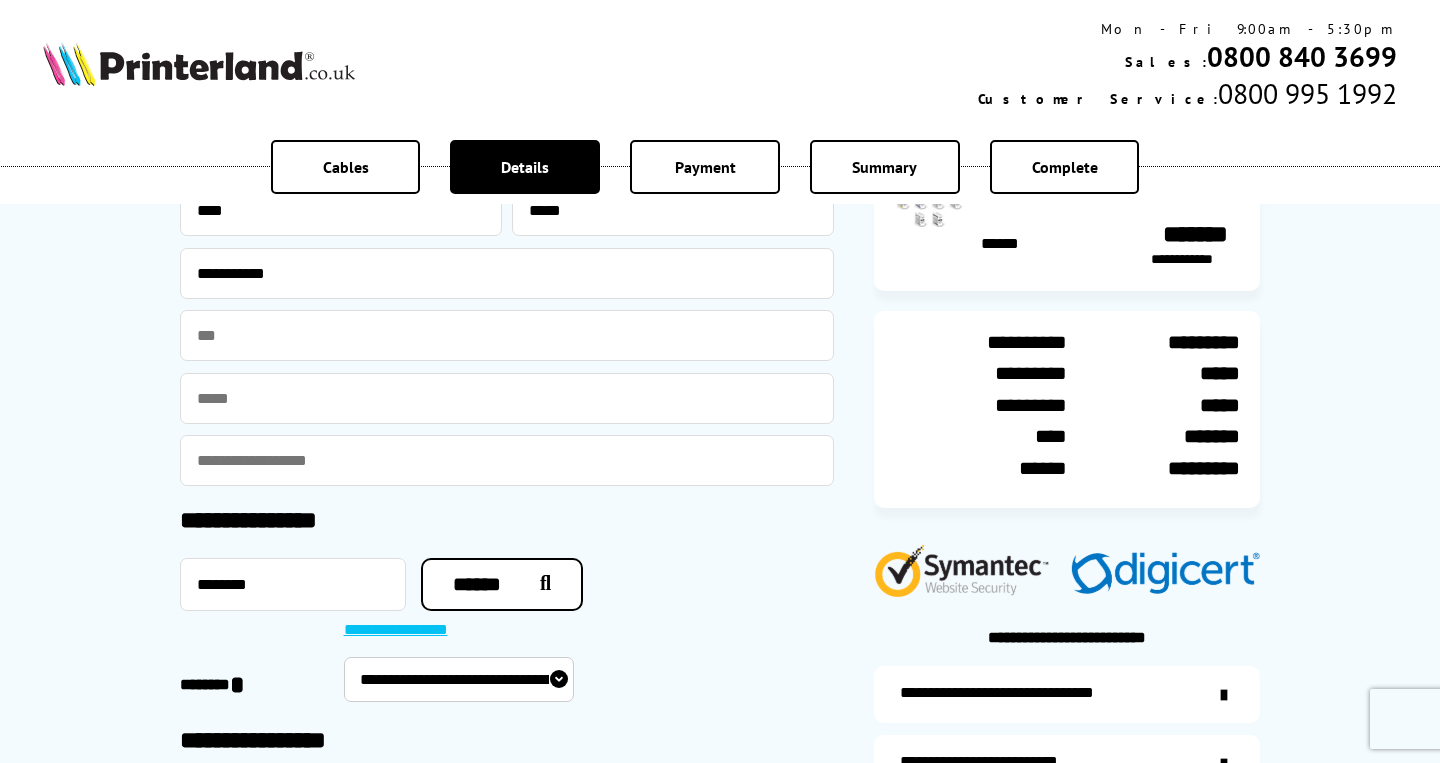 click on "**********" at bounding box center (0, 0) 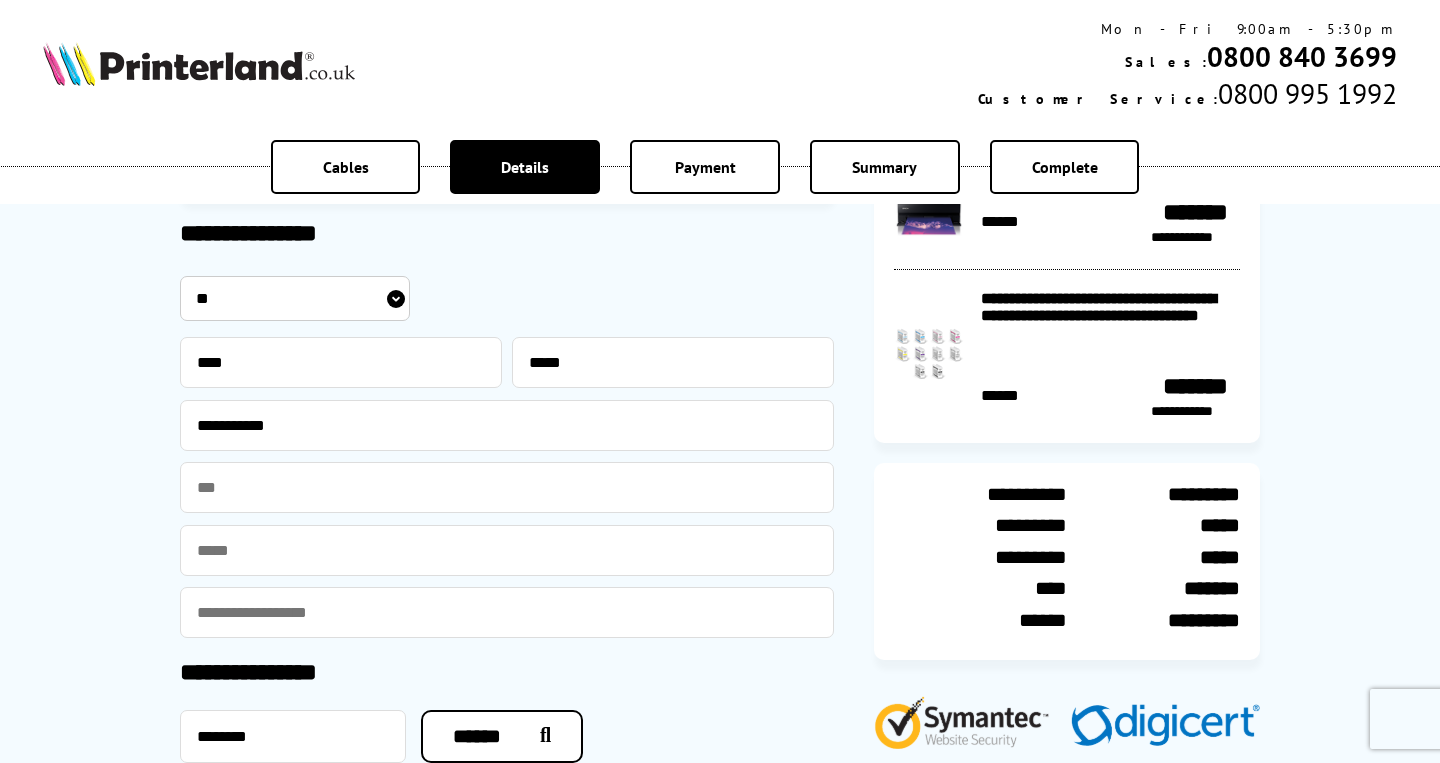 scroll, scrollTop: 120, scrollLeft: 0, axis: vertical 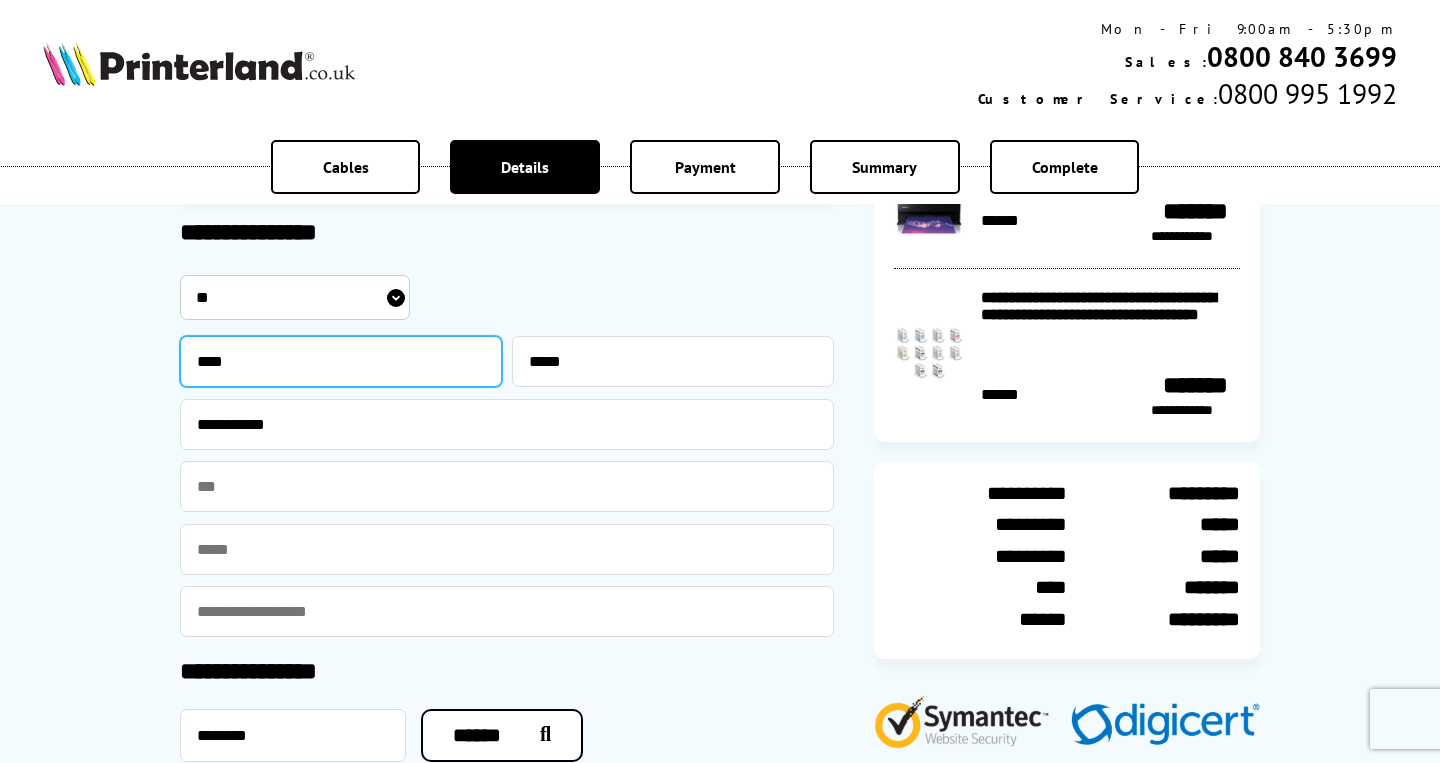 click on "****" at bounding box center (341, 361) 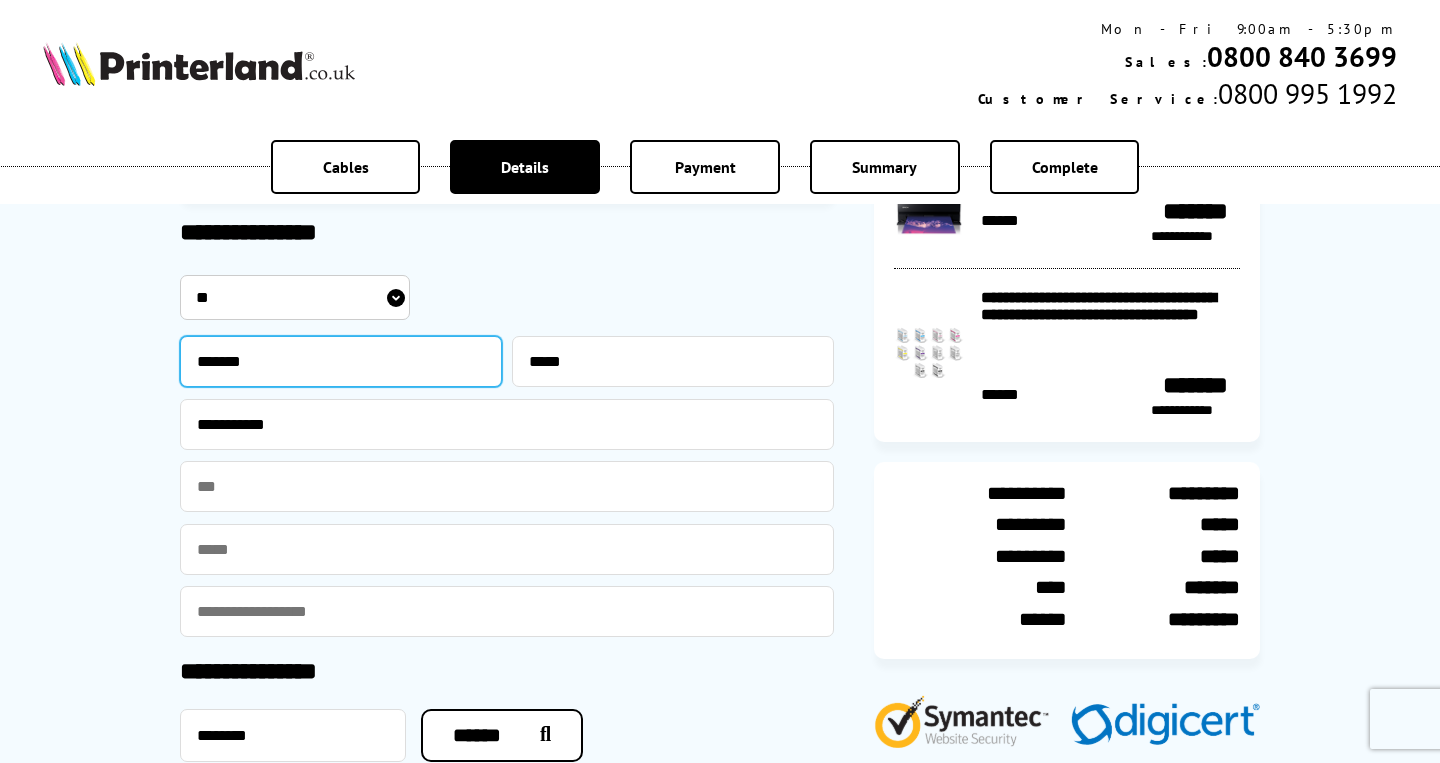 click on "*******" at bounding box center (341, 361) 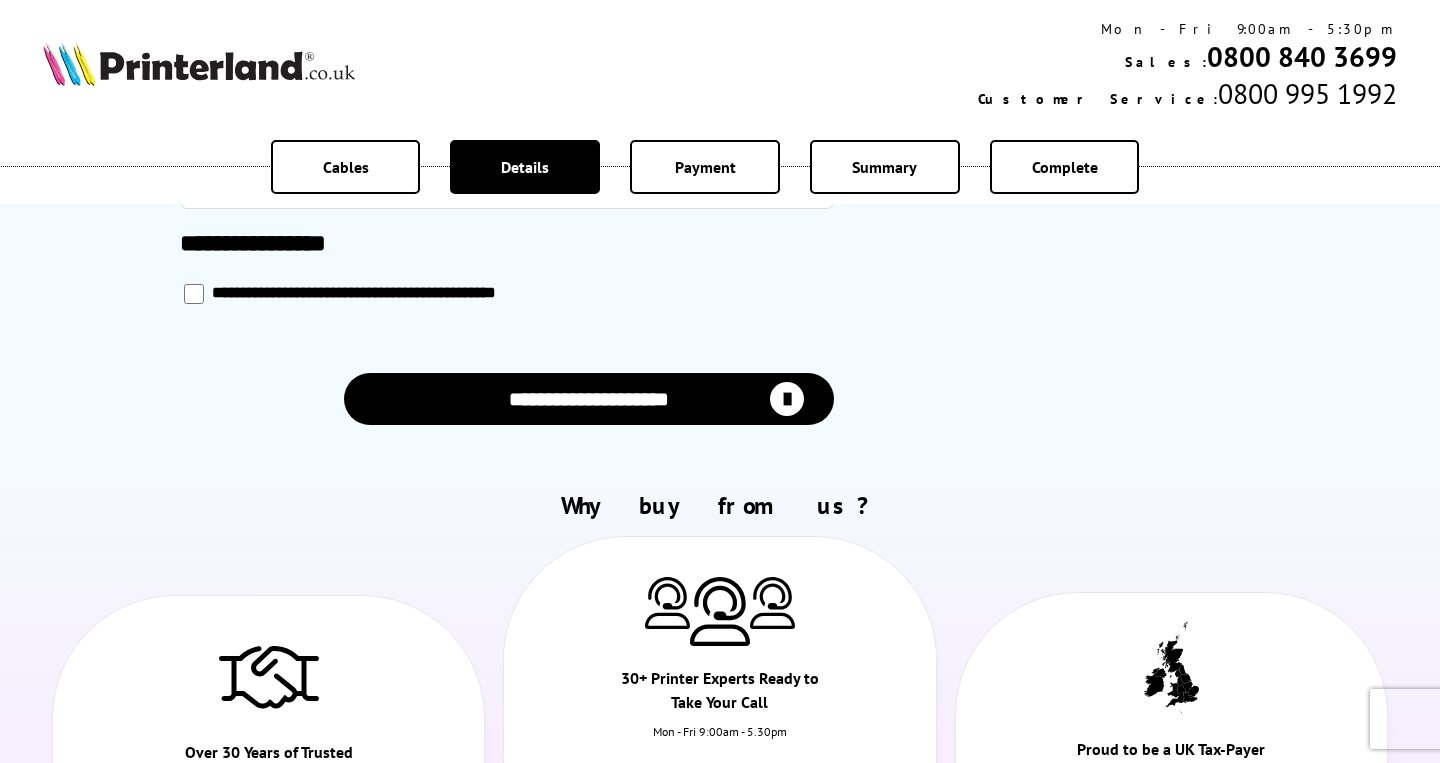 scroll, scrollTop: 1009, scrollLeft: 0, axis: vertical 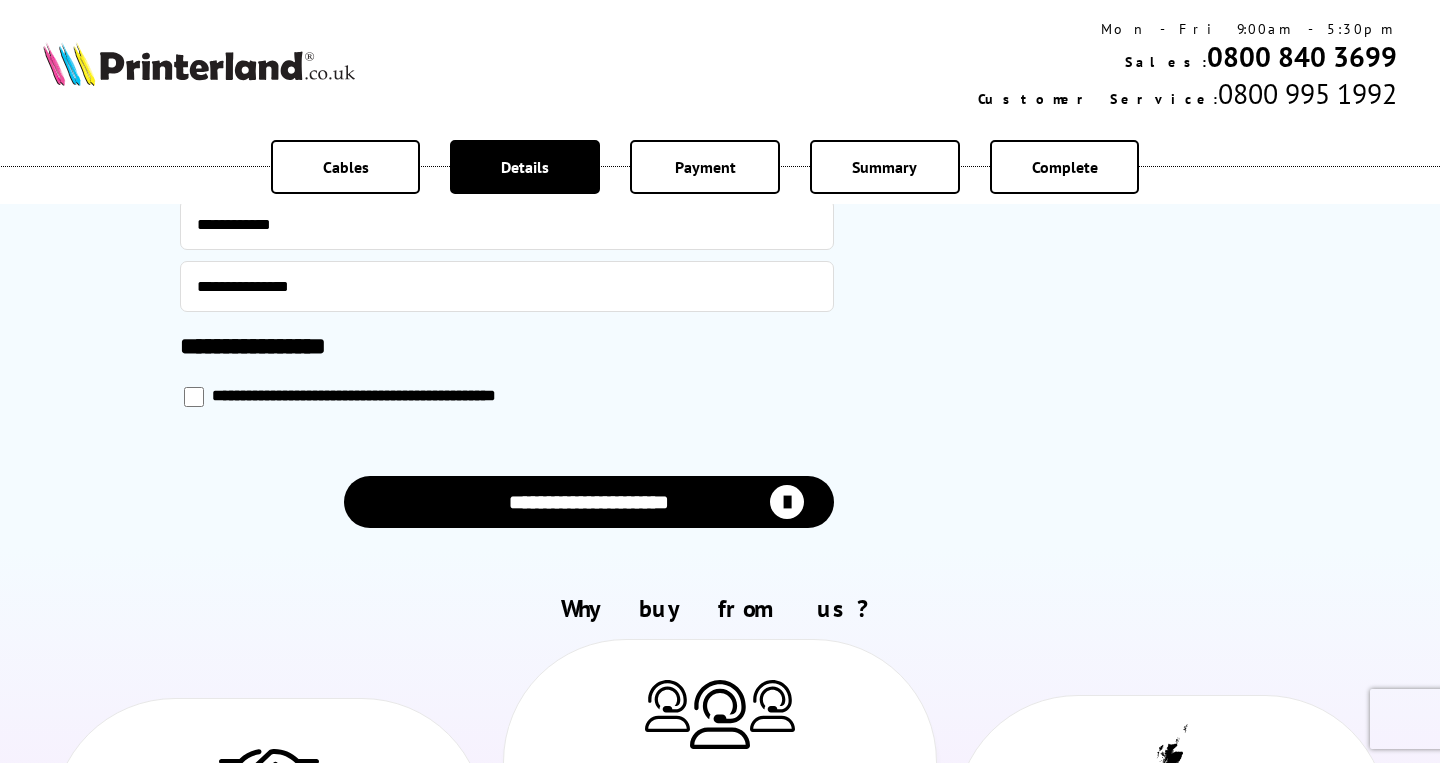 type on "******" 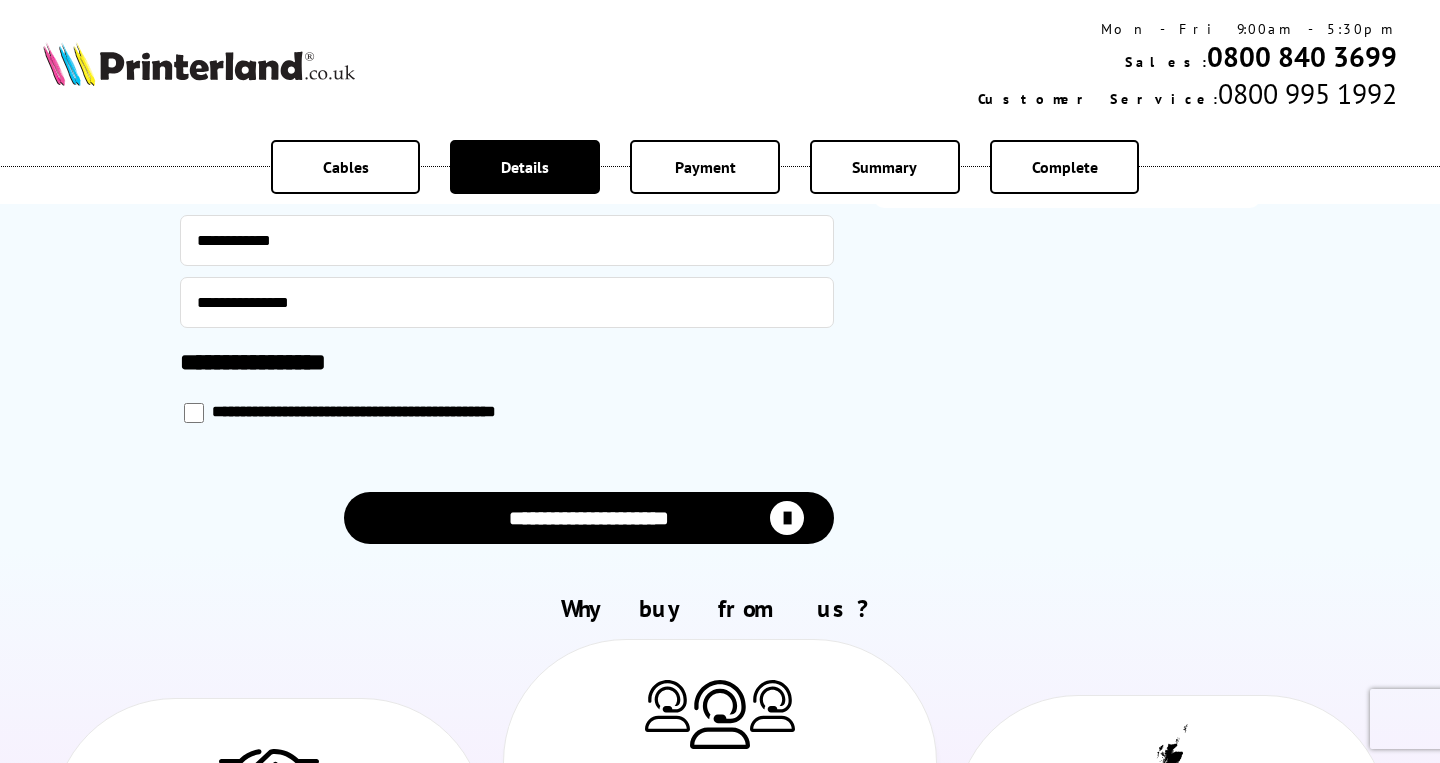 scroll, scrollTop: 541, scrollLeft: 0, axis: vertical 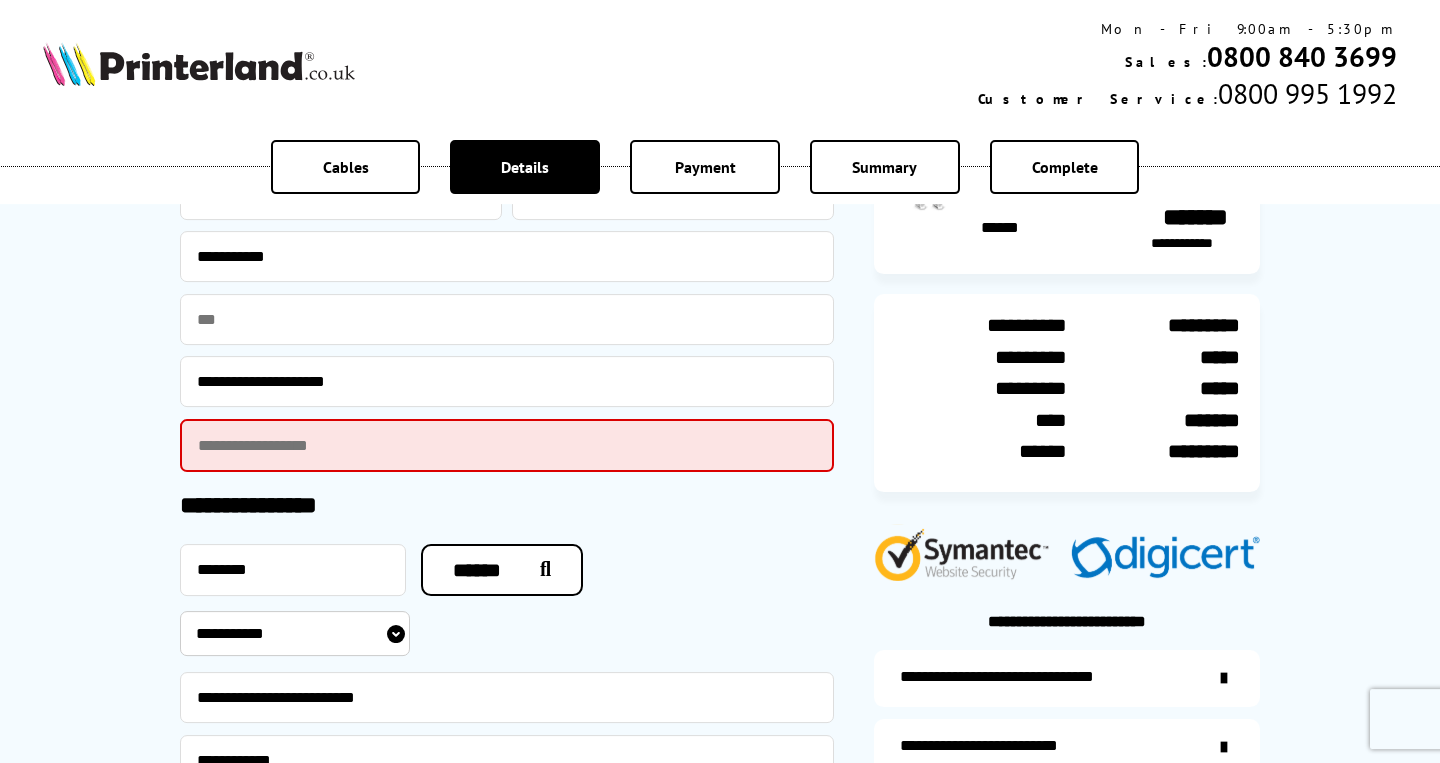 type on "**********" 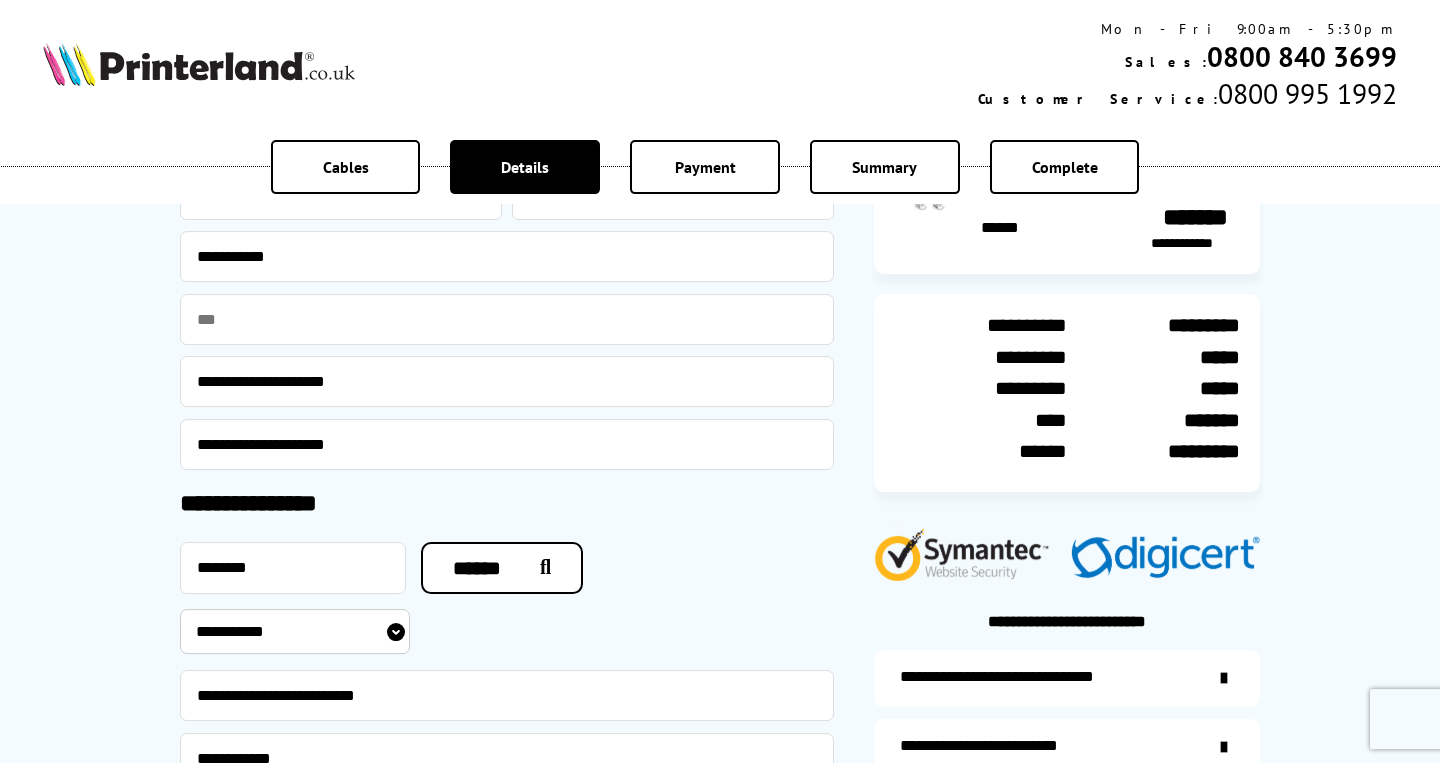type on "**********" 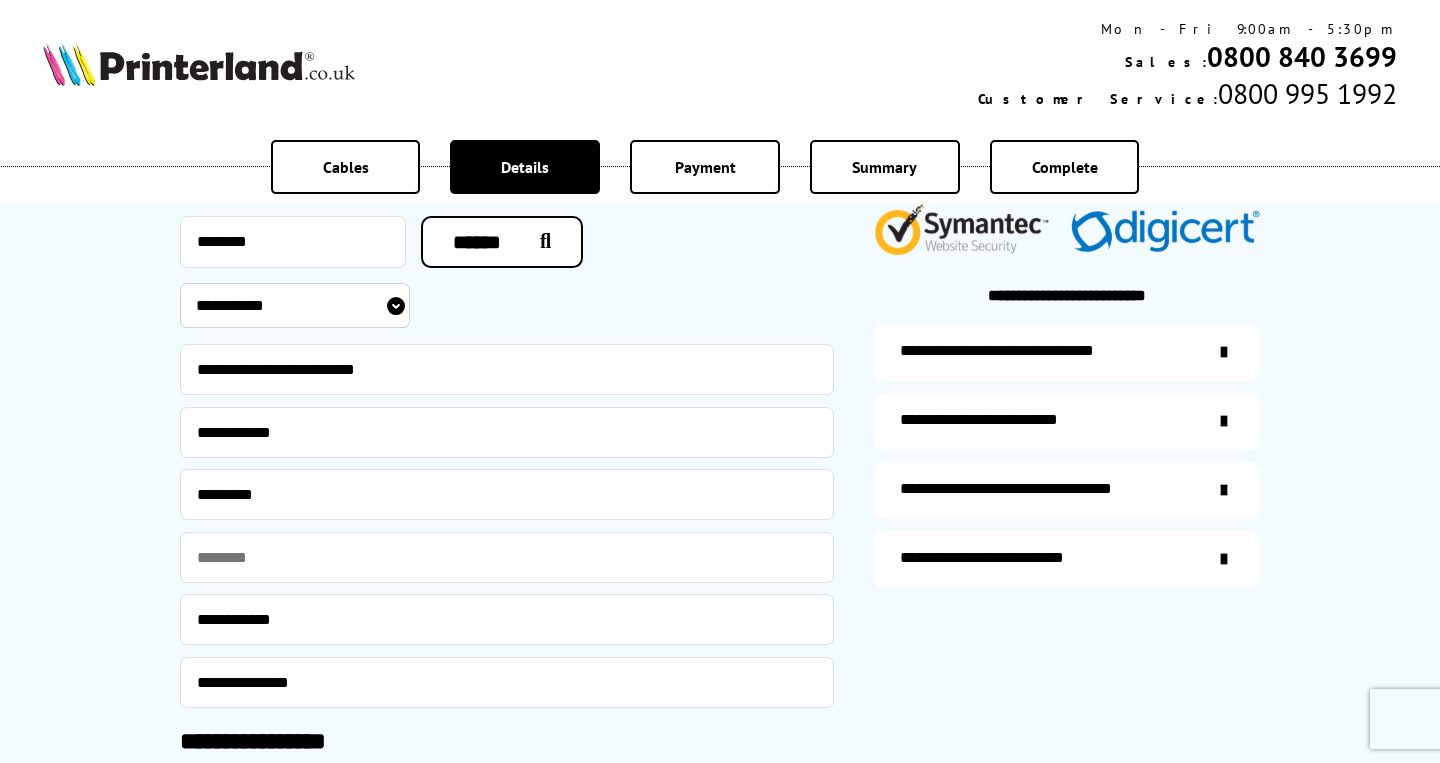 scroll, scrollTop: 913, scrollLeft: 0, axis: vertical 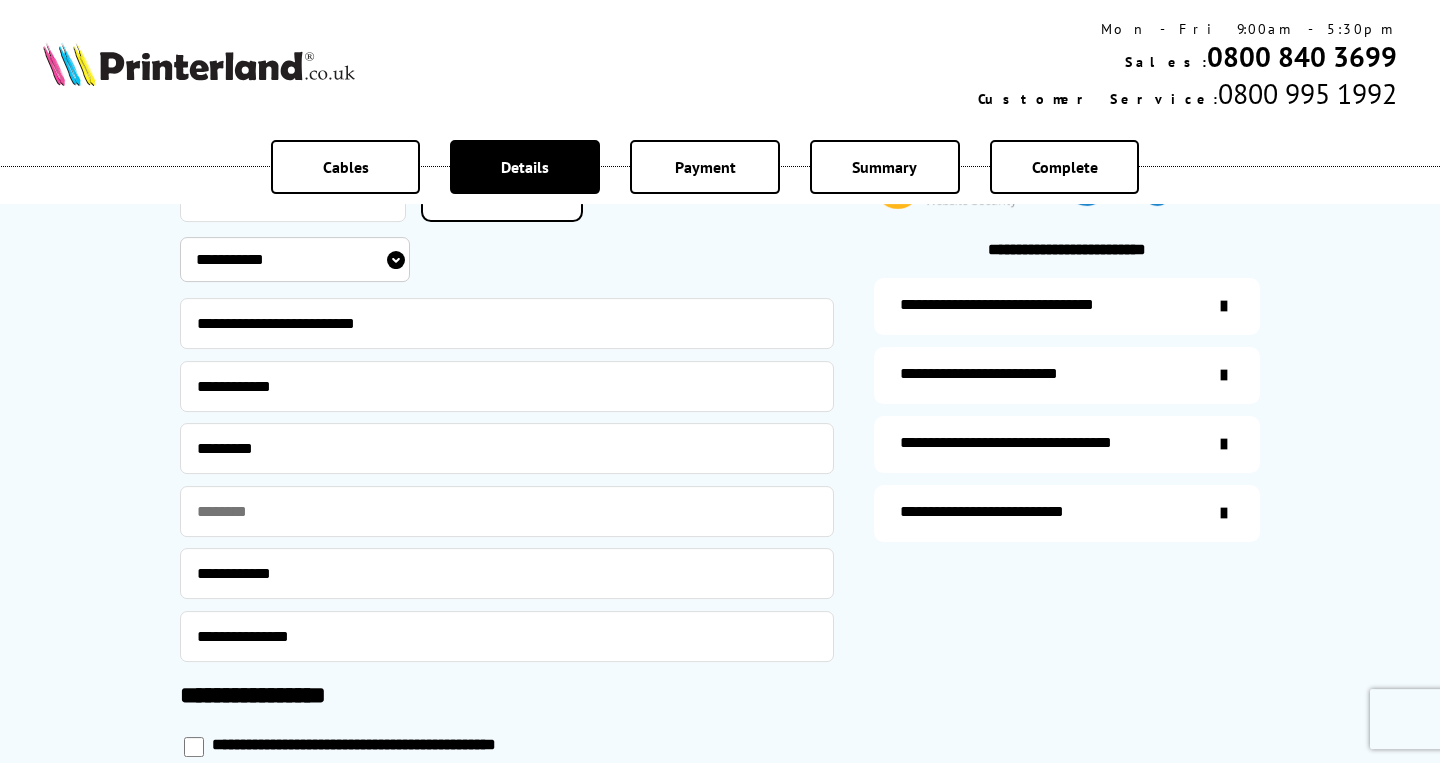select on "**********" 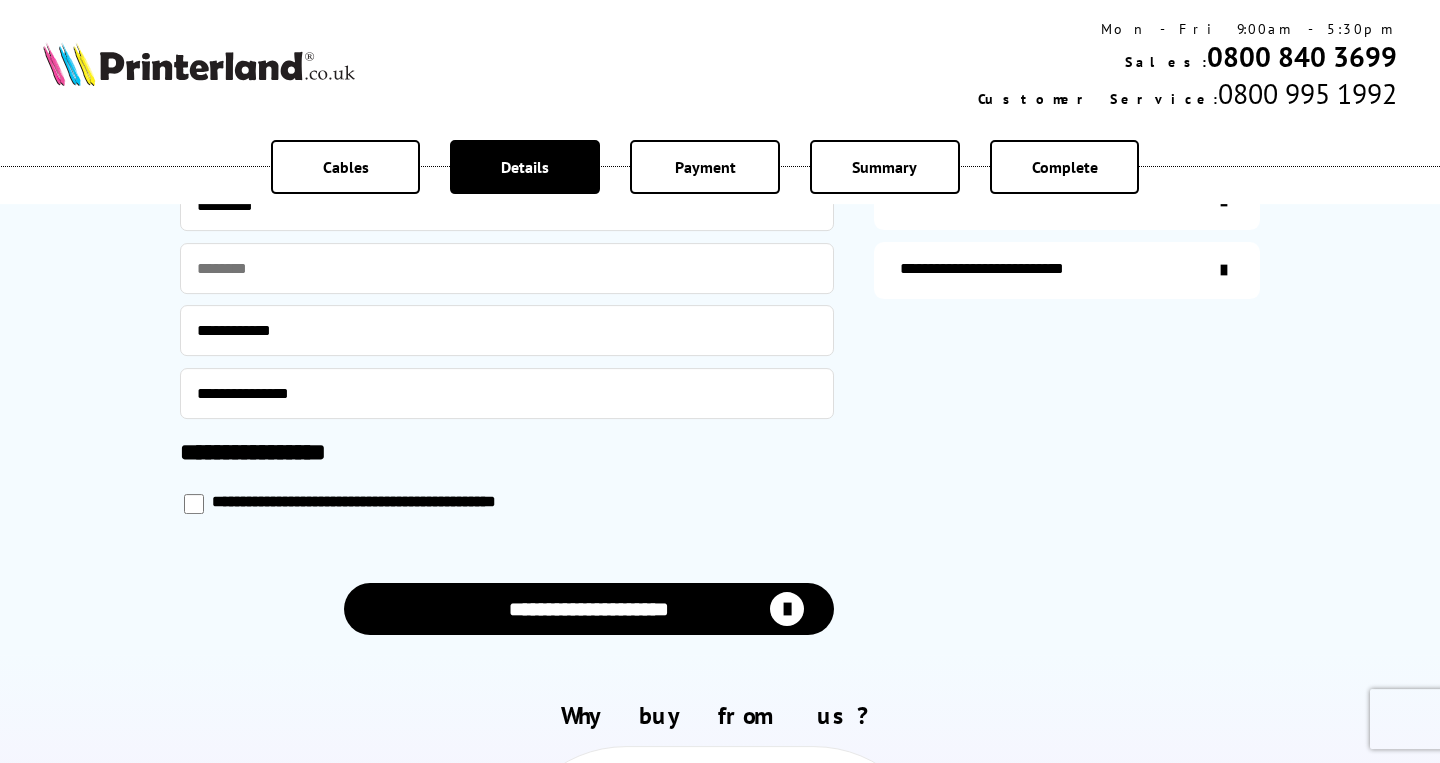 scroll, scrollTop: 1157, scrollLeft: 0, axis: vertical 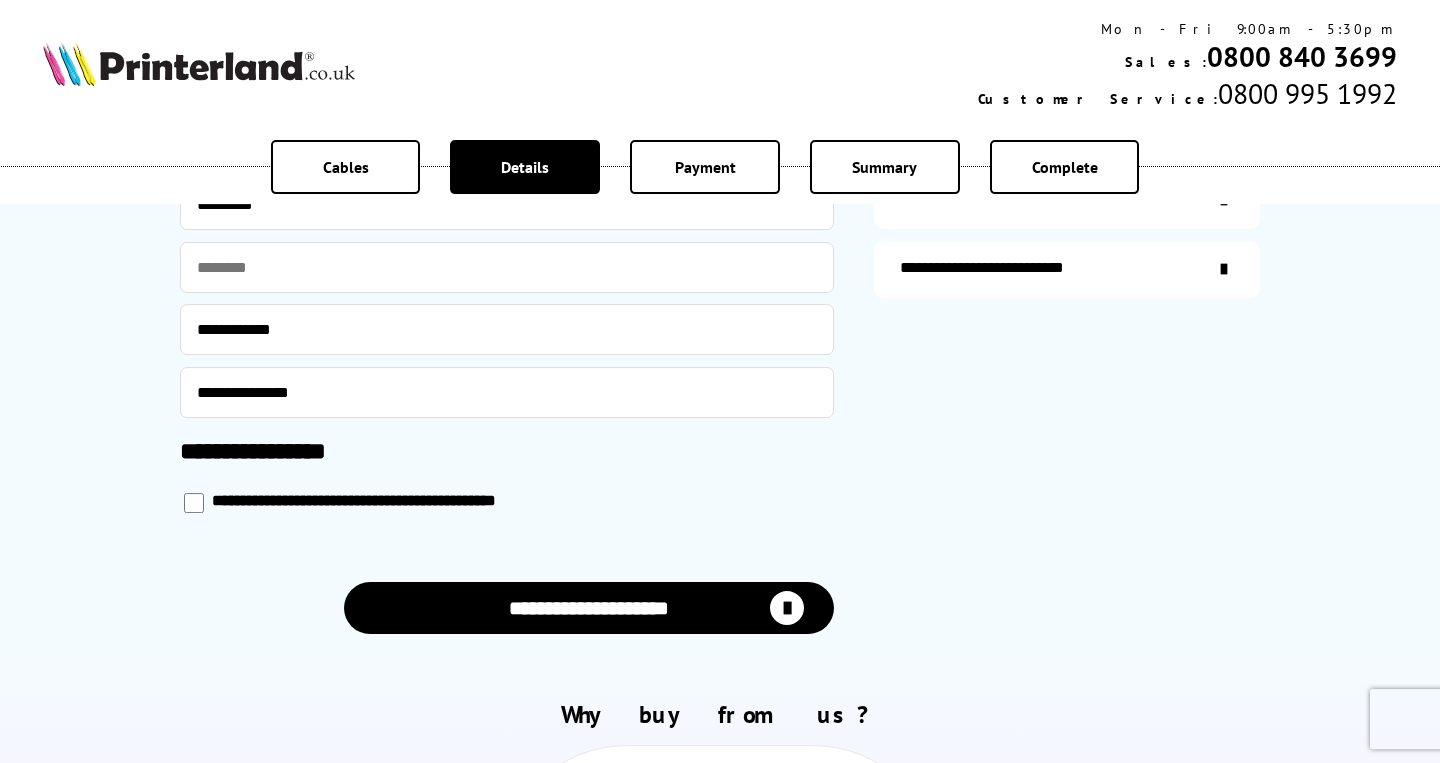 click on "**********" at bounding box center [589, 608] 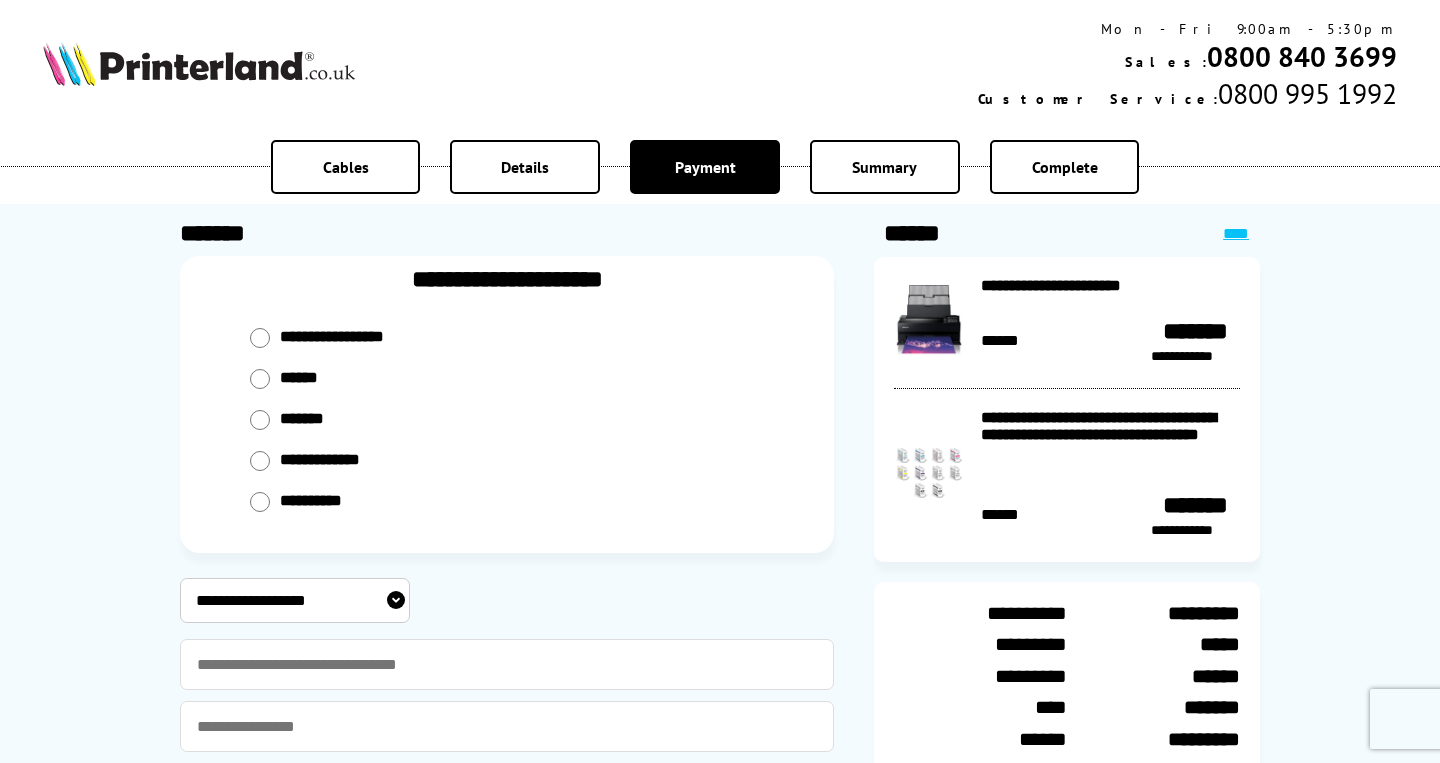 scroll, scrollTop: 0, scrollLeft: 0, axis: both 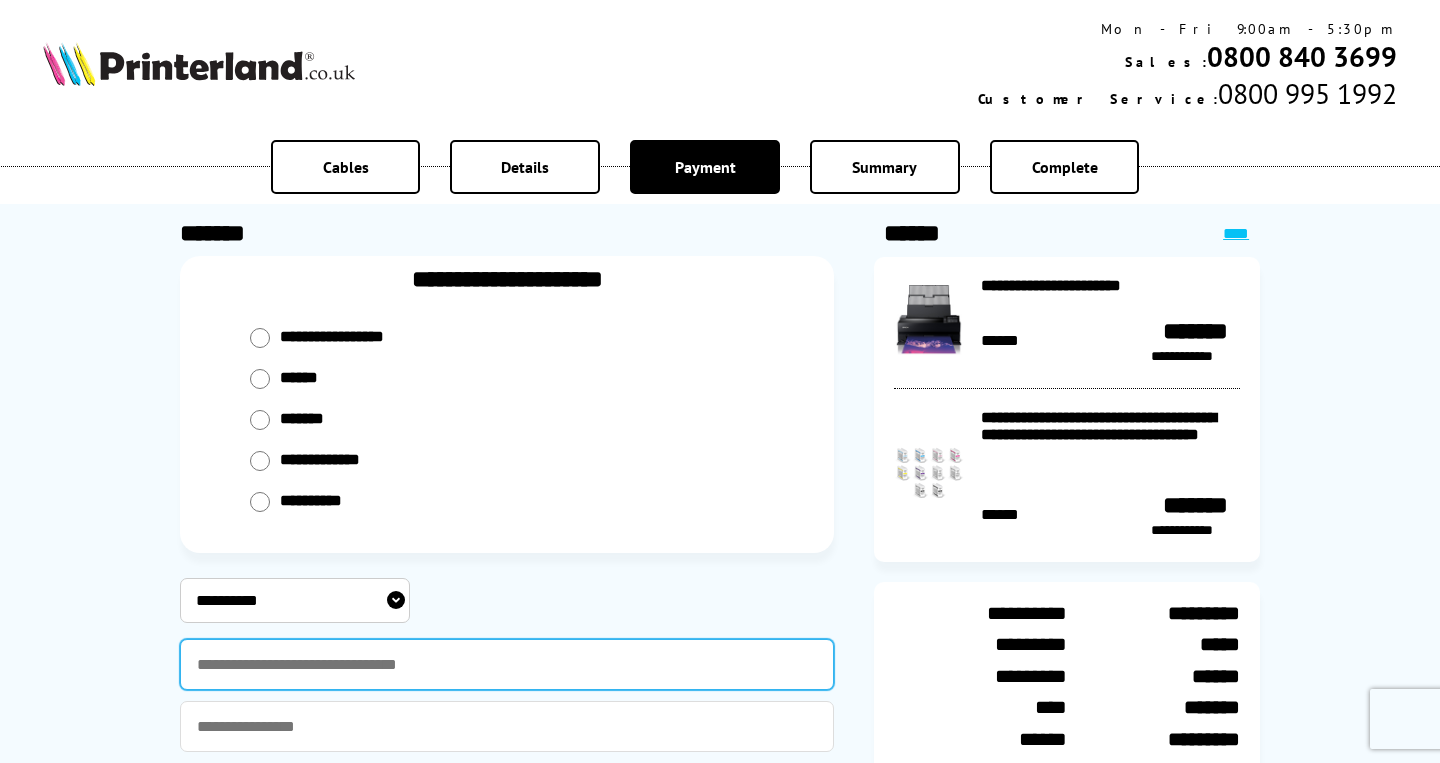 click at bounding box center [507, 664] 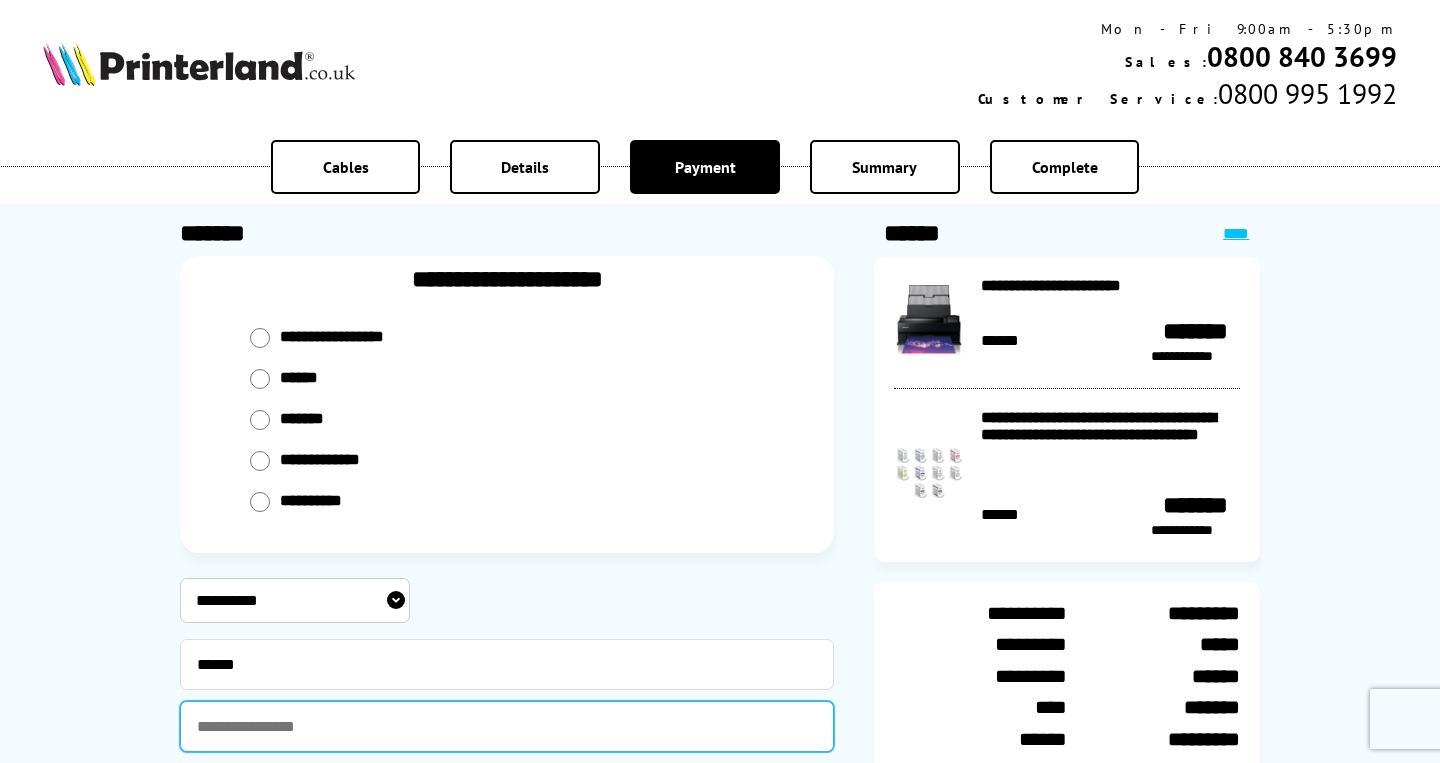 type on "**********" 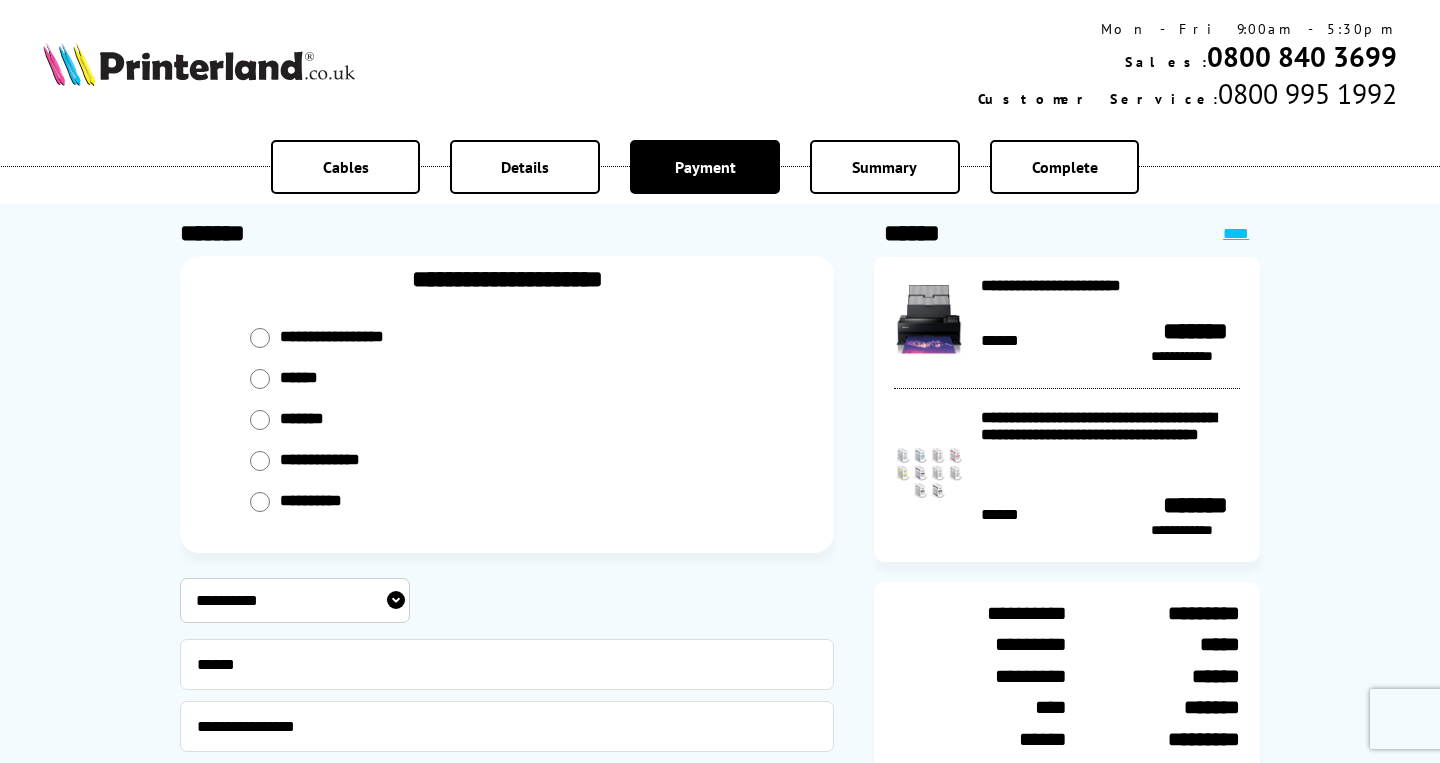 select on "*" 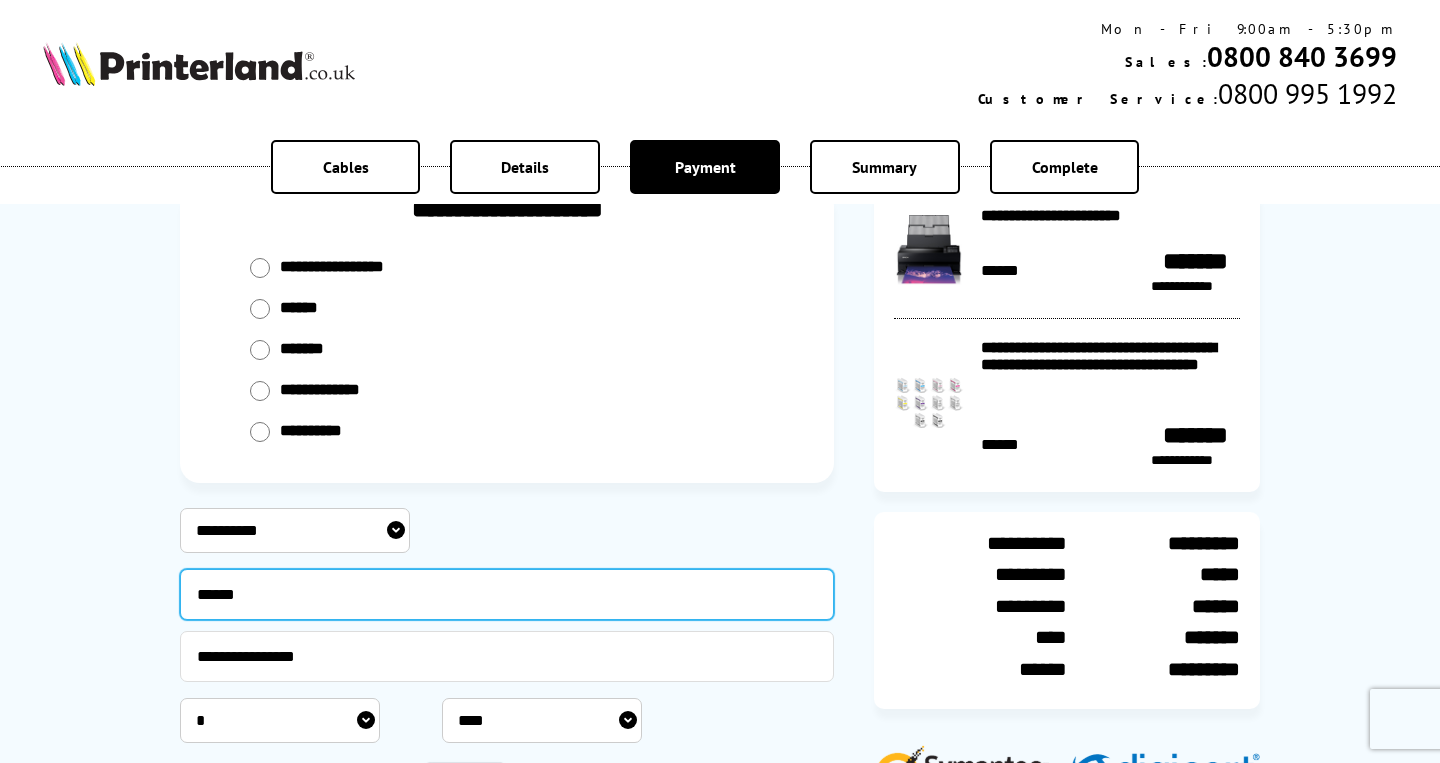 scroll, scrollTop: 160, scrollLeft: 0, axis: vertical 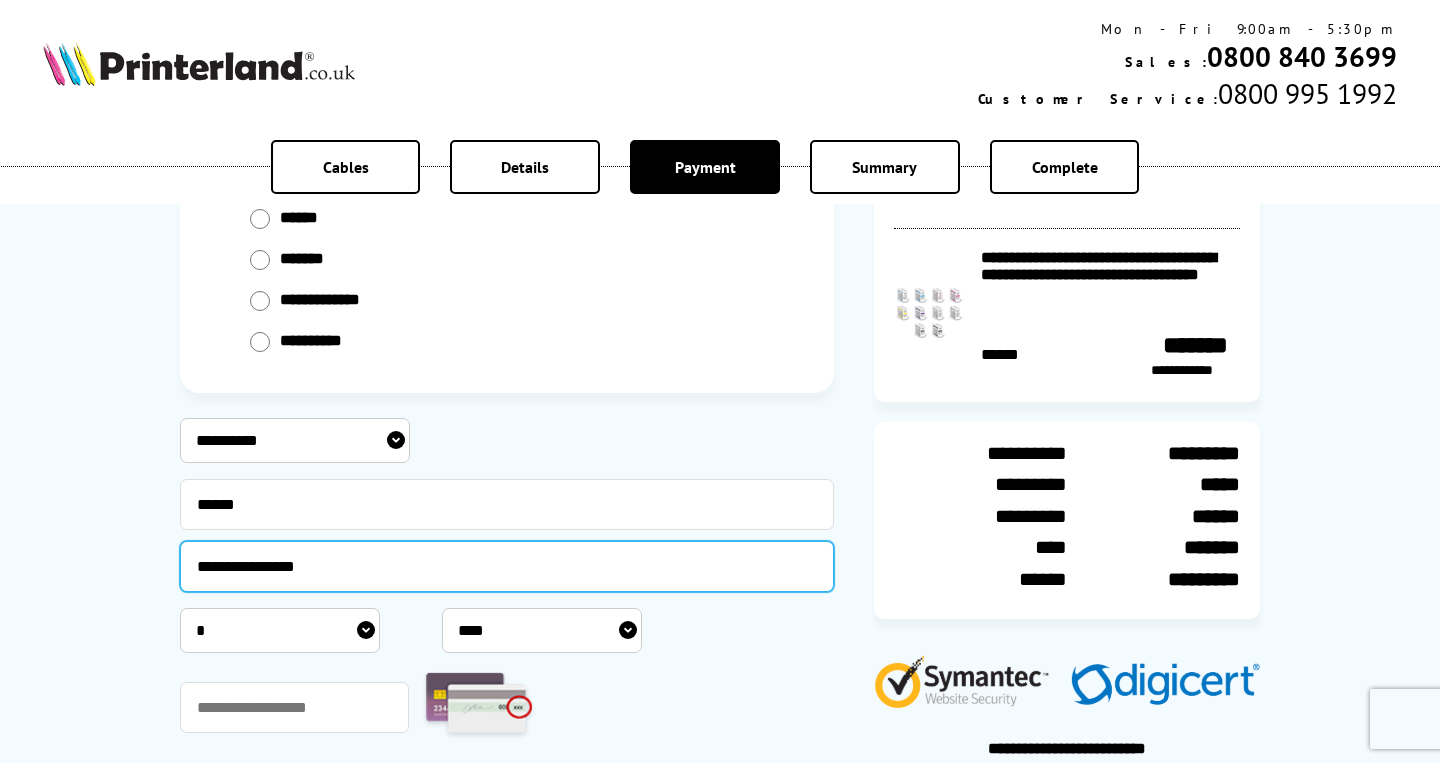 click on "**********" at bounding box center [507, 566] 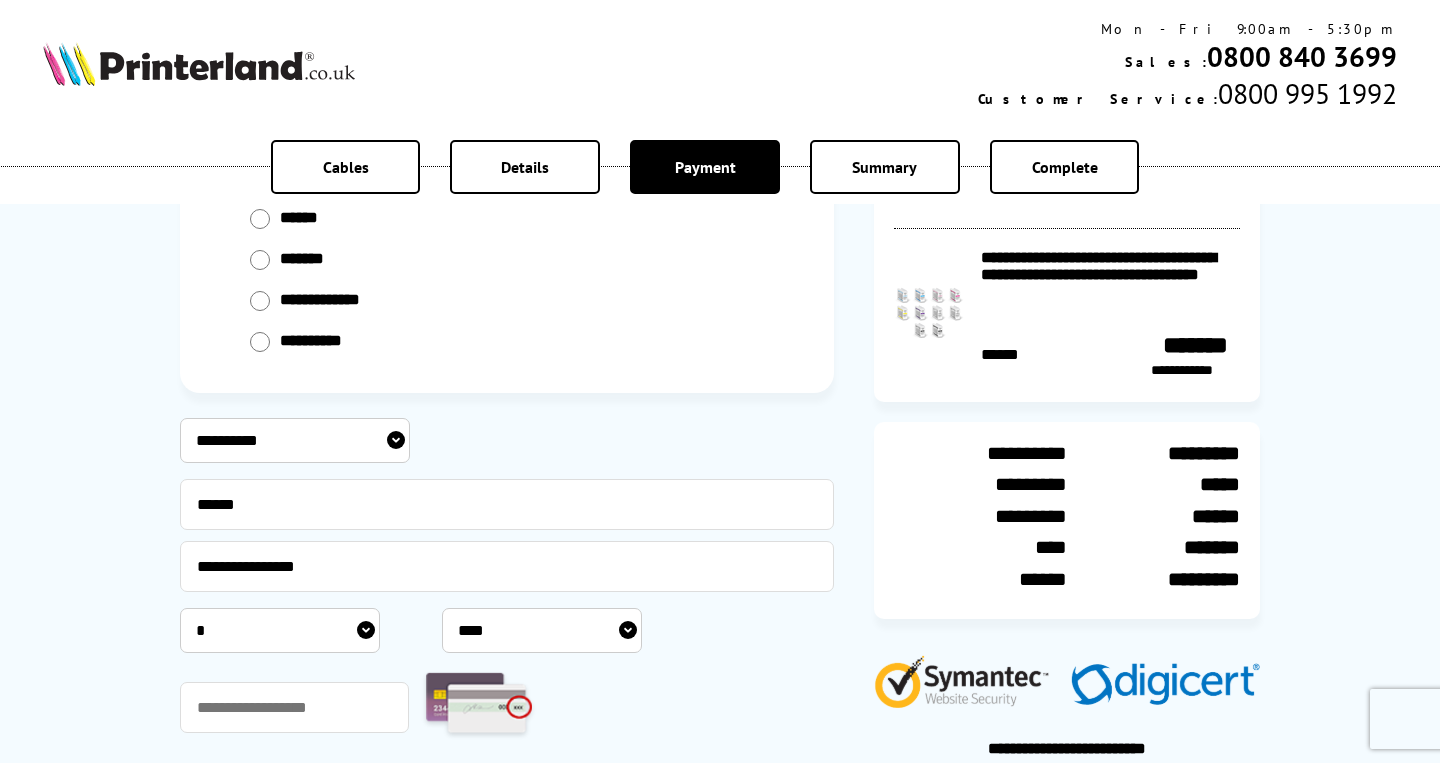 click on "****
****
****
****
****
****
****
****
****
****
****
****
****
****
****
****
****
****
****
****
****
****" at bounding box center (542, 630) 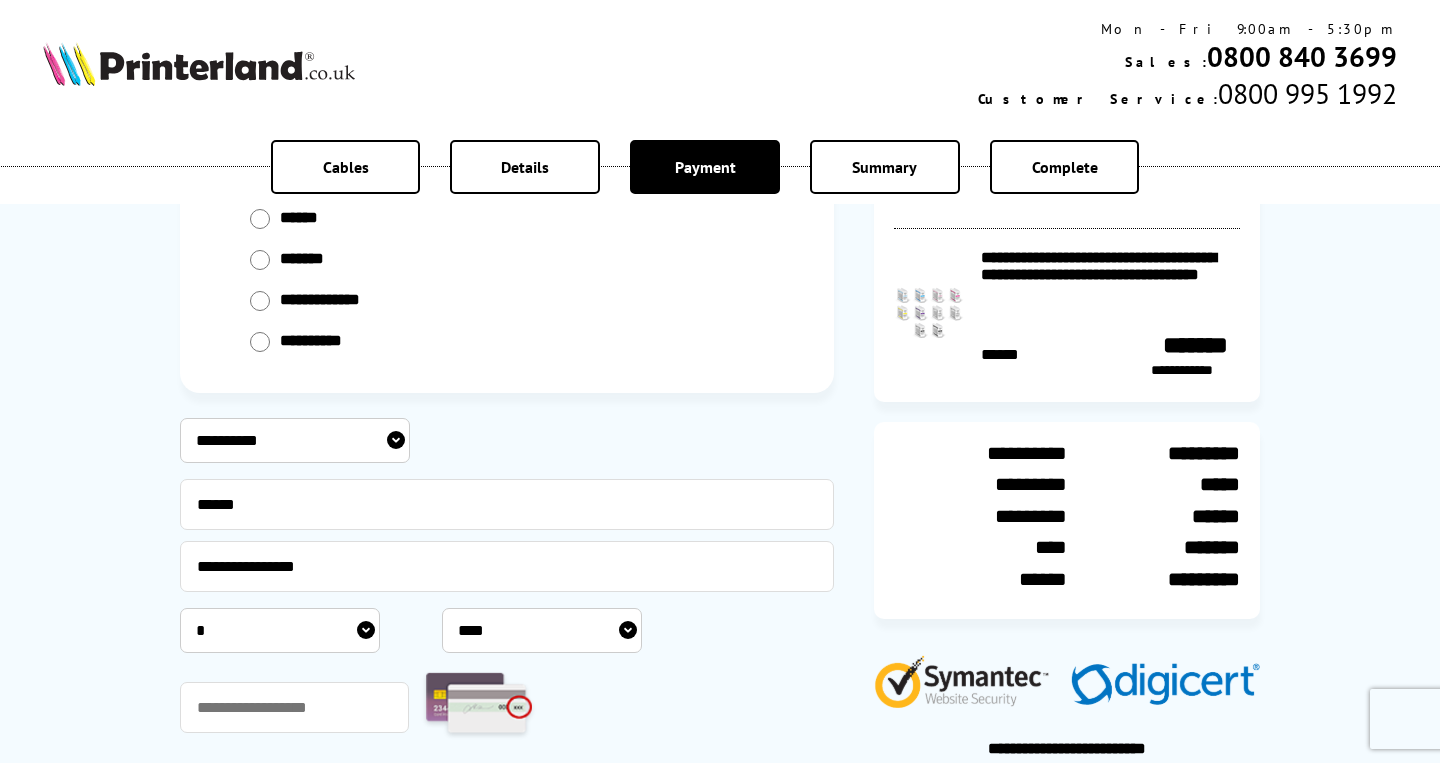 select on "****" 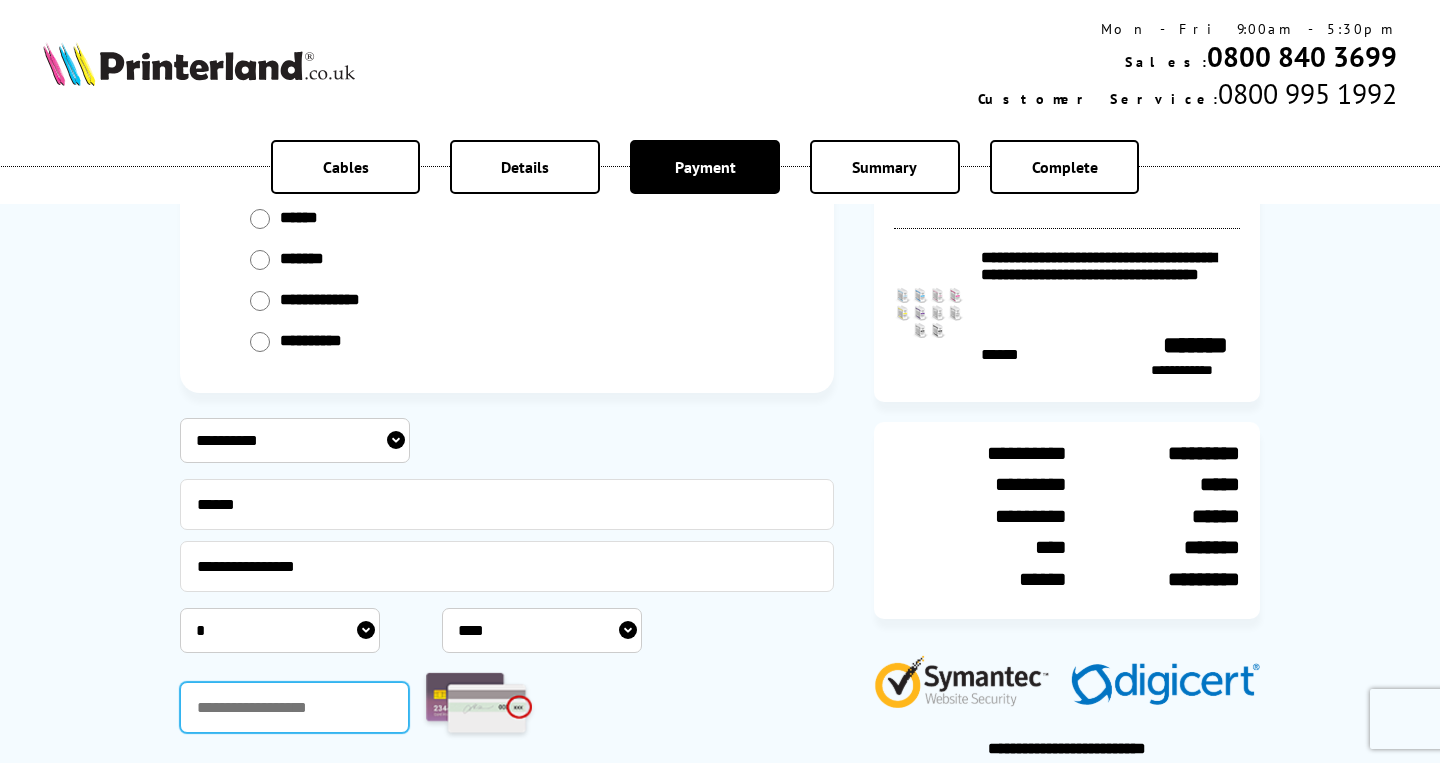 click at bounding box center [294, 707] 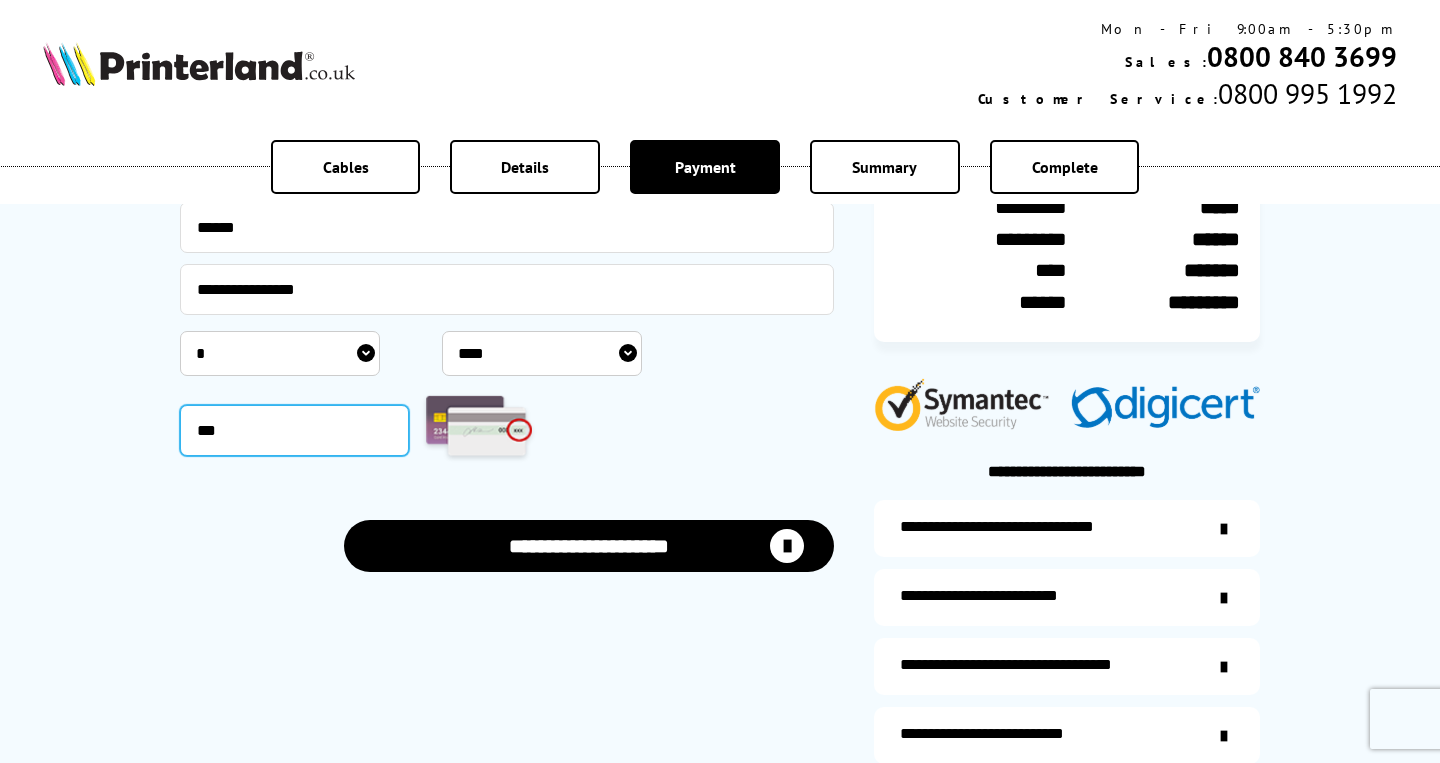 scroll, scrollTop: 548, scrollLeft: 0, axis: vertical 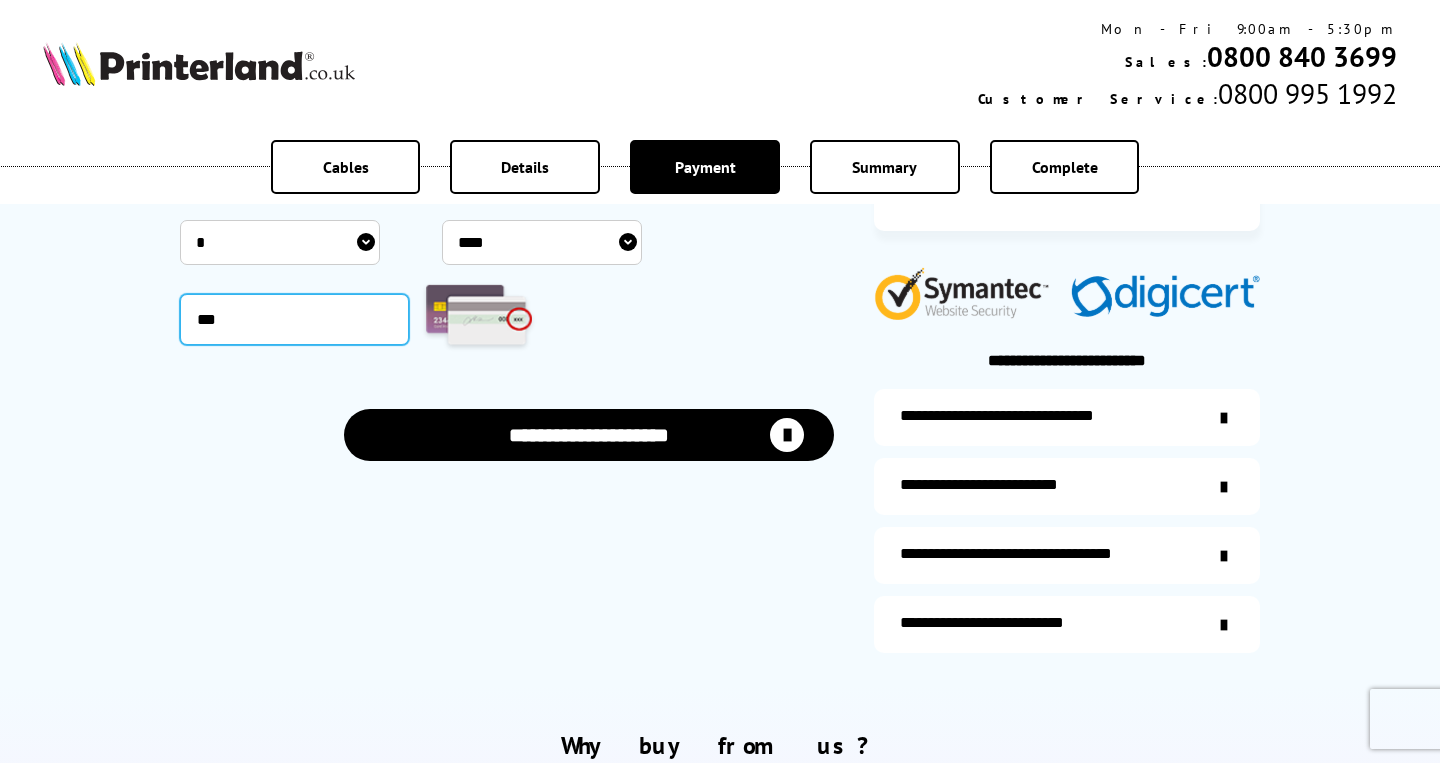 type on "***" 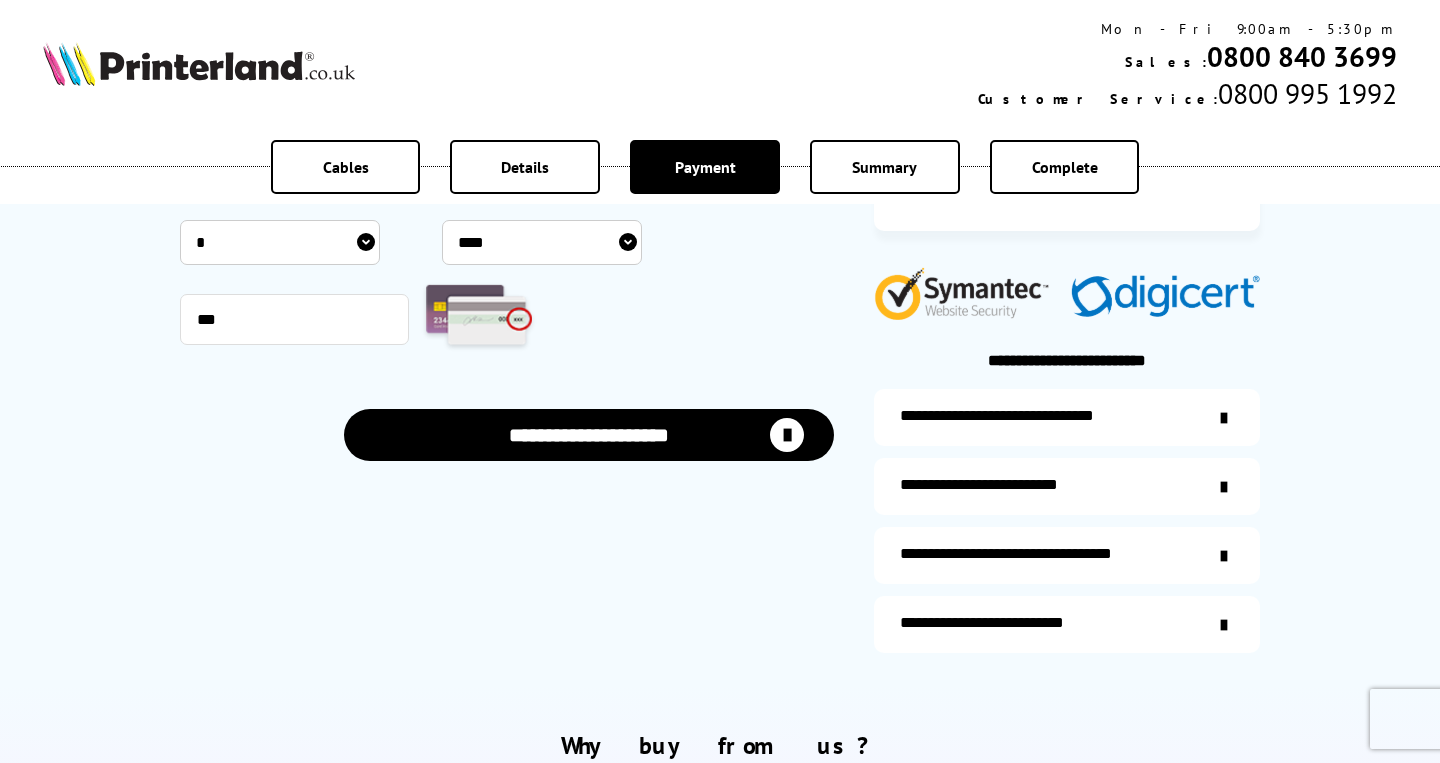 click on "**********" at bounding box center [589, 435] 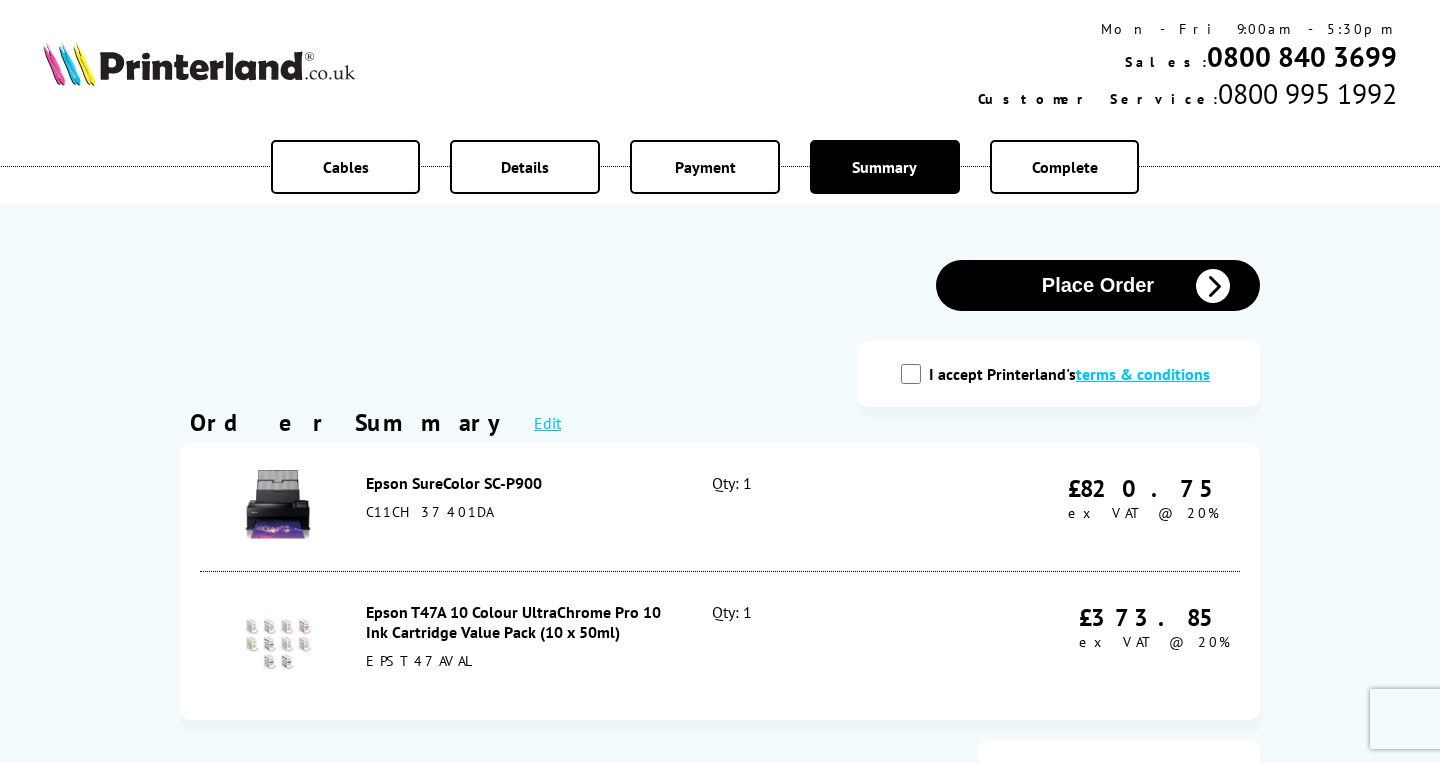 scroll, scrollTop: 0, scrollLeft: 0, axis: both 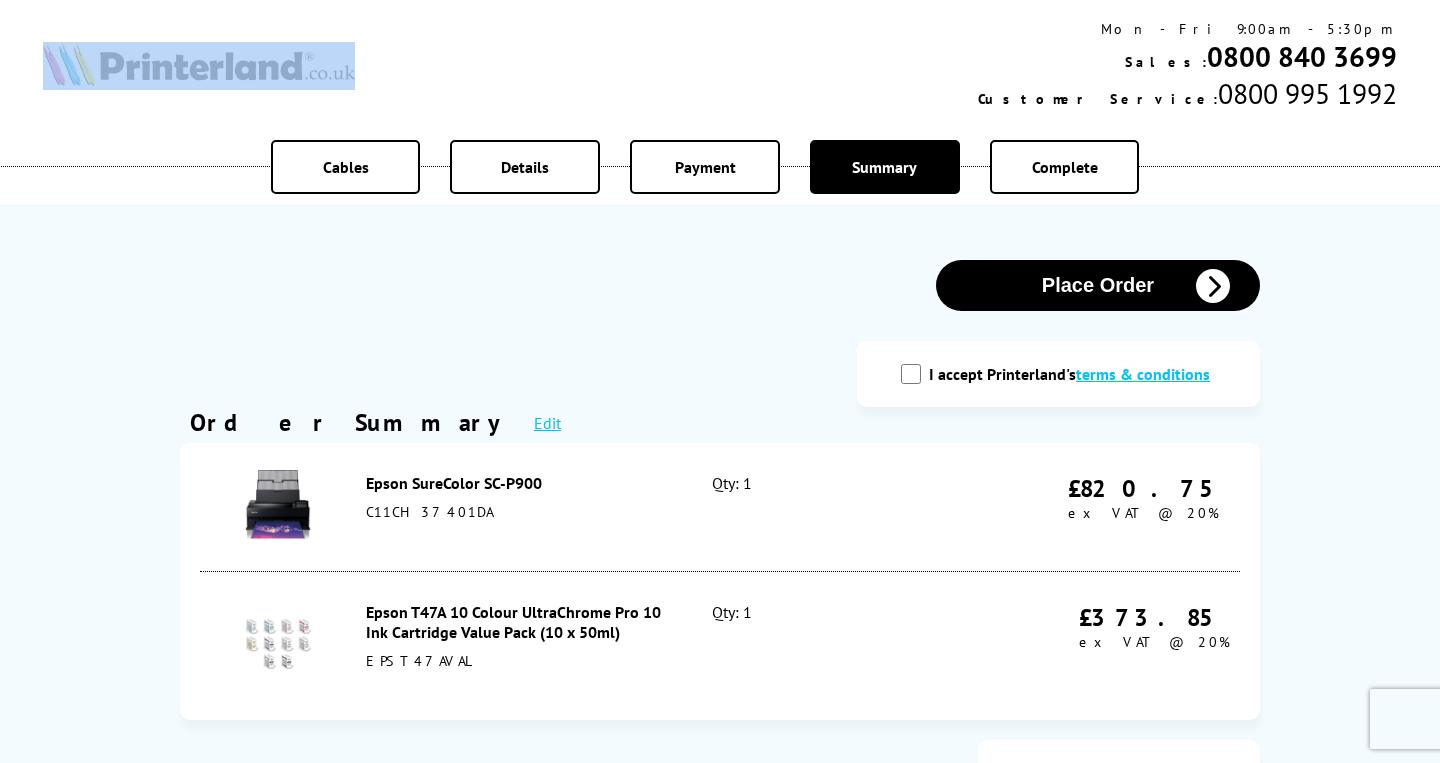 click on "I accept Printerland's  terms & conditions" at bounding box center (911, 374) 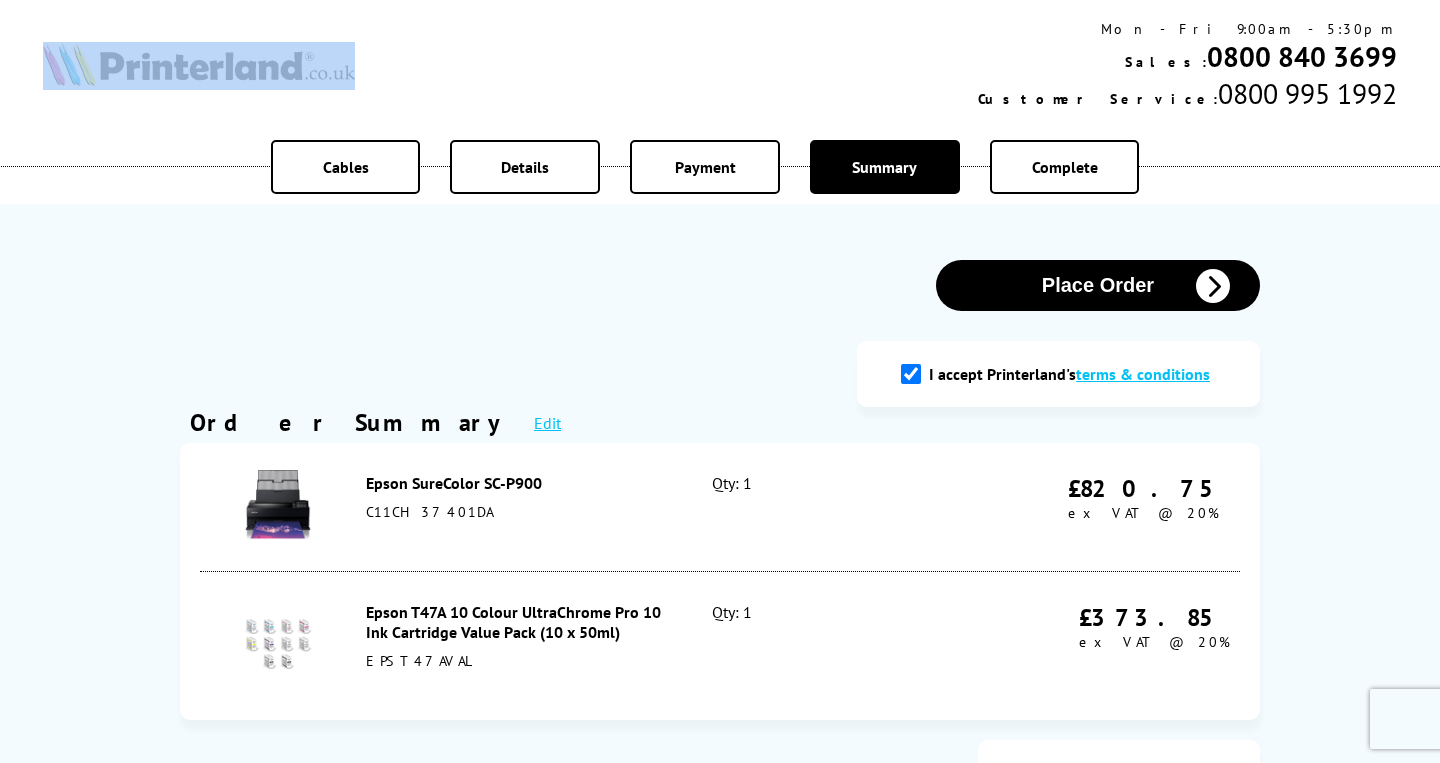 click on "Place Order" at bounding box center [1098, 285] 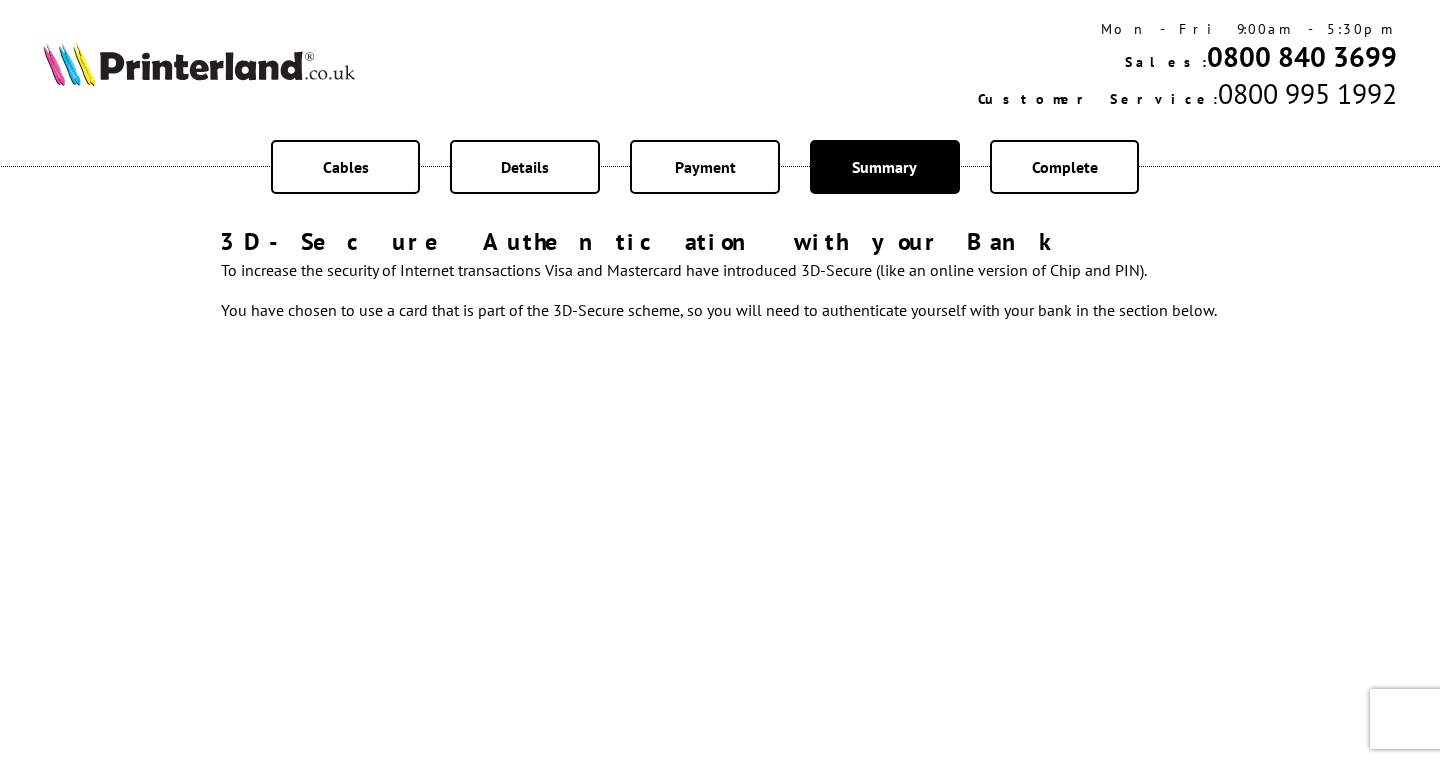 scroll, scrollTop: 0, scrollLeft: 0, axis: both 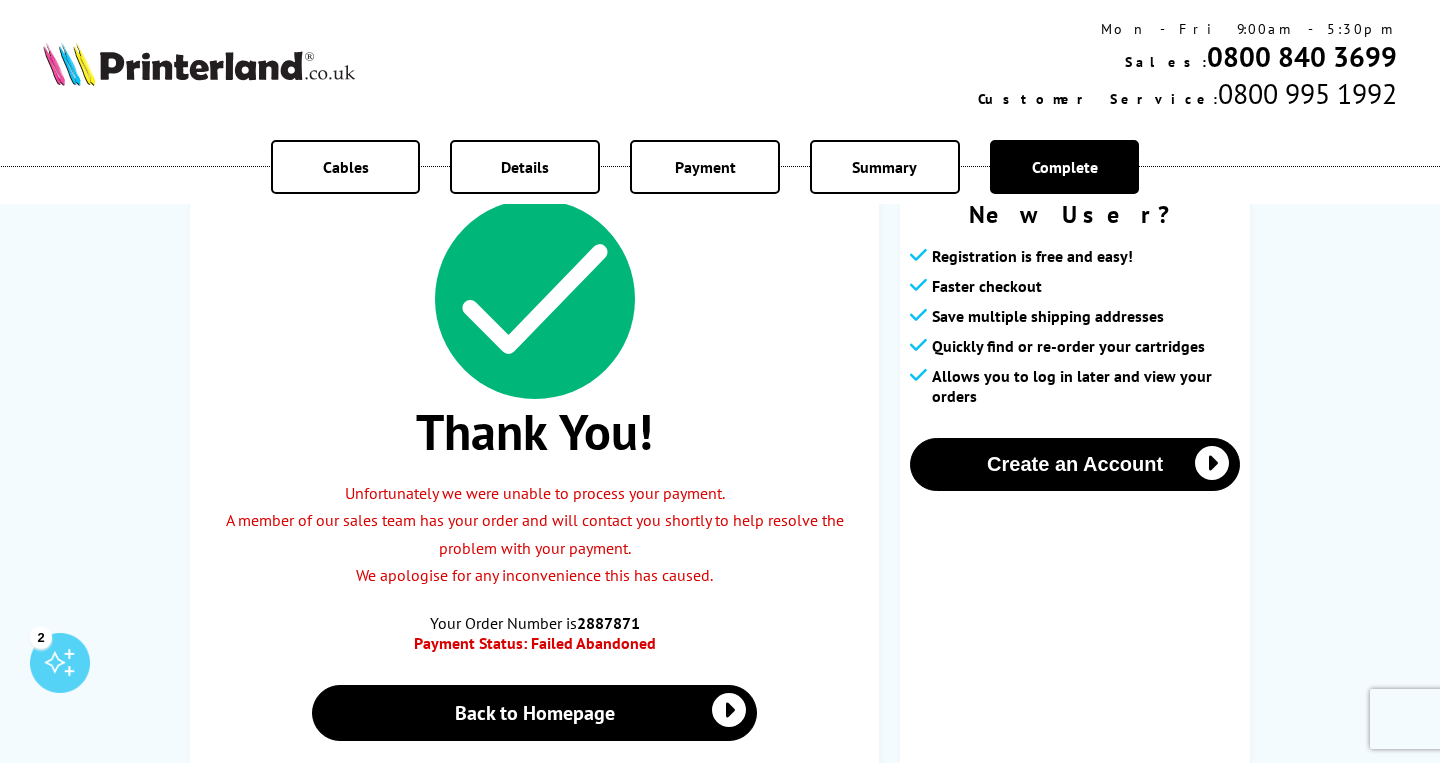 click on "Payment" at bounding box center [705, 167] 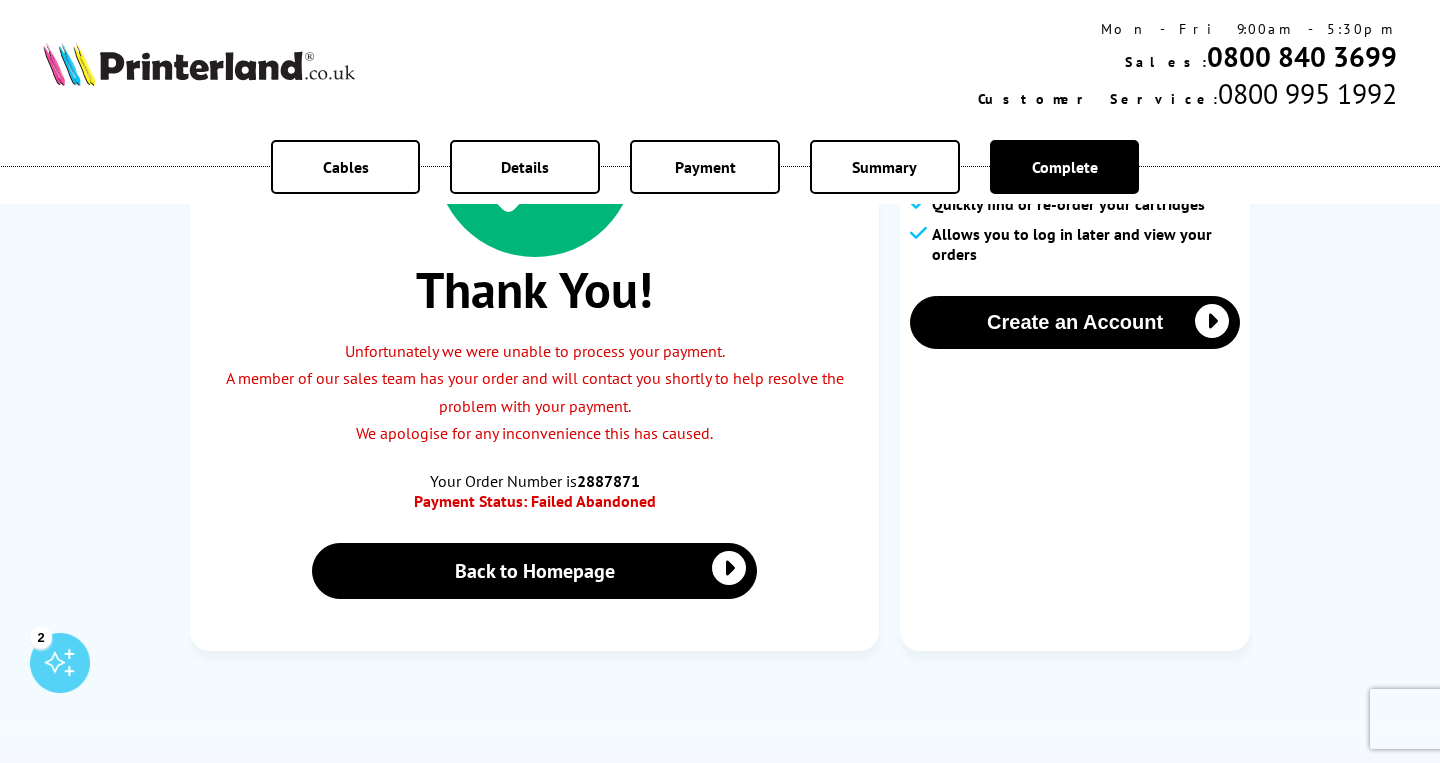 scroll, scrollTop: 0, scrollLeft: 0, axis: both 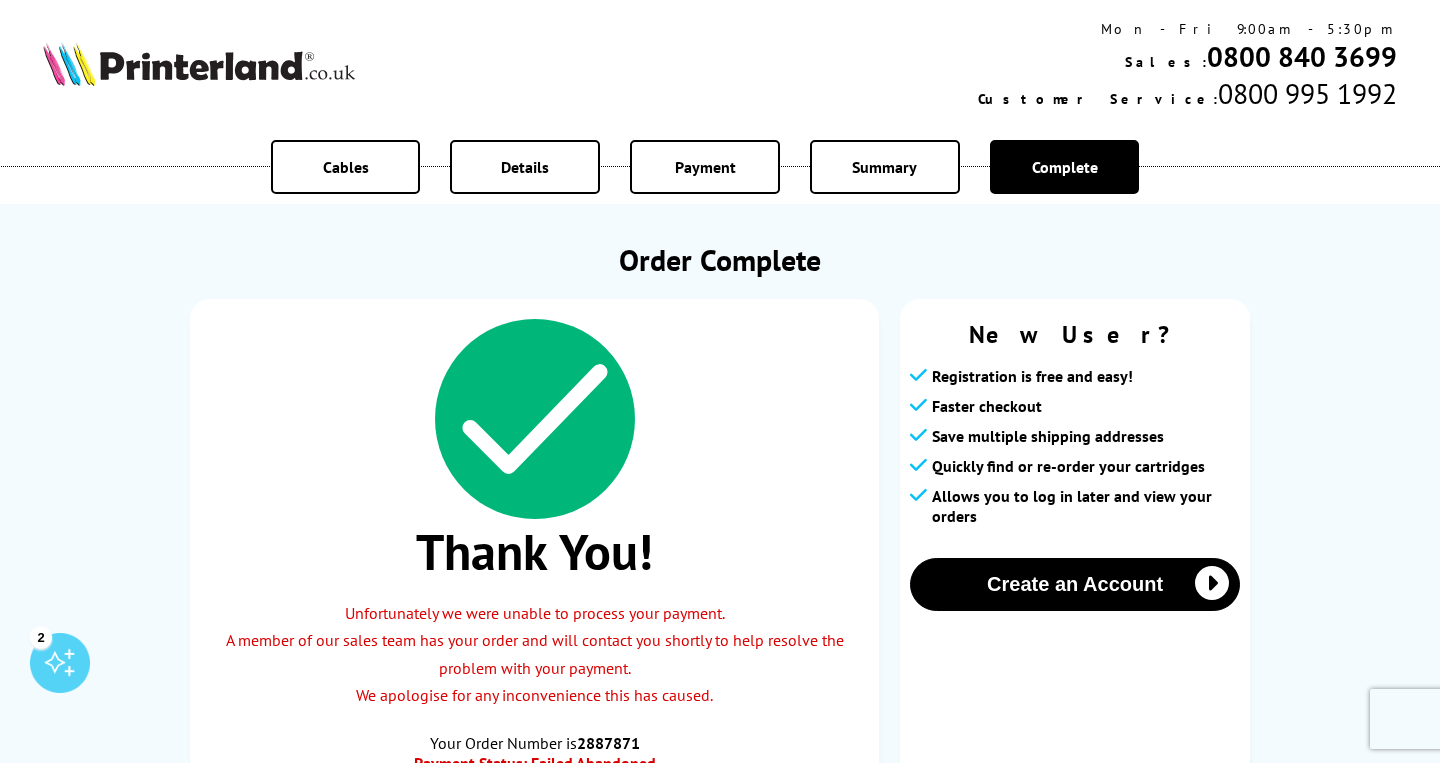 click on "Payment" at bounding box center (705, 167) 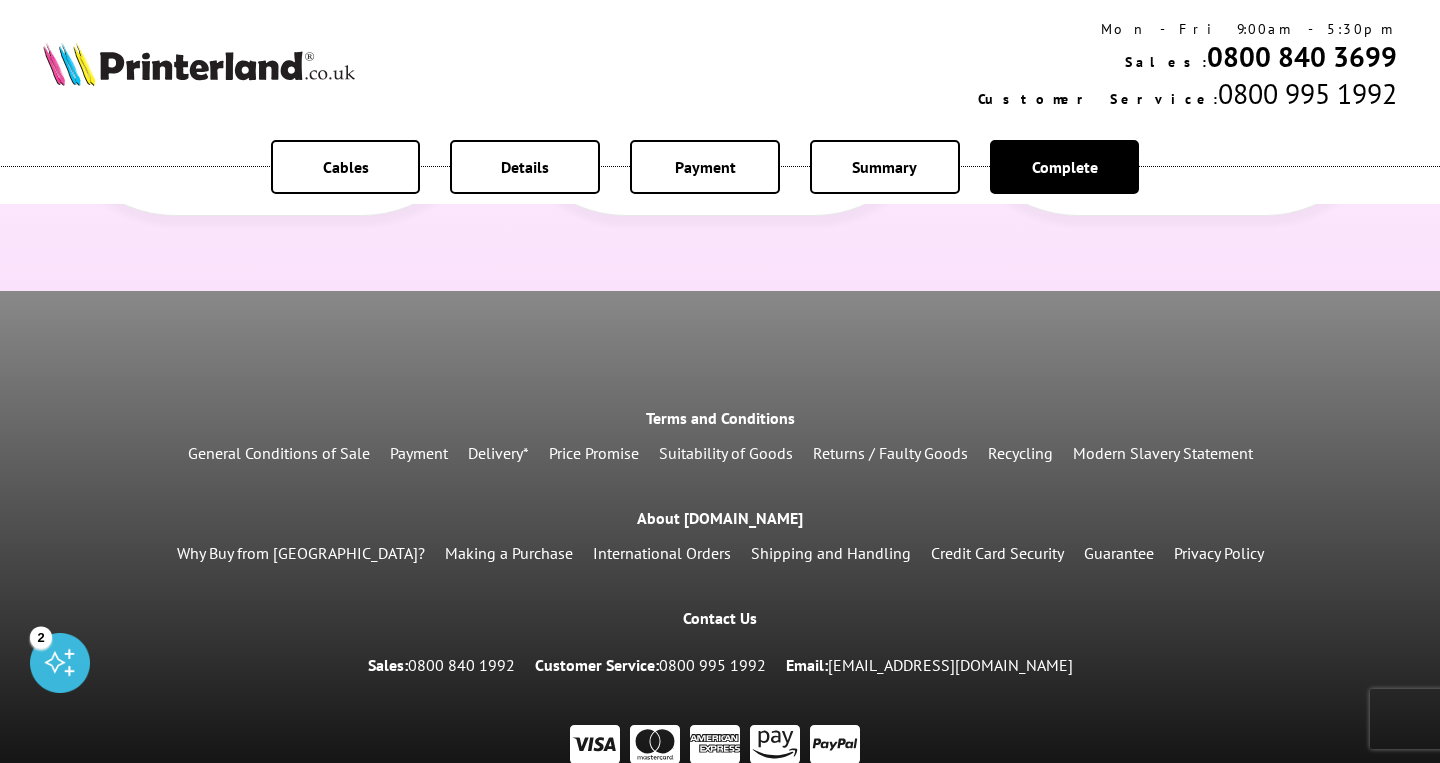 scroll, scrollTop: 1427, scrollLeft: 0, axis: vertical 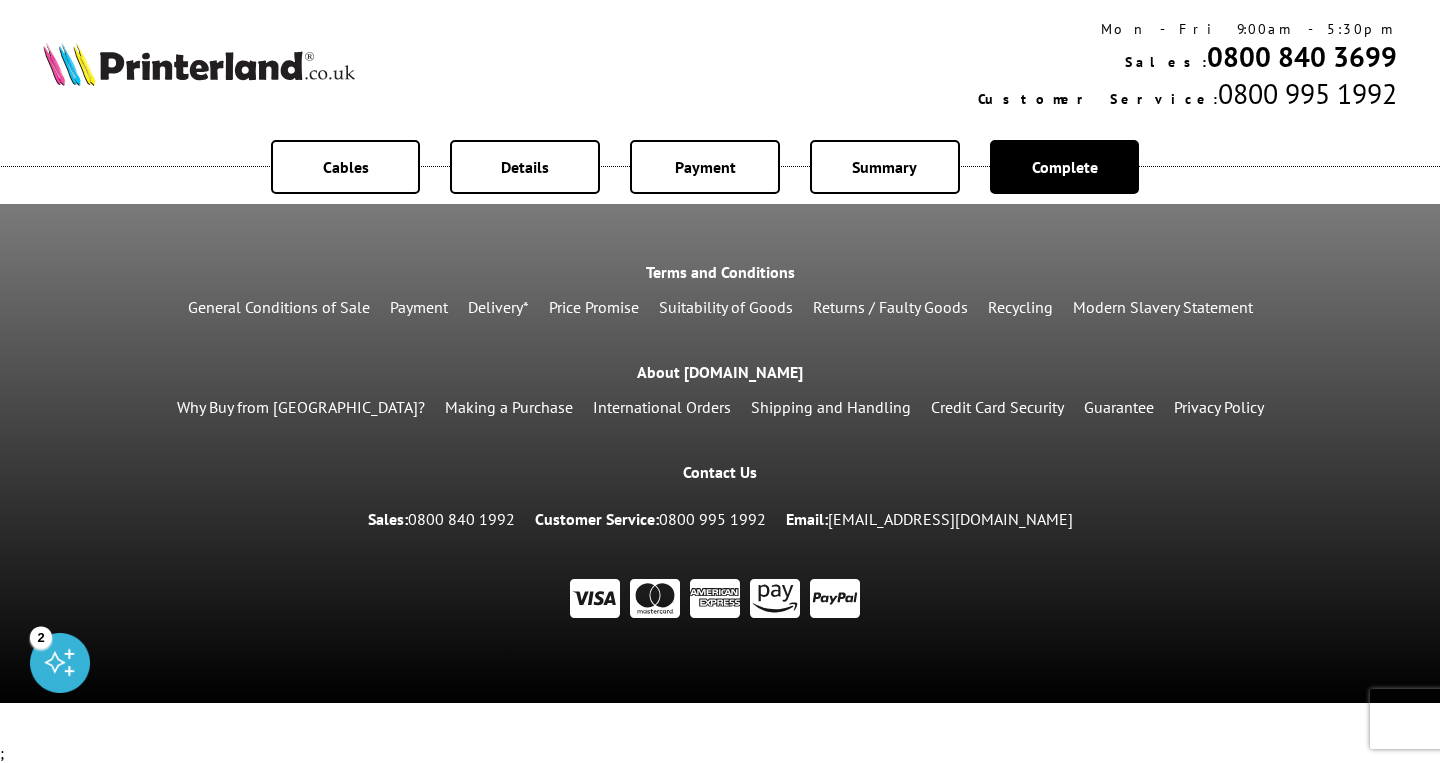 click at bounding box center (199, 64) 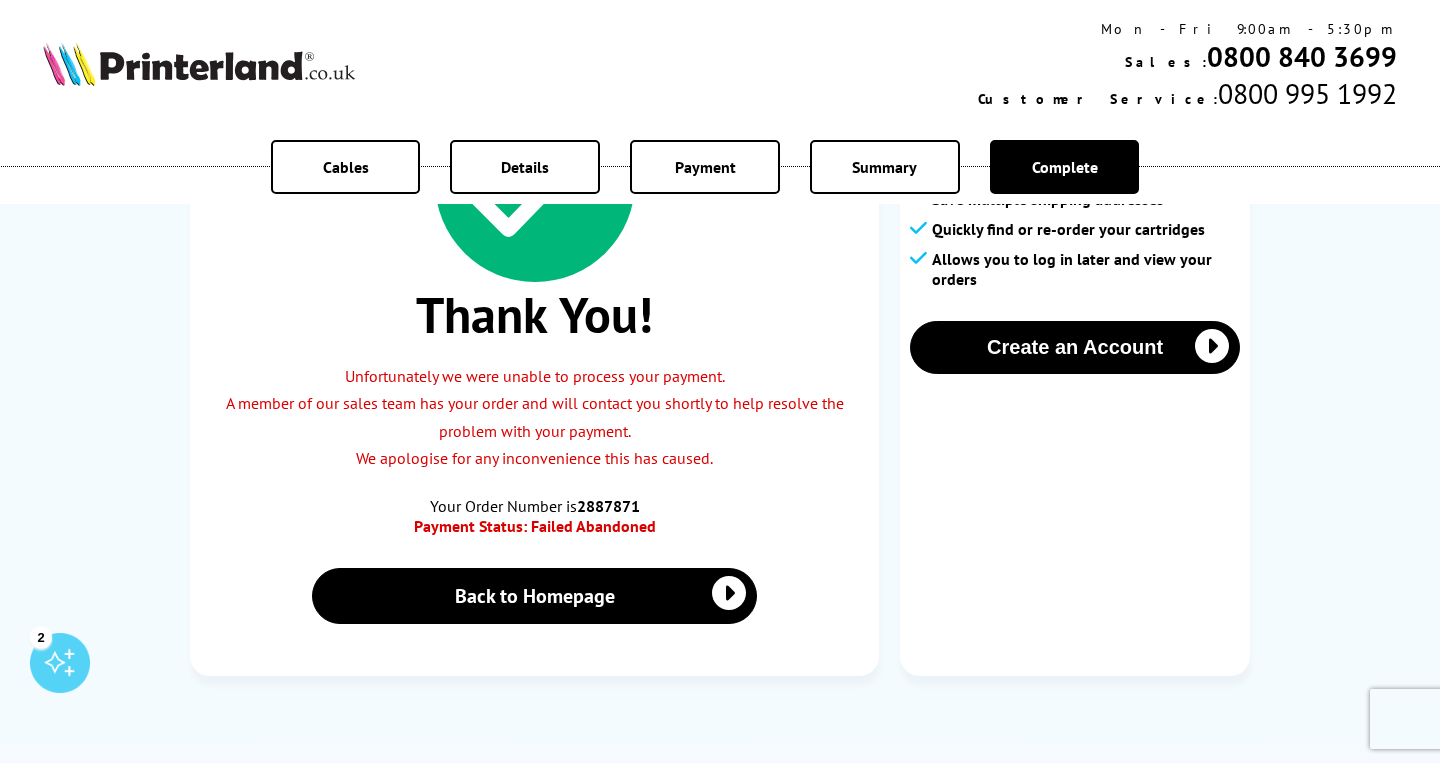 scroll, scrollTop: 0, scrollLeft: 0, axis: both 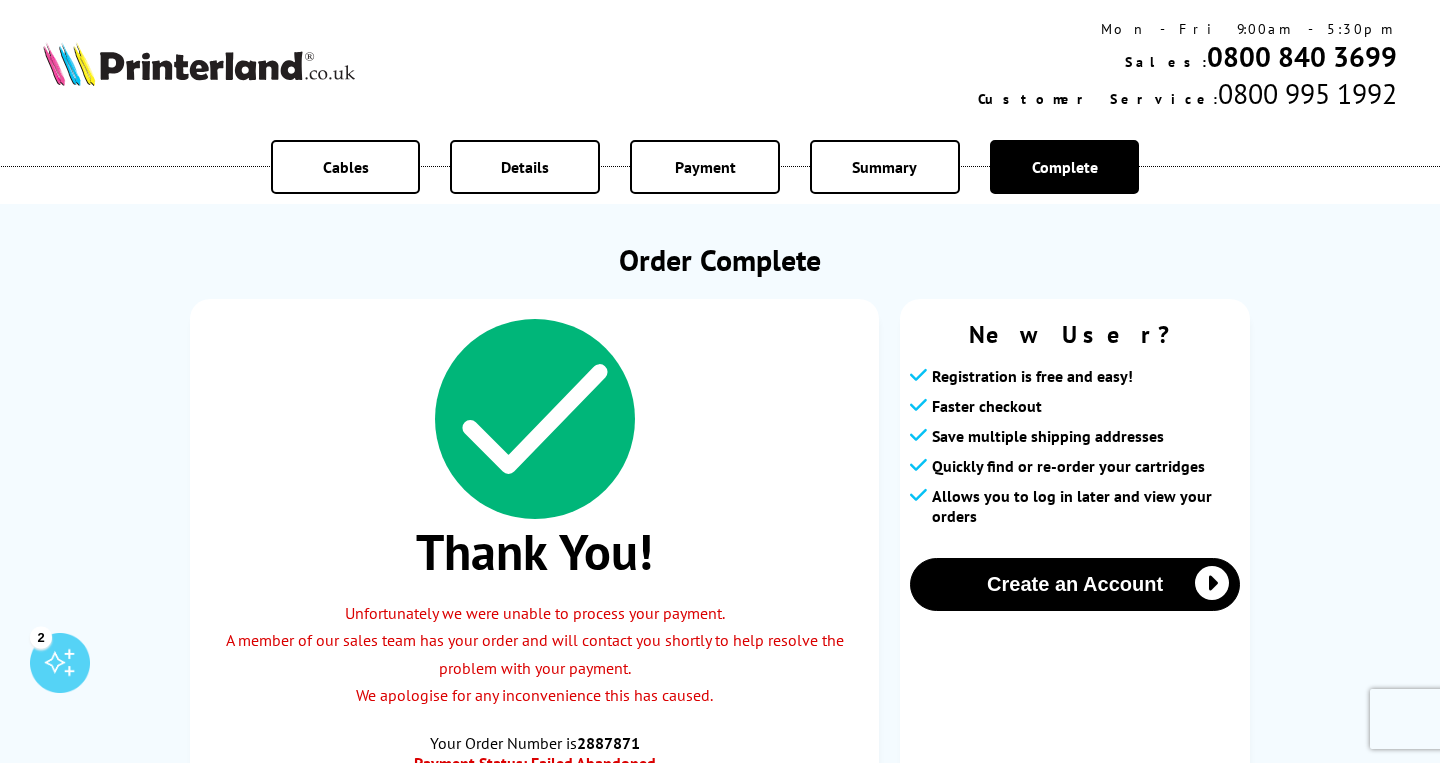 click at bounding box center (199, 64) 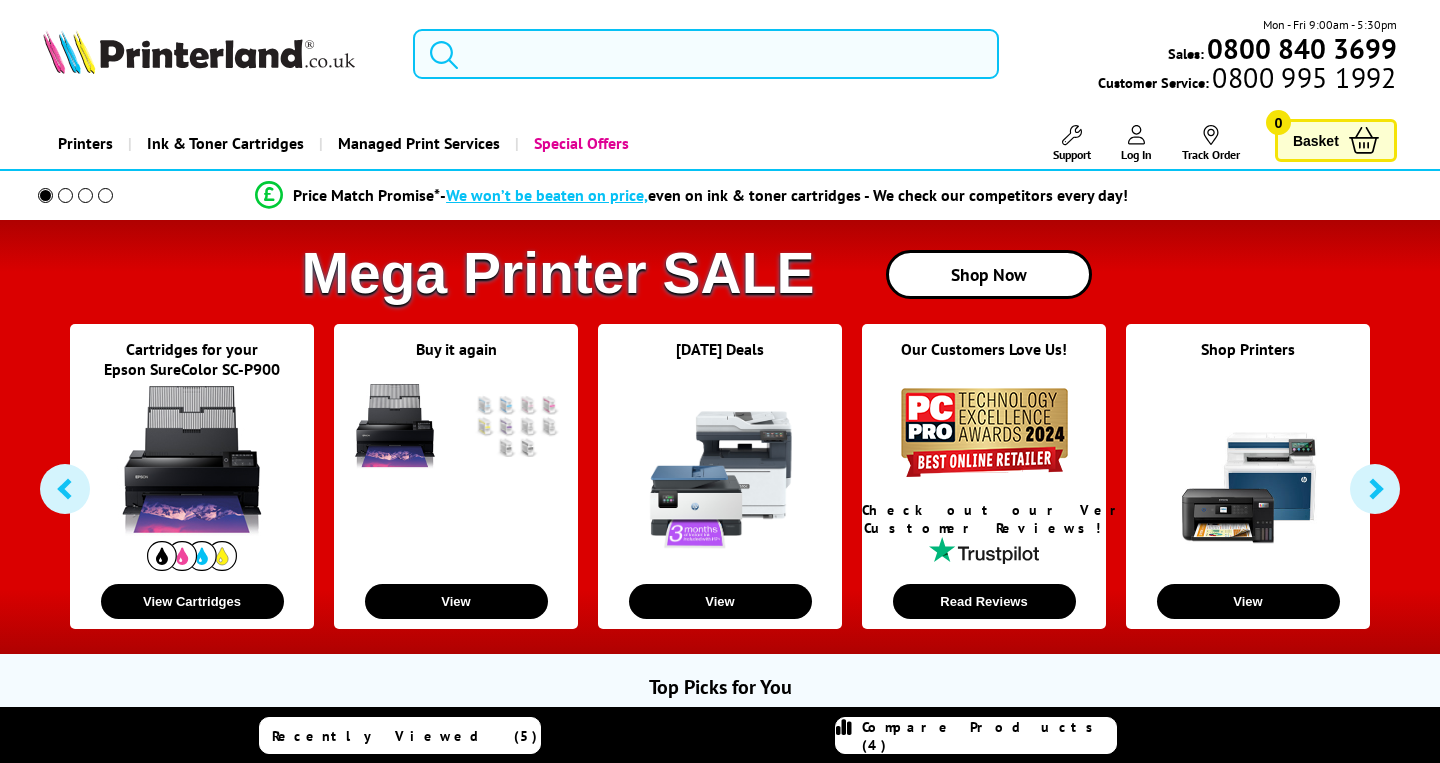 scroll, scrollTop: 0, scrollLeft: 0, axis: both 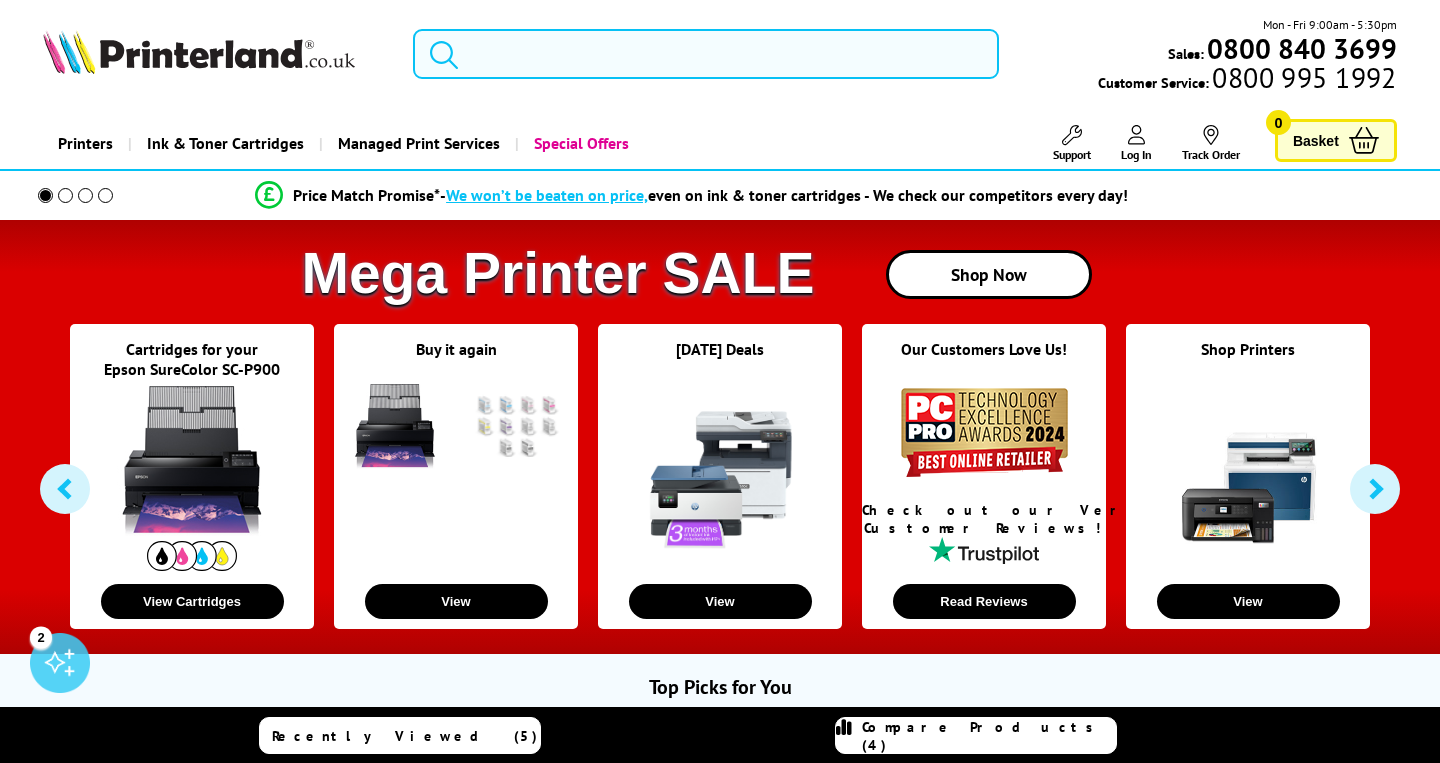 click at bounding box center (705, 54) 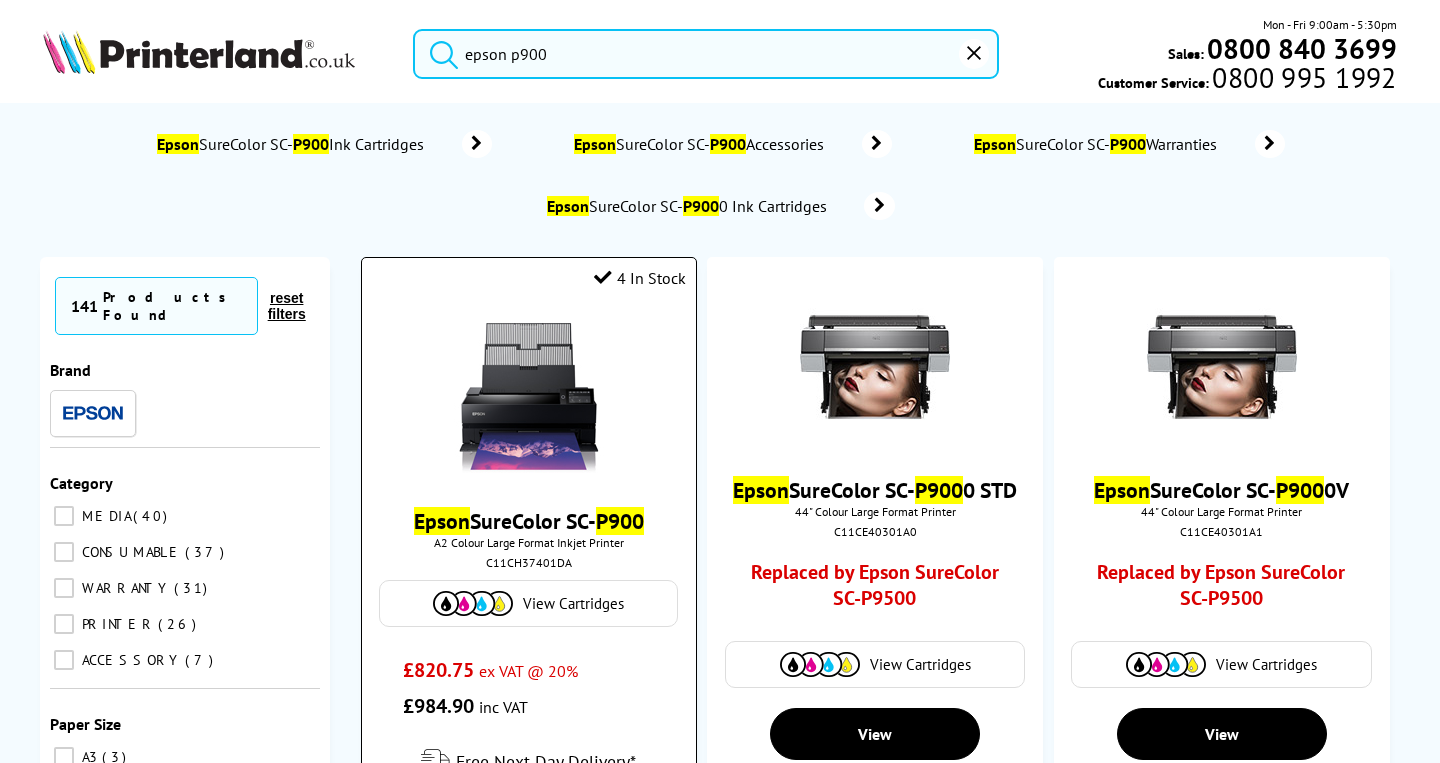 type on "epson p900" 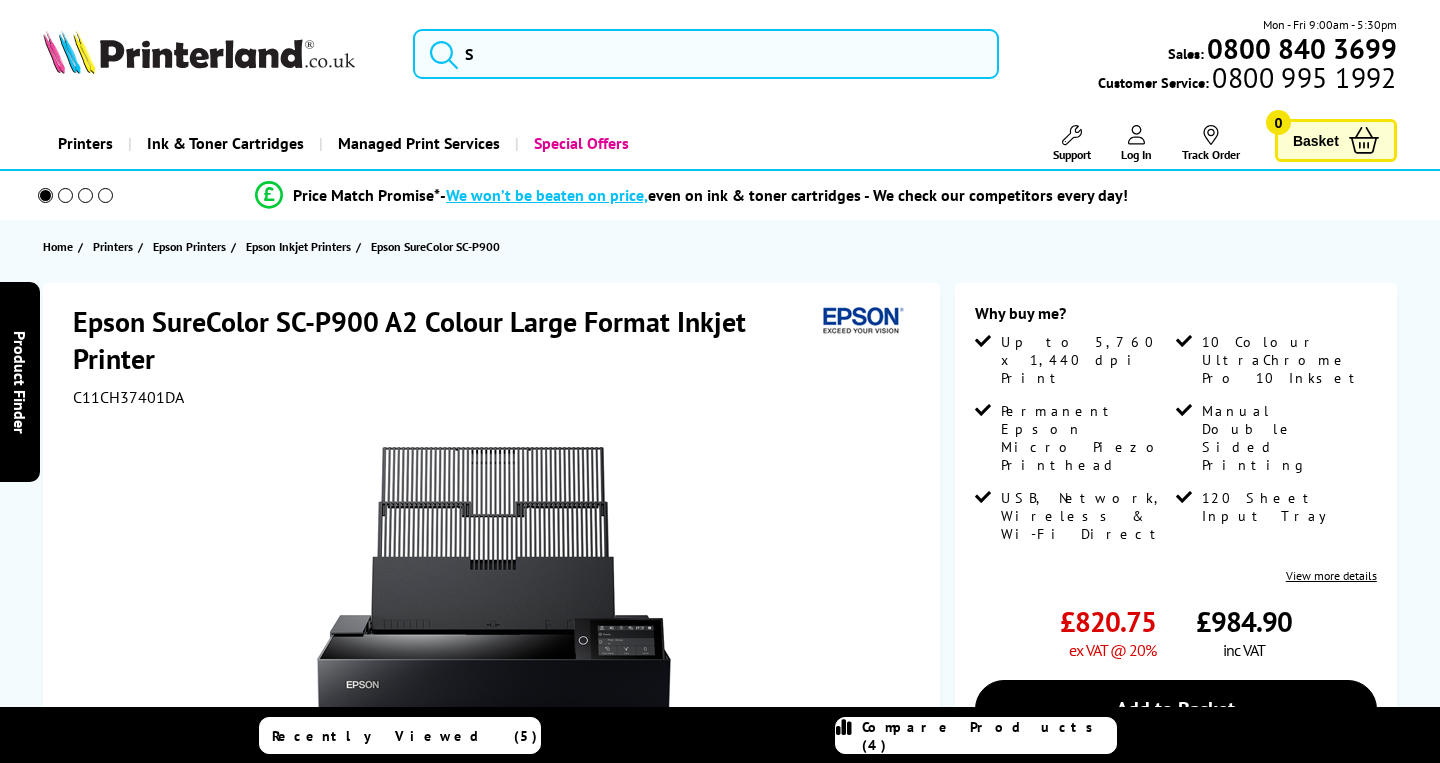 scroll, scrollTop: 0, scrollLeft: 0, axis: both 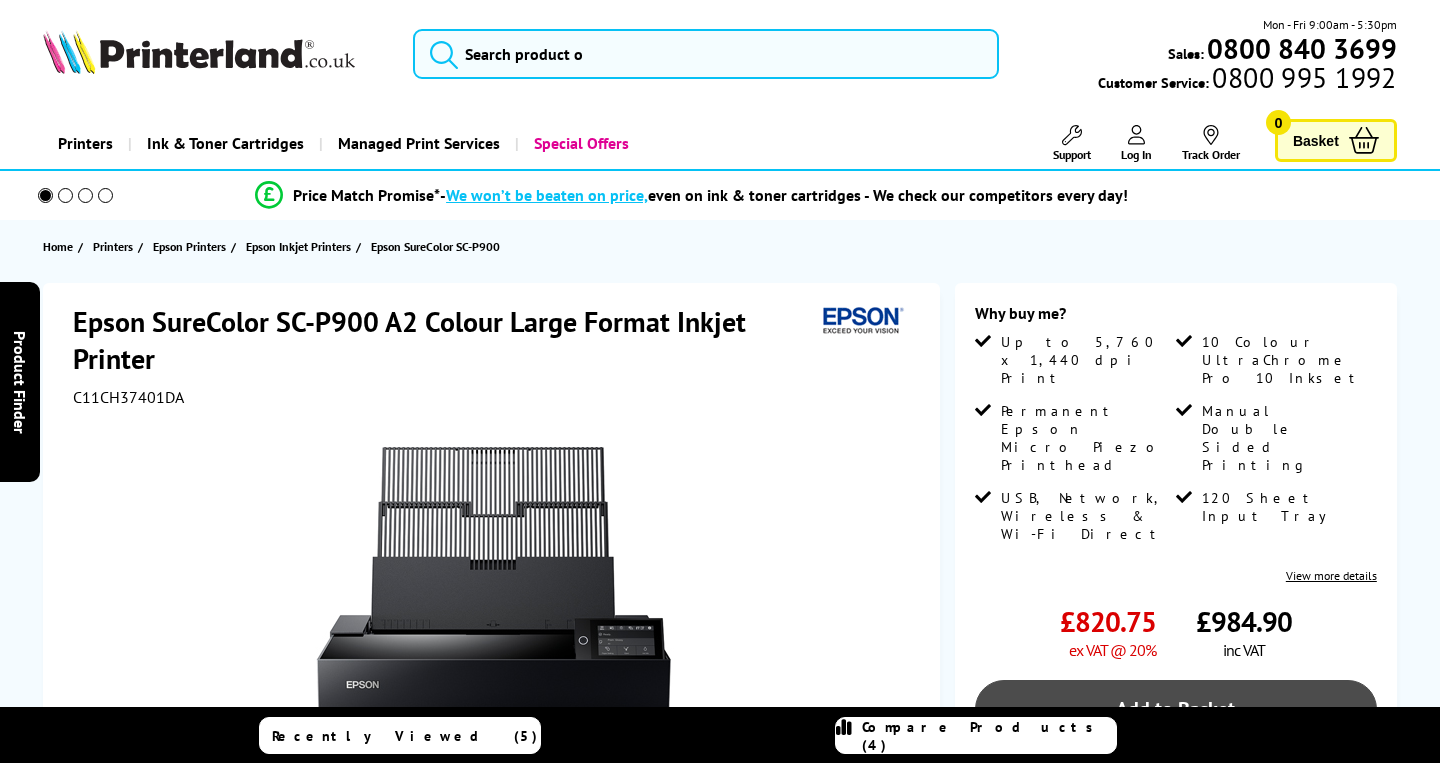 click on "Add to Basket" at bounding box center [1176, 709] 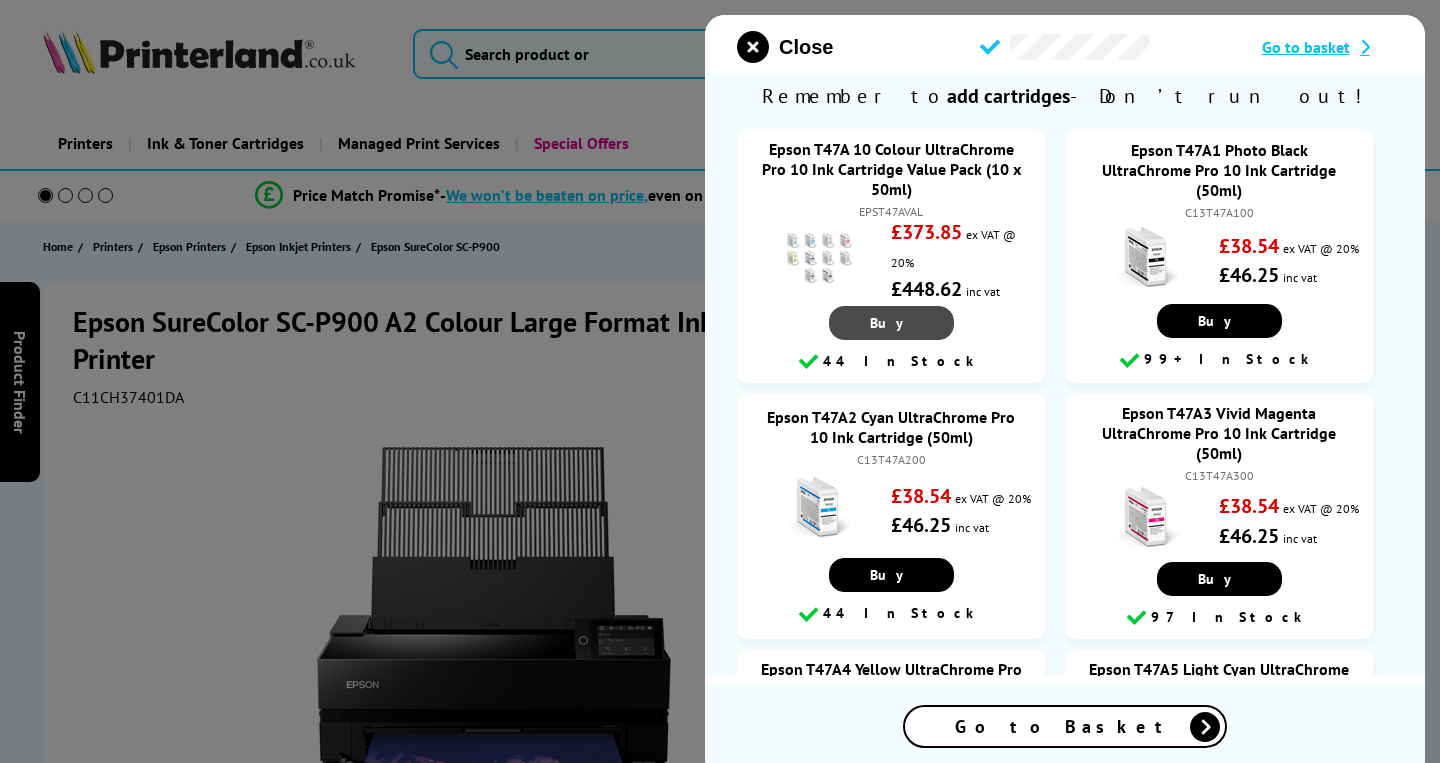 click on "Buy" at bounding box center (891, 323) 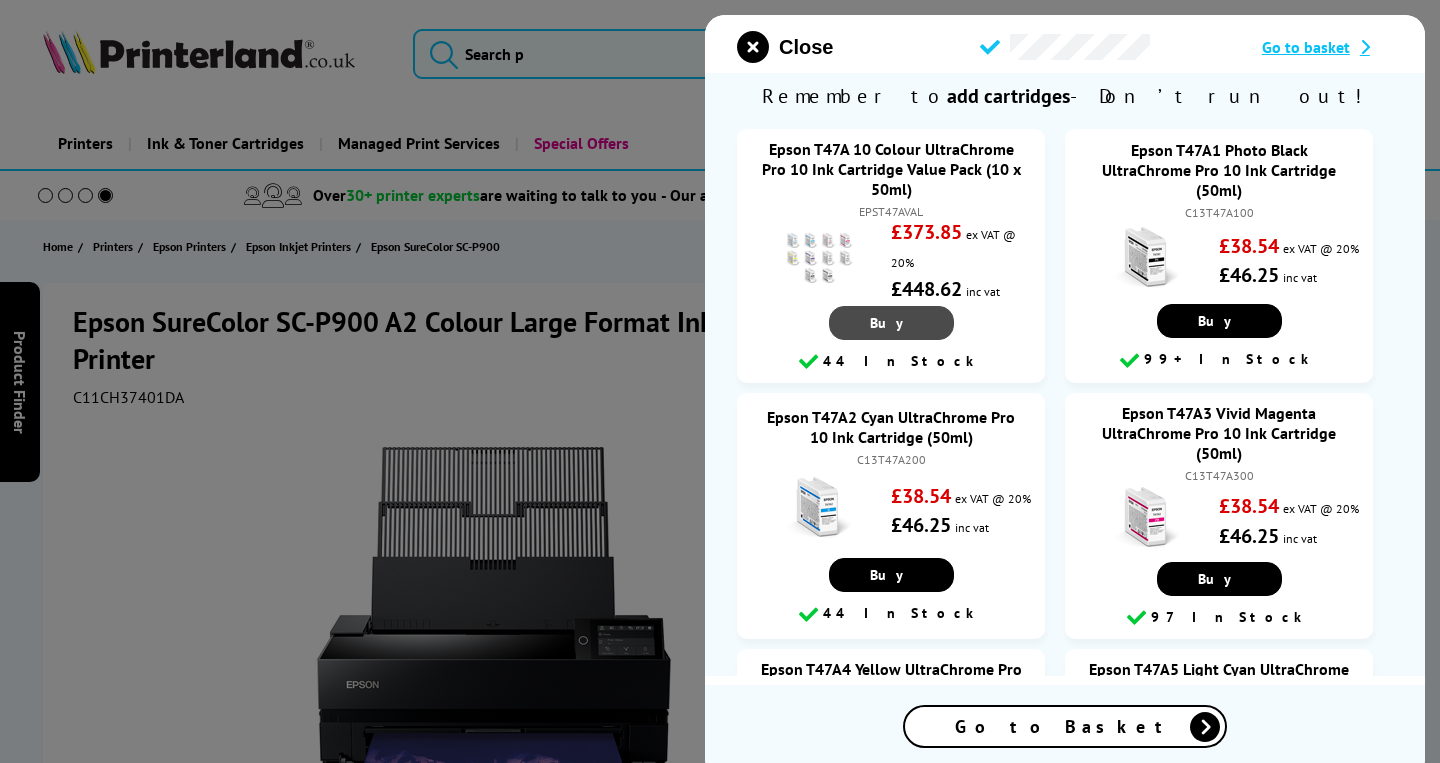 click on "Buy" at bounding box center [891, 323] 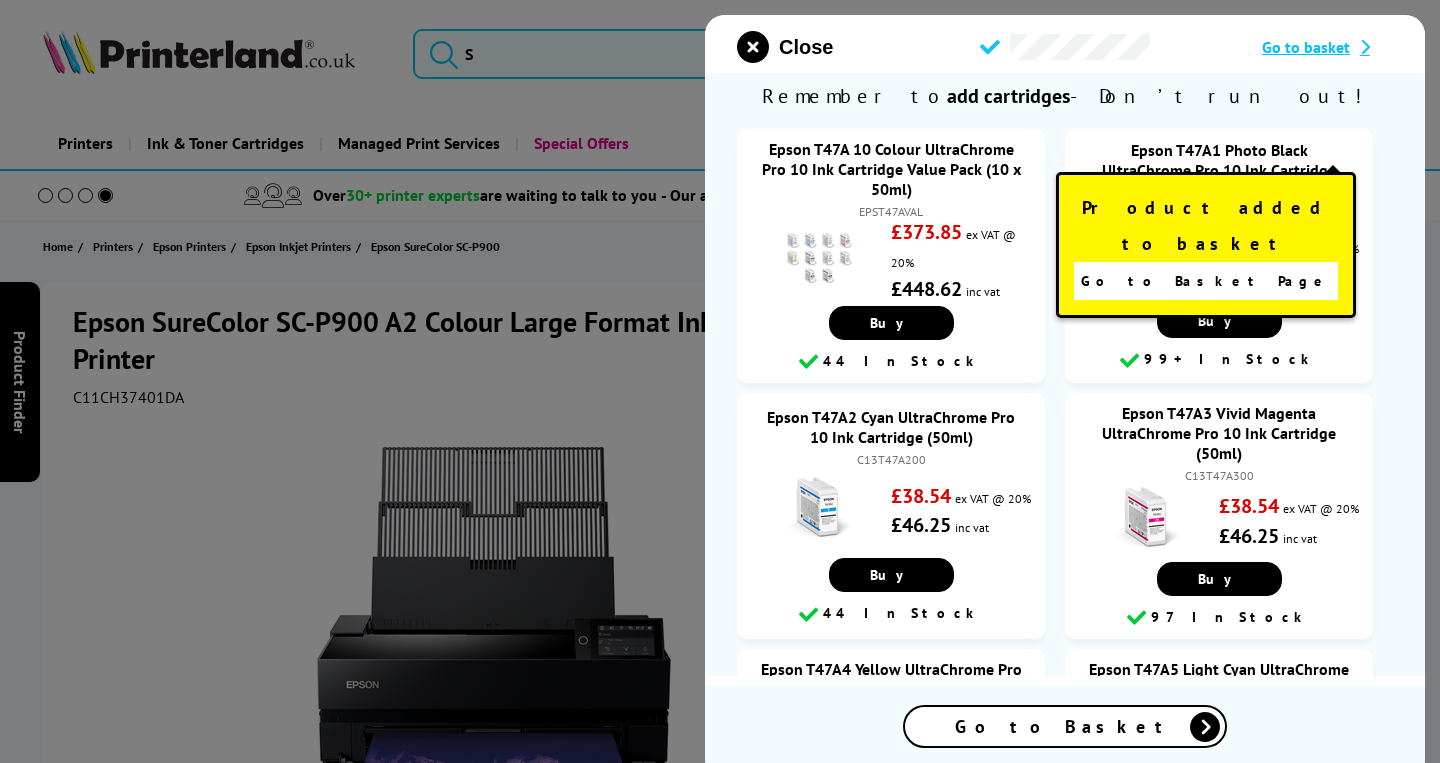click on "Go to basket" at bounding box center (1306, 47) 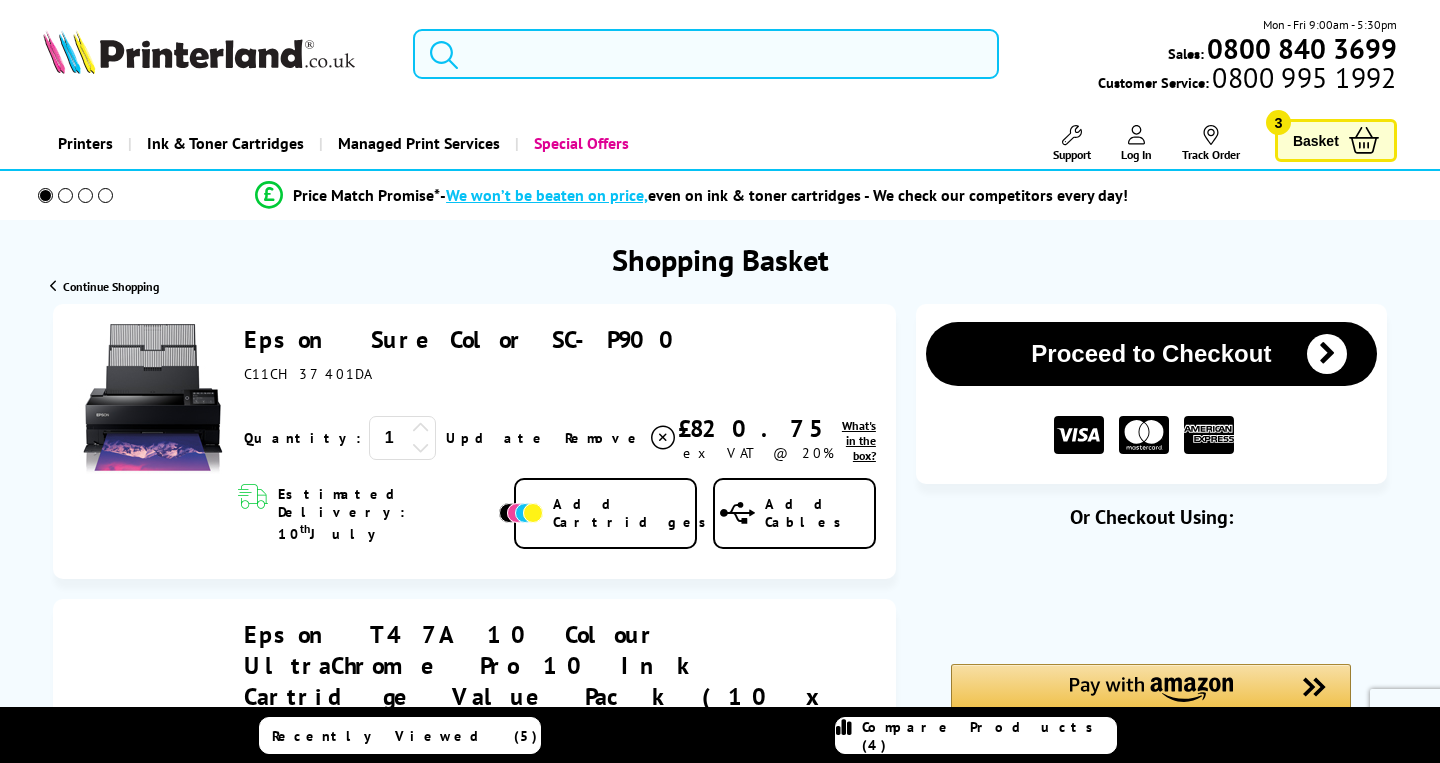 scroll, scrollTop: 0, scrollLeft: 0, axis: both 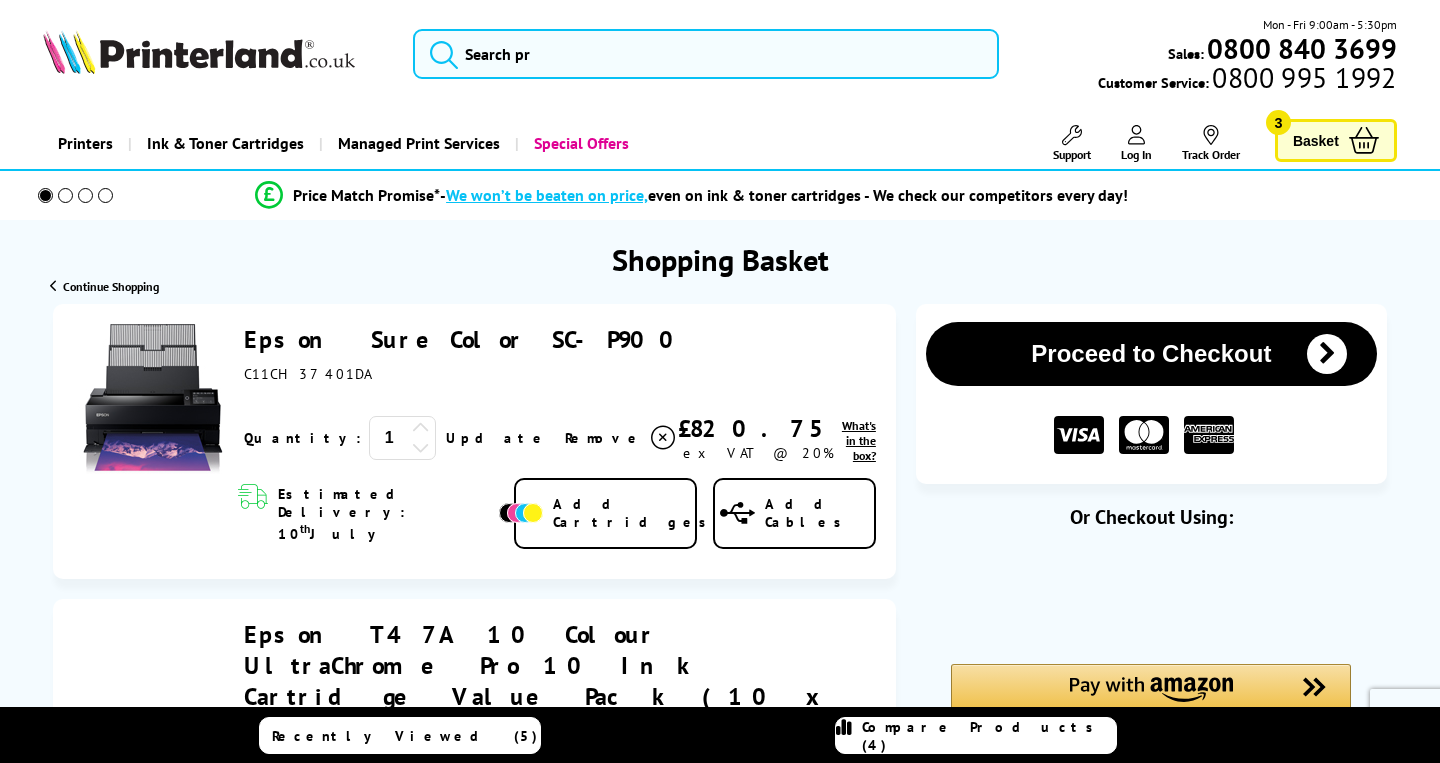 click on "Basket" at bounding box center (1316, 140) 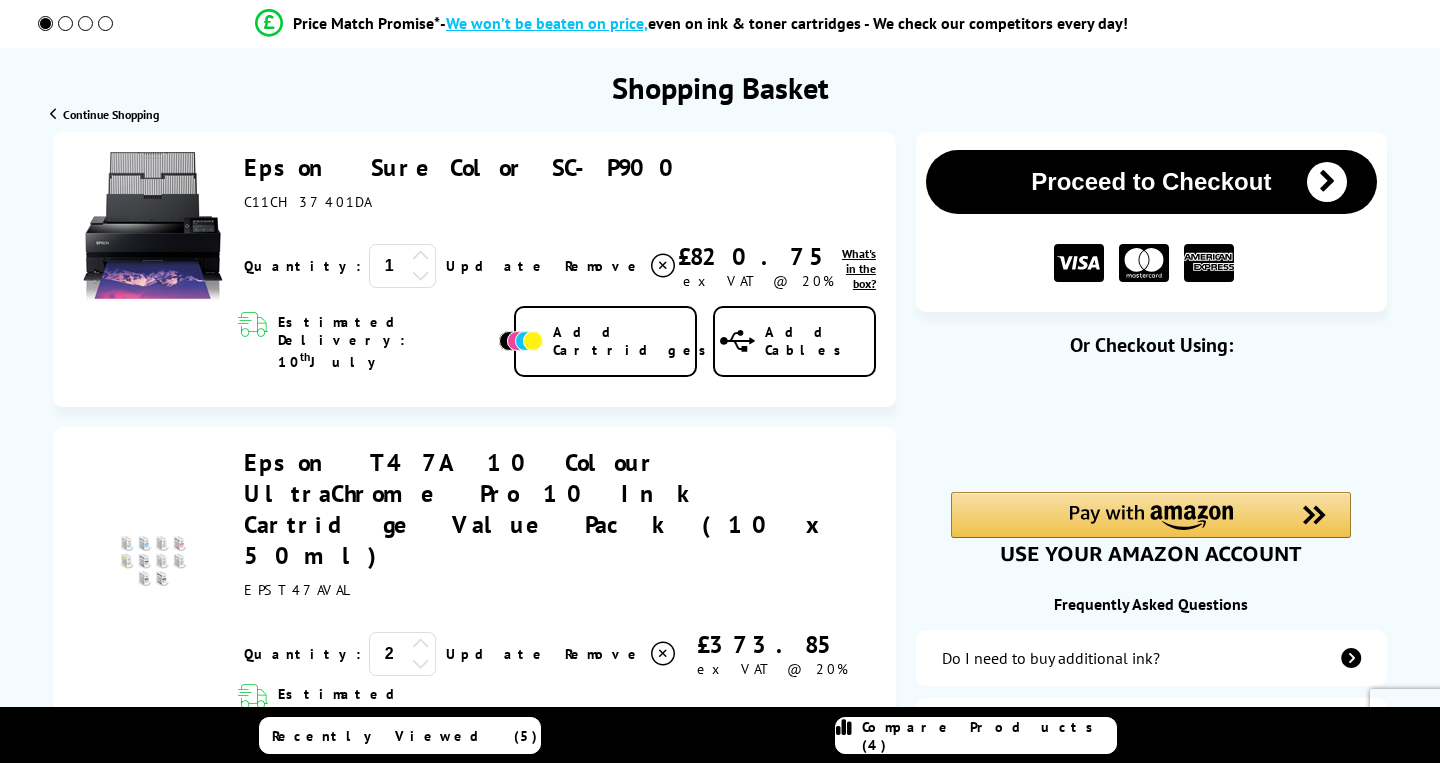 scroll, scrollTop: 187, scrollLeft: 0, axis: vertical 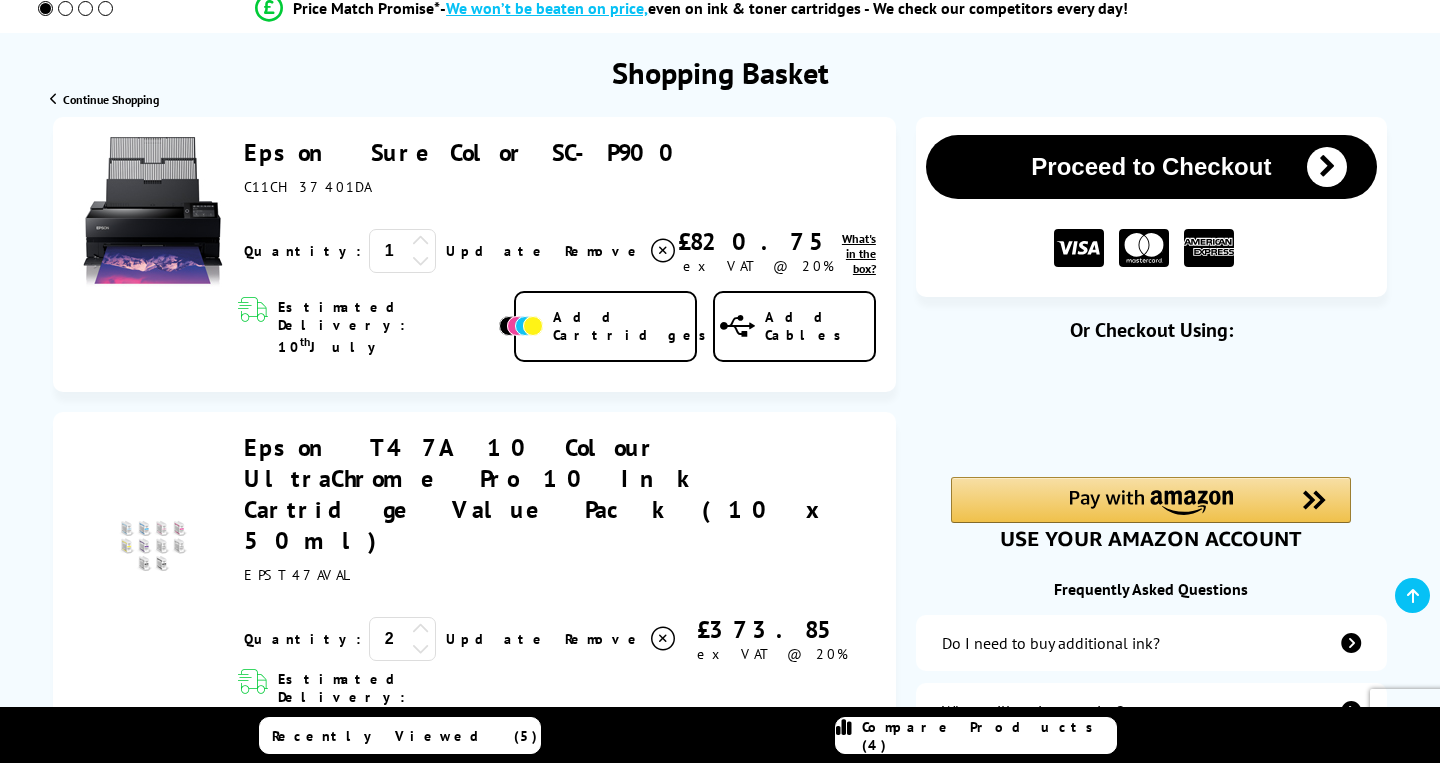 click at bounding box center [421, 648] 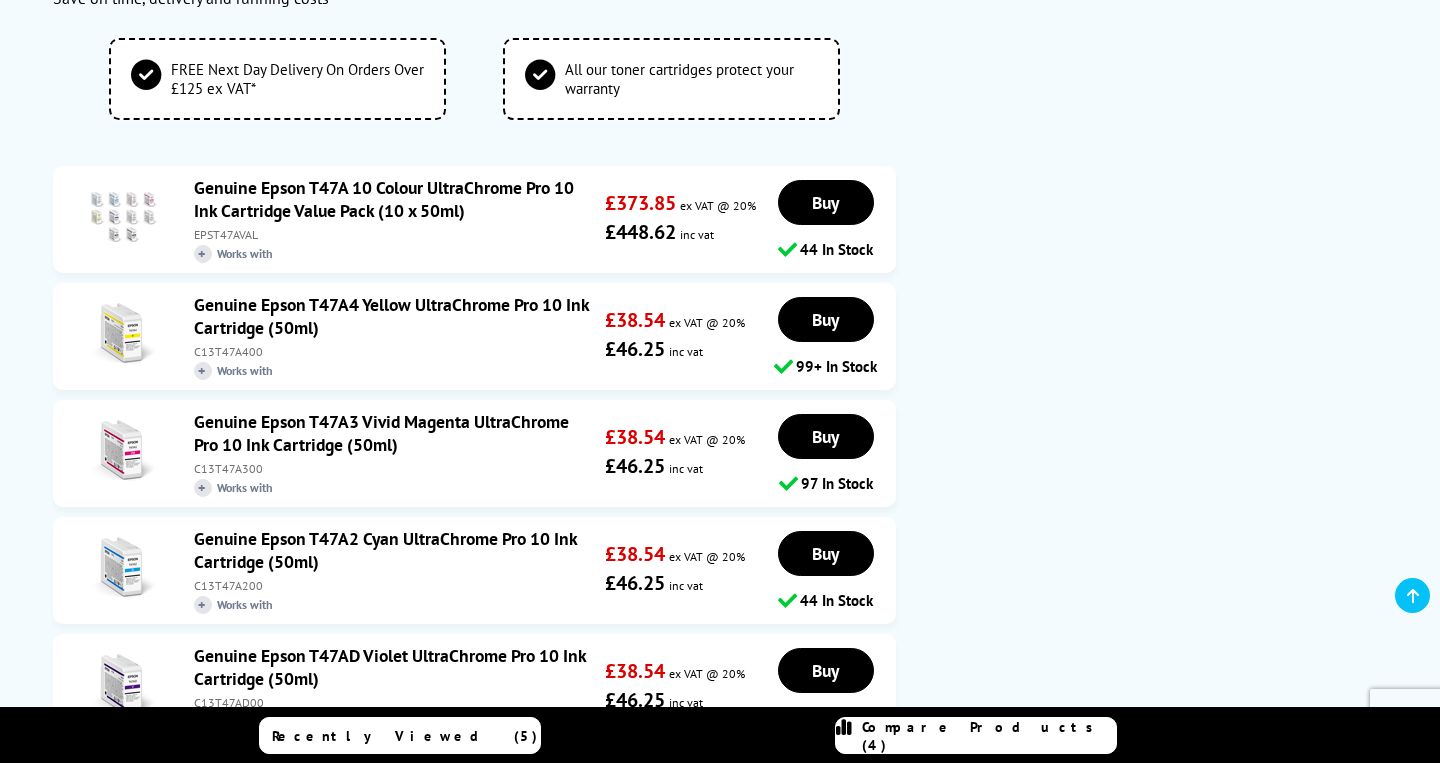 scroll, scrollTop: 0, scrollLeft: 0, axis: both 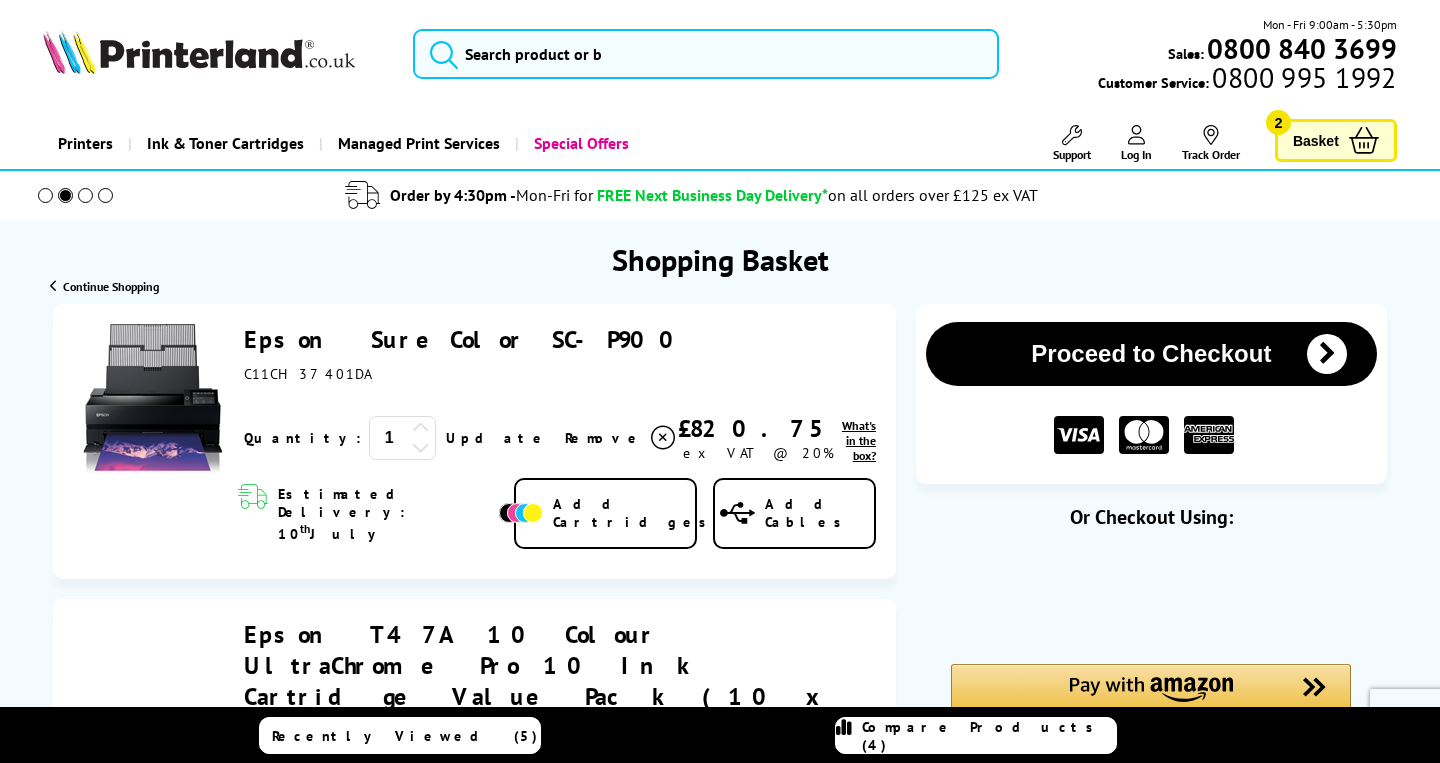 click on "Proceed to Checkout" at bounding box center (1151, 354) 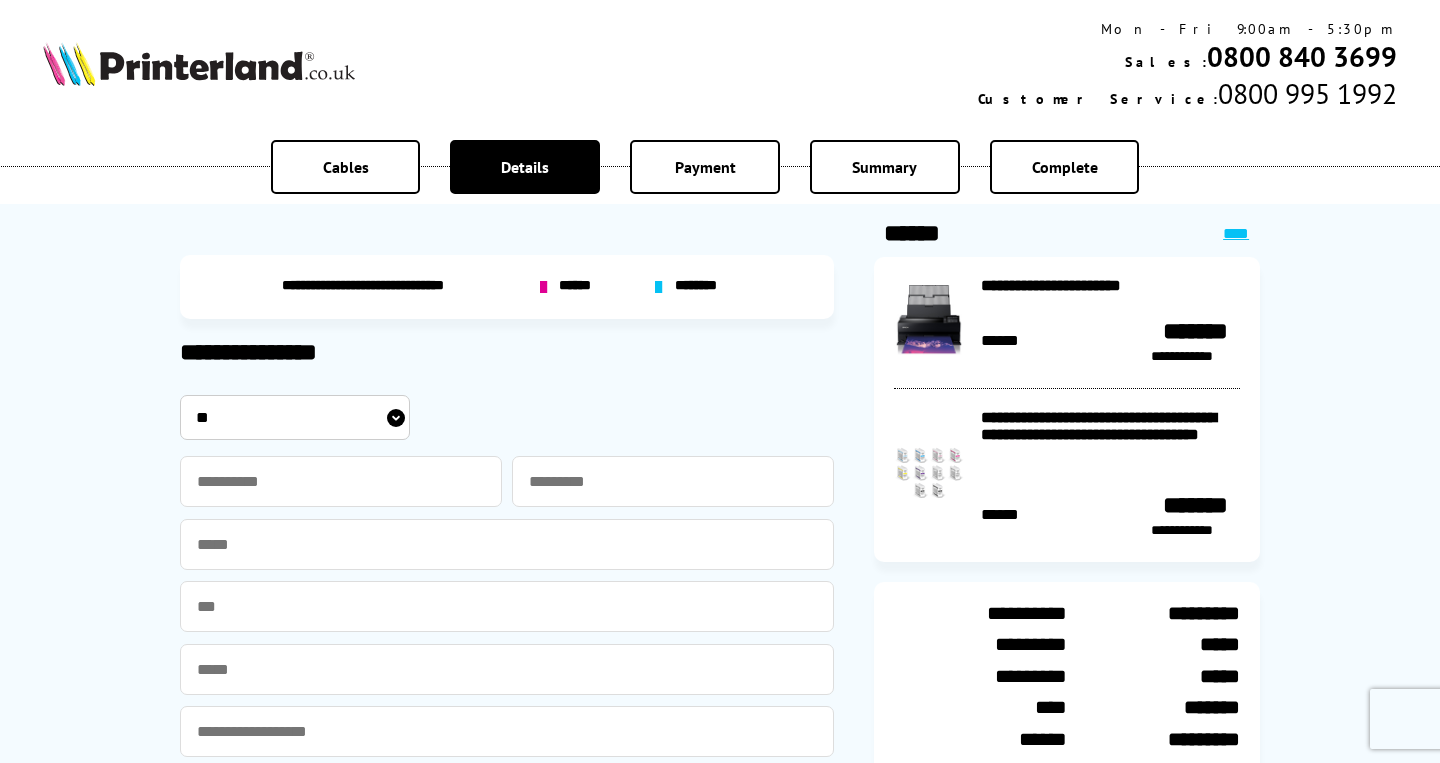 scroll, scrollTop: 0, scrollLeft: 0, axis: both 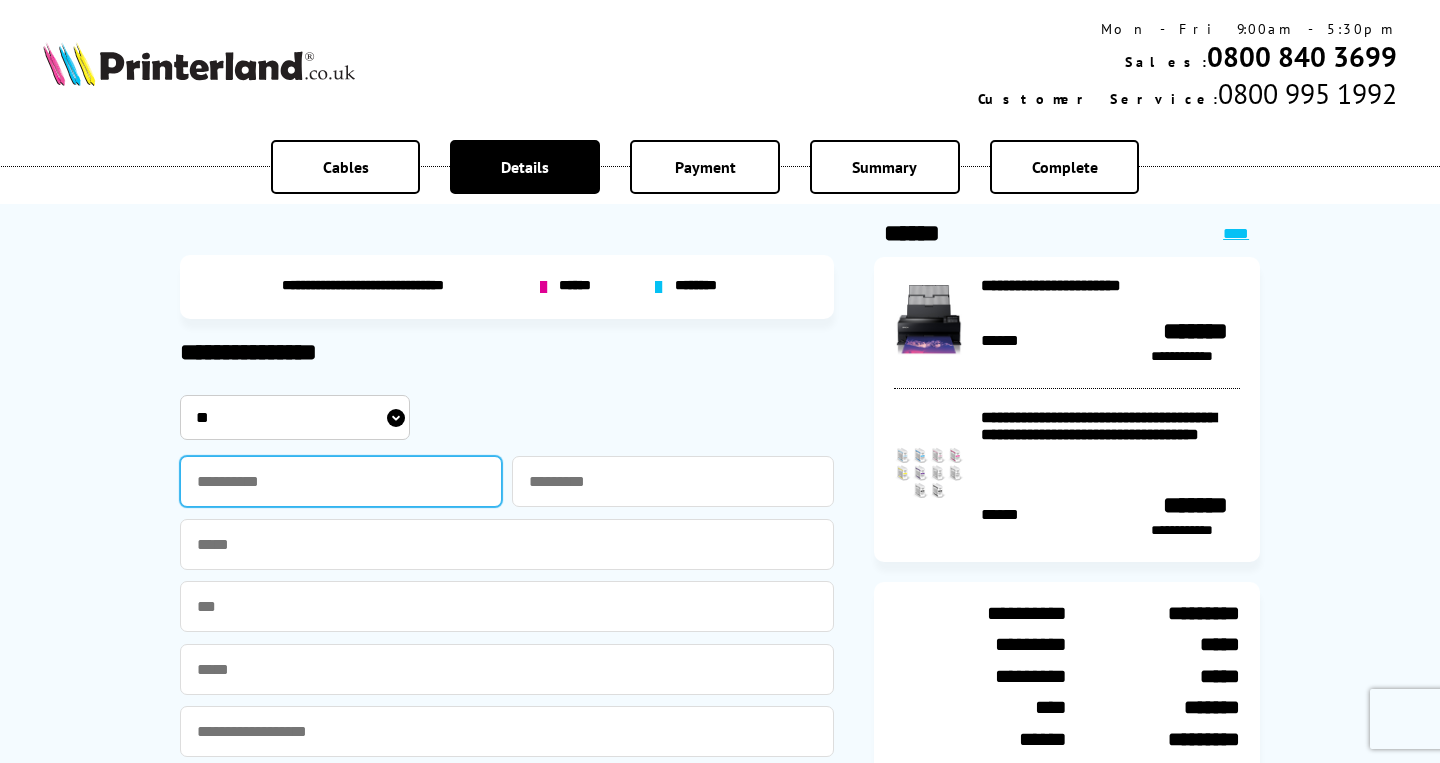 click at bounding box center [341, 481] 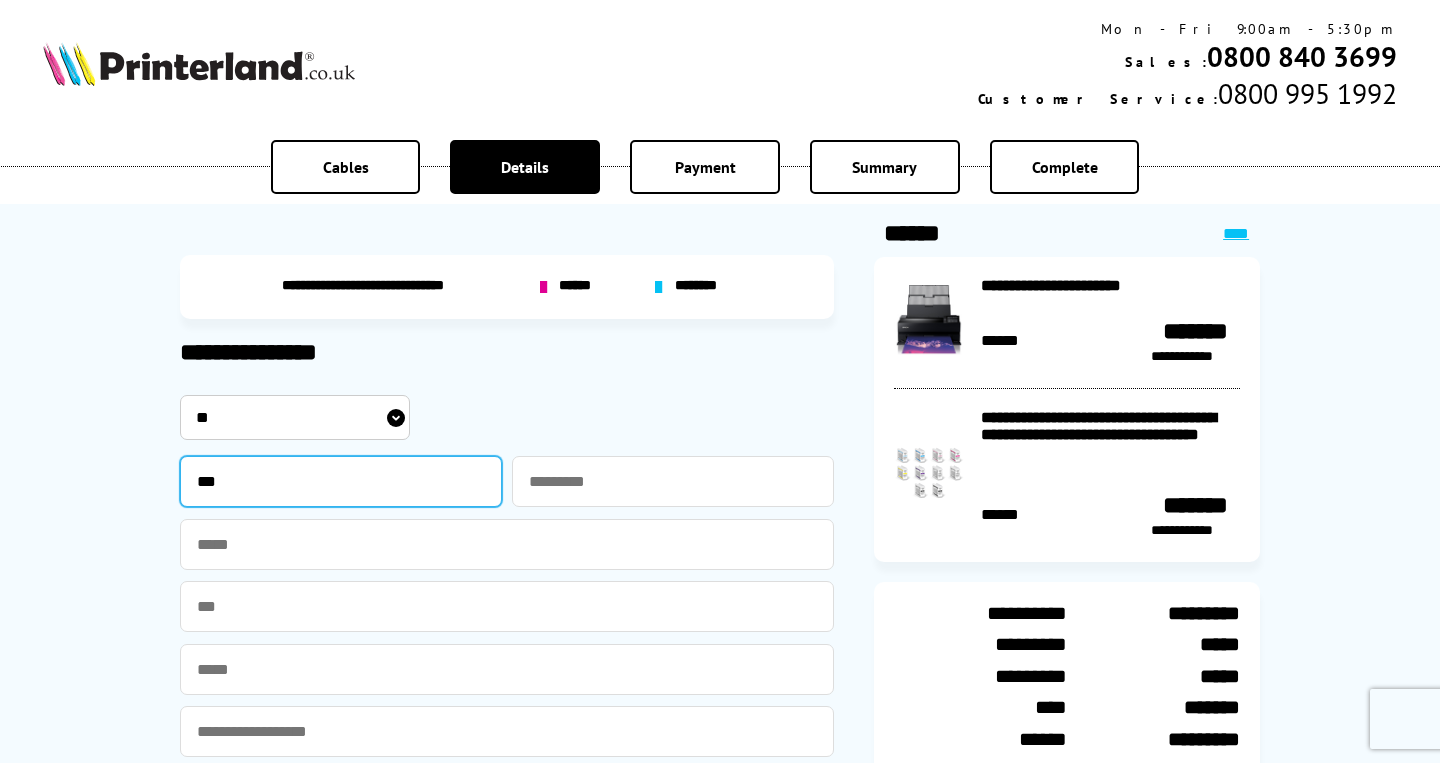 click on "***" at bounding box center [341, 481] 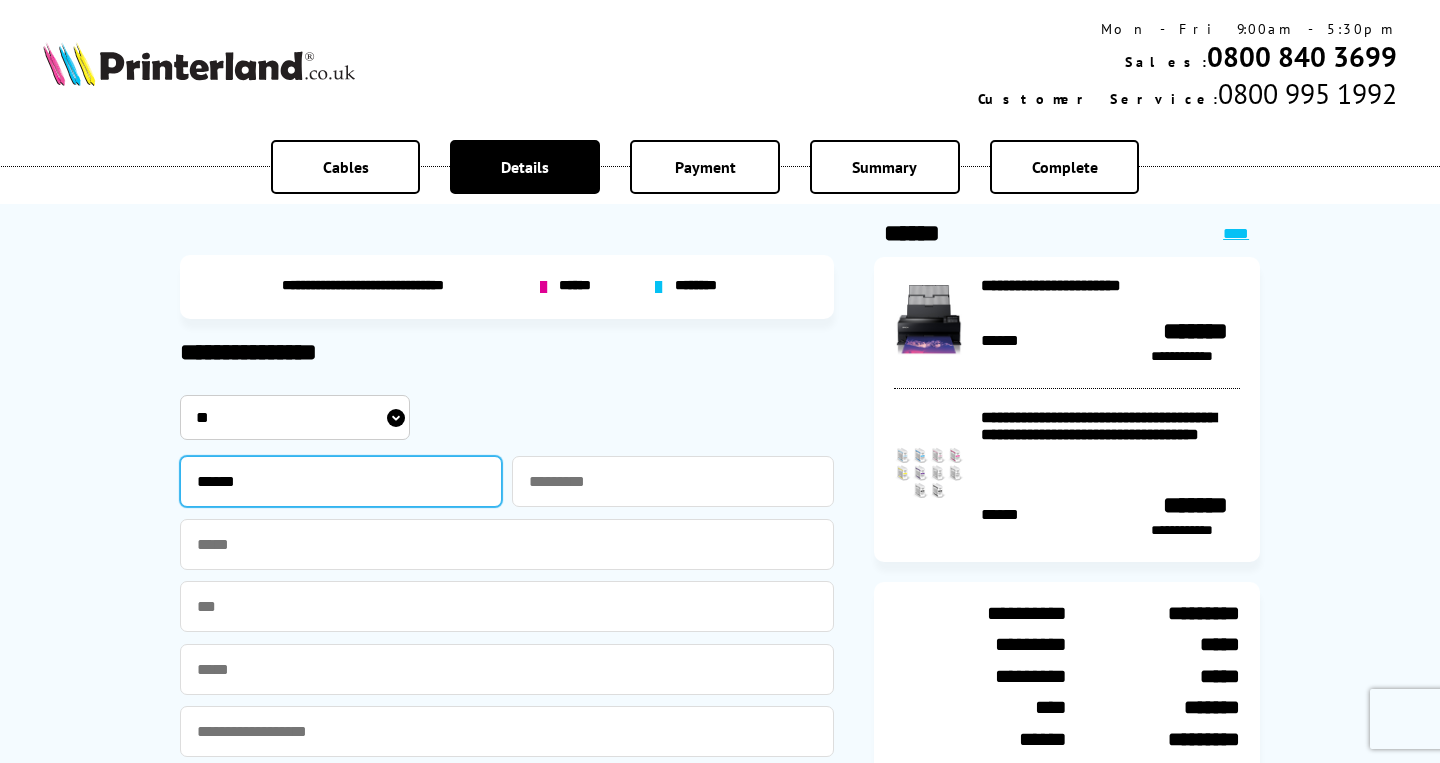 type on "******" 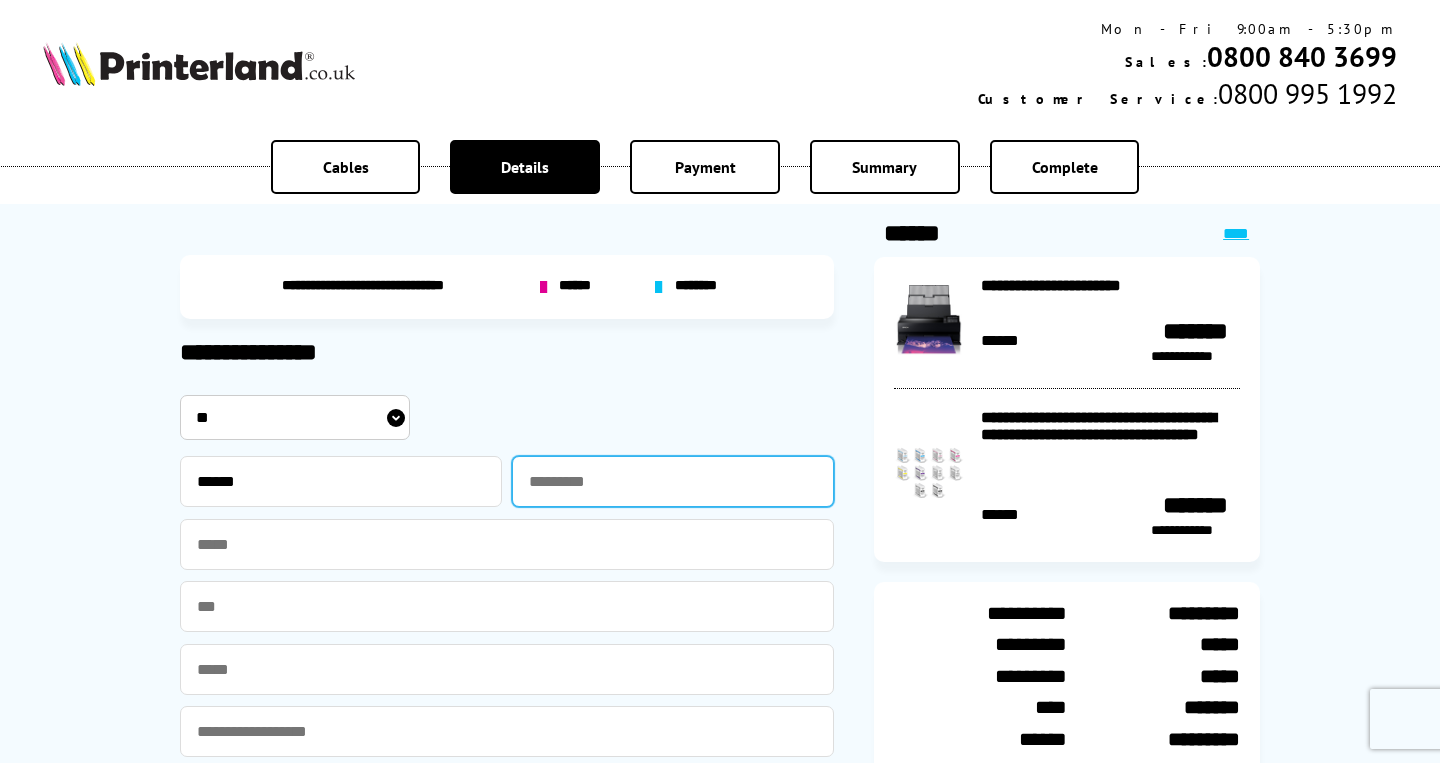 click at bounding box center (673, 481) 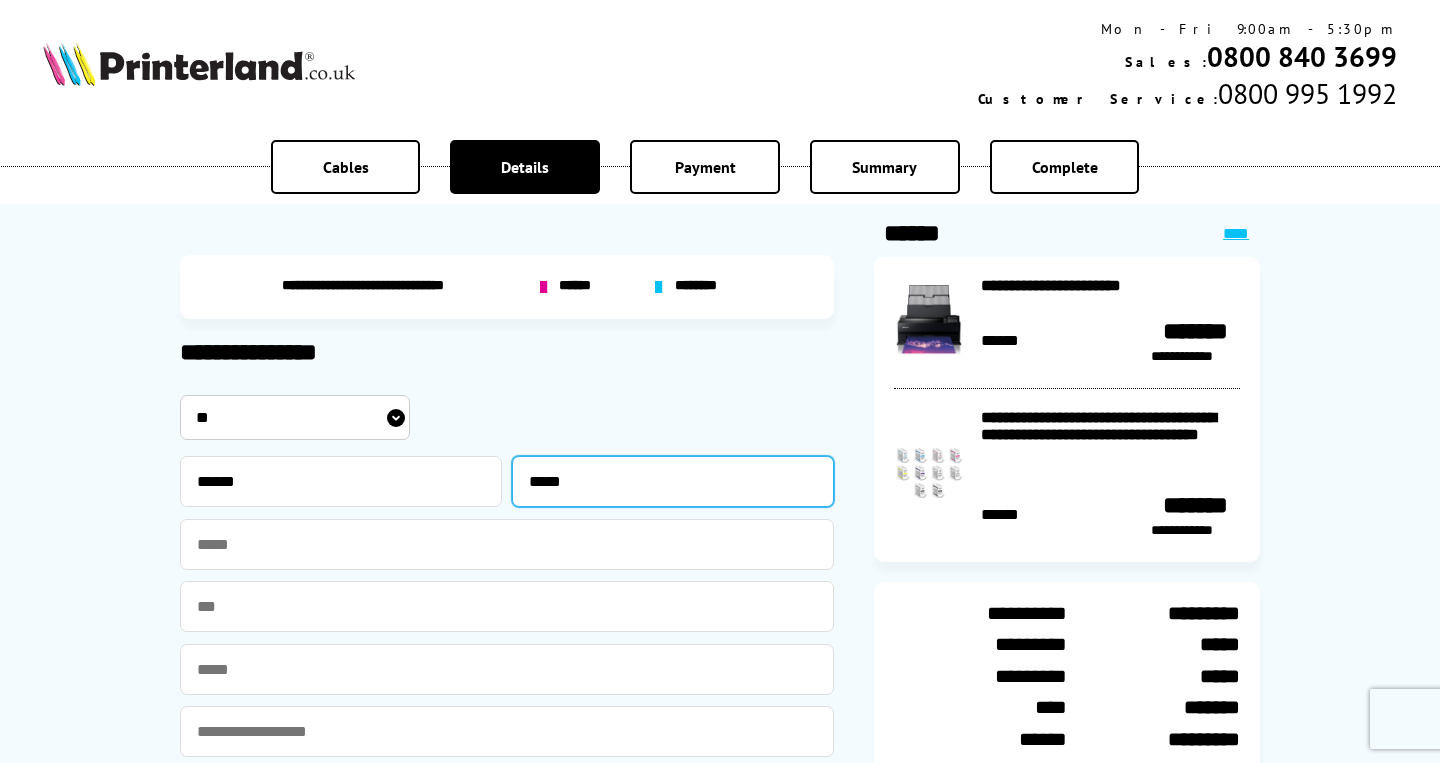 type on "*****" 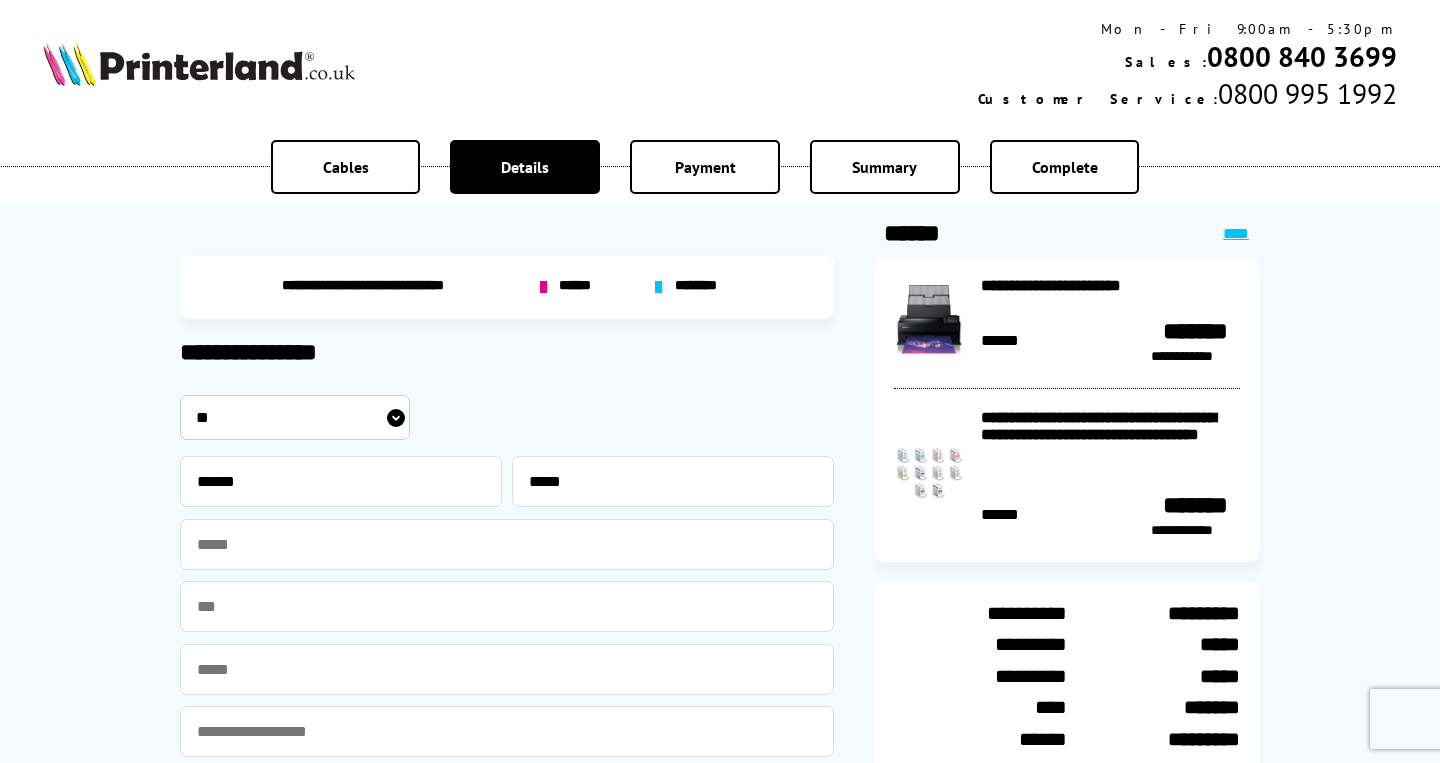 click on "**
***
****
**
******
*****" at bounding box center [507, 574] 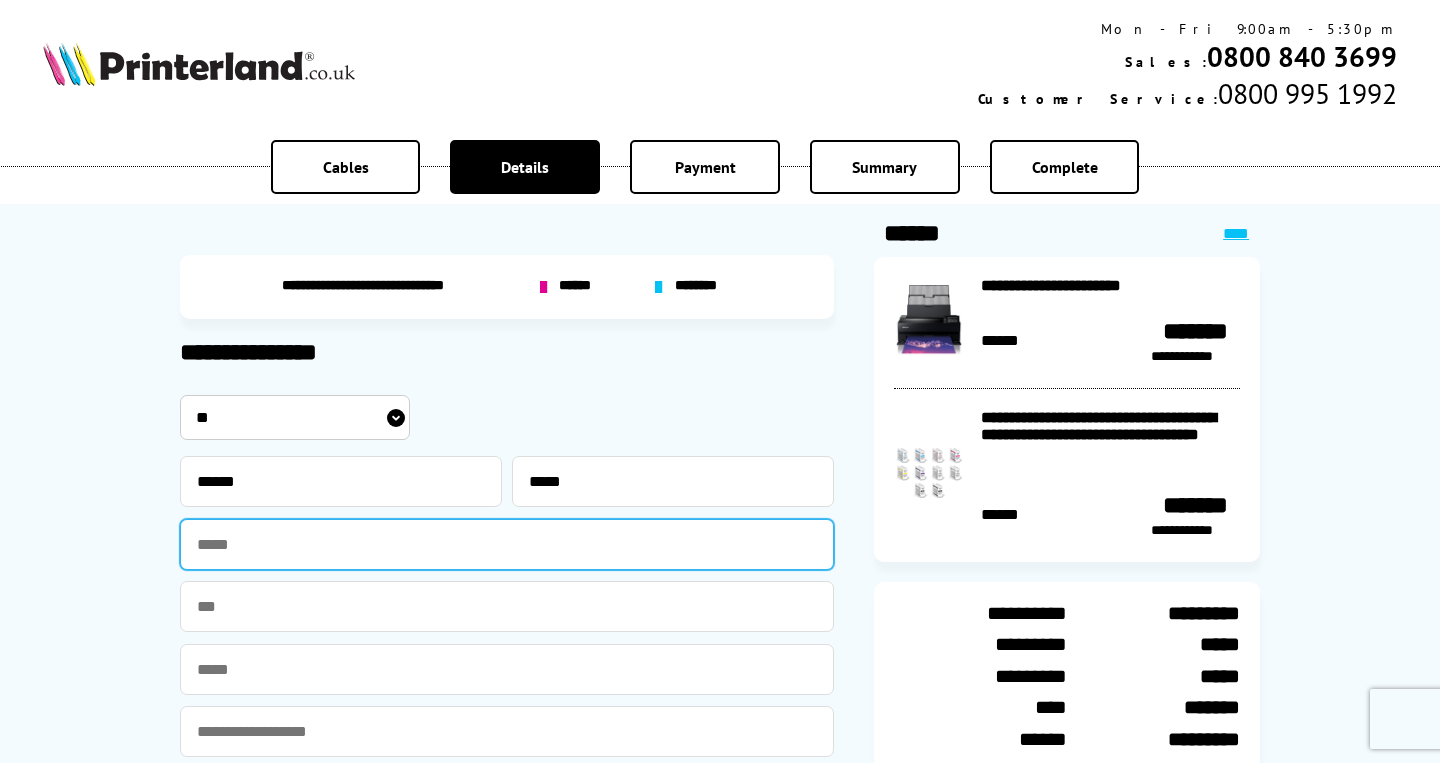click at bounding box center (507, 544) 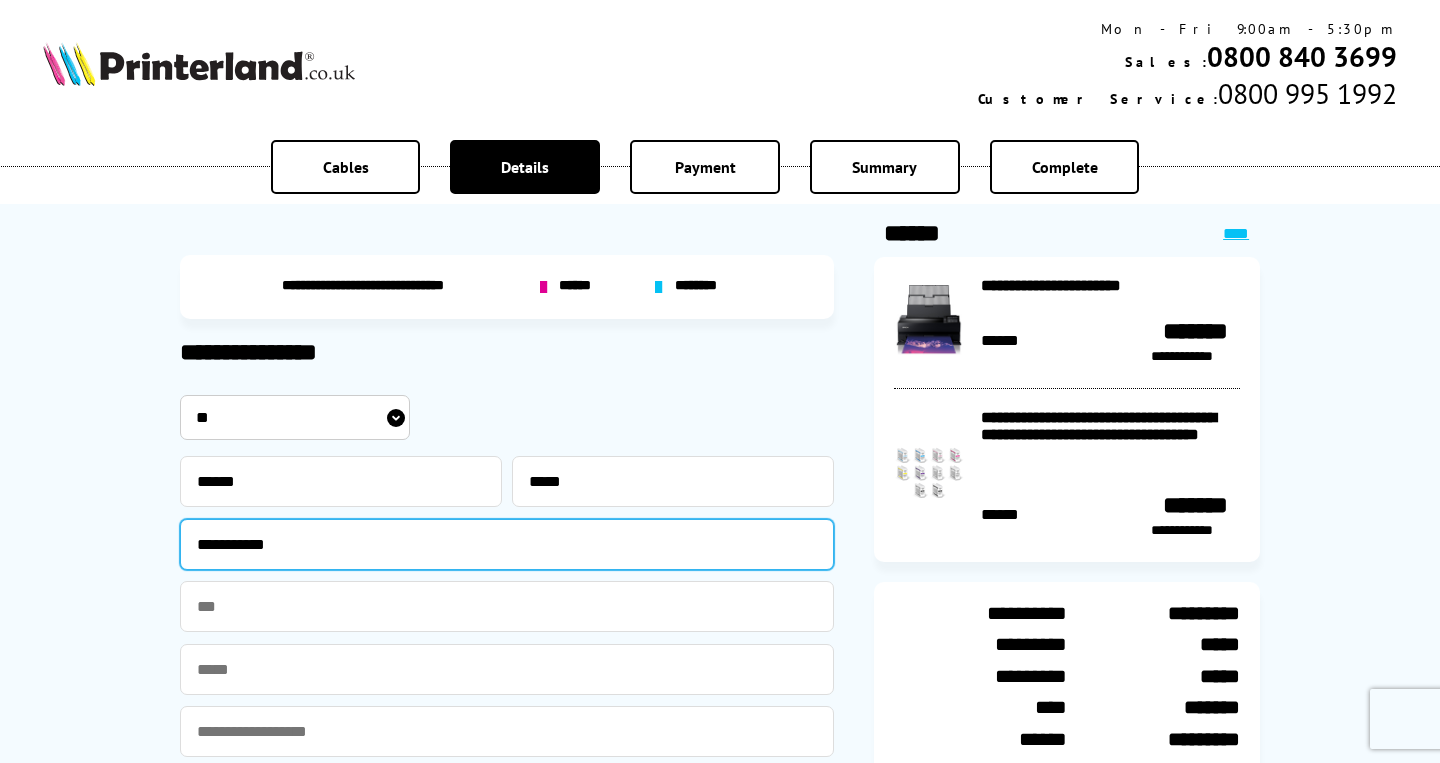 type on "**********" 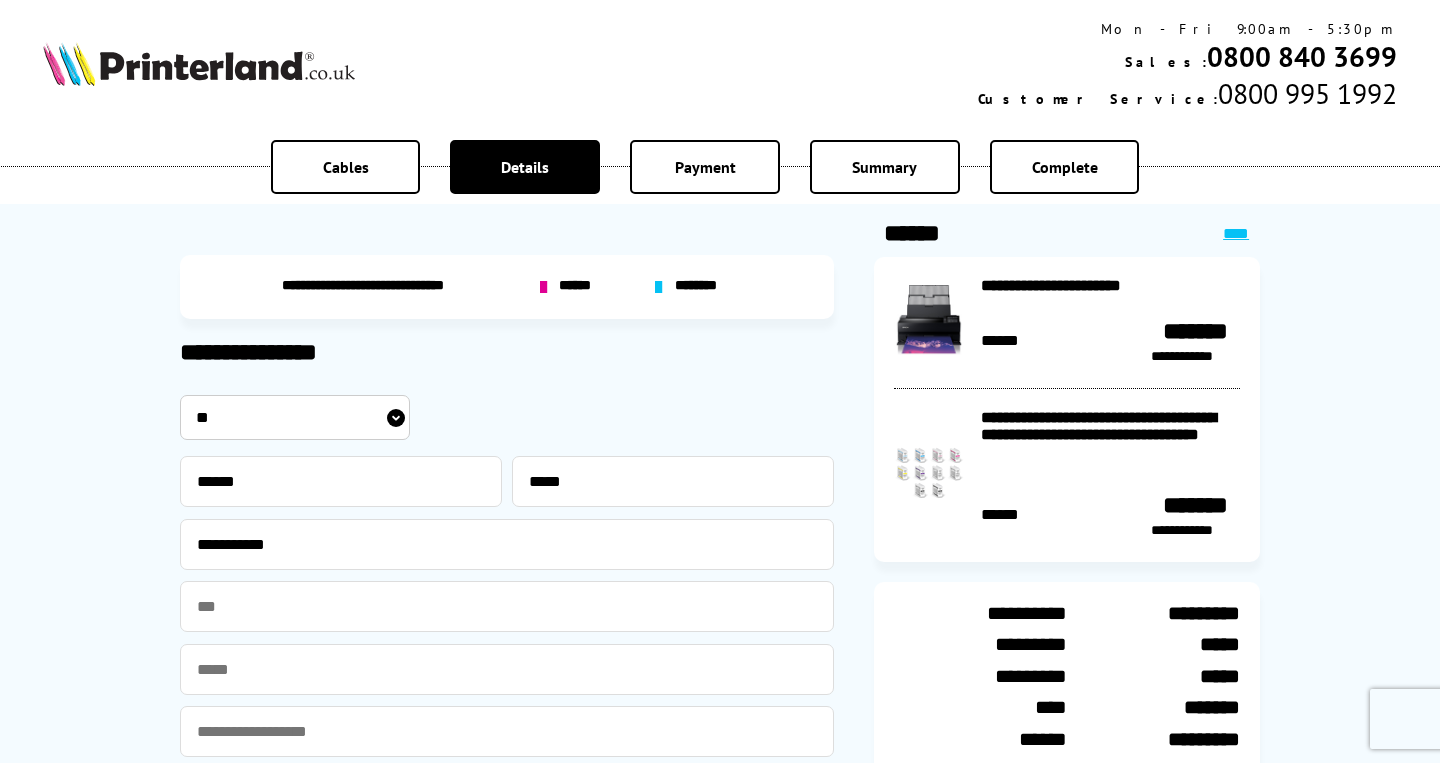 click at bounding box center [507, 669] 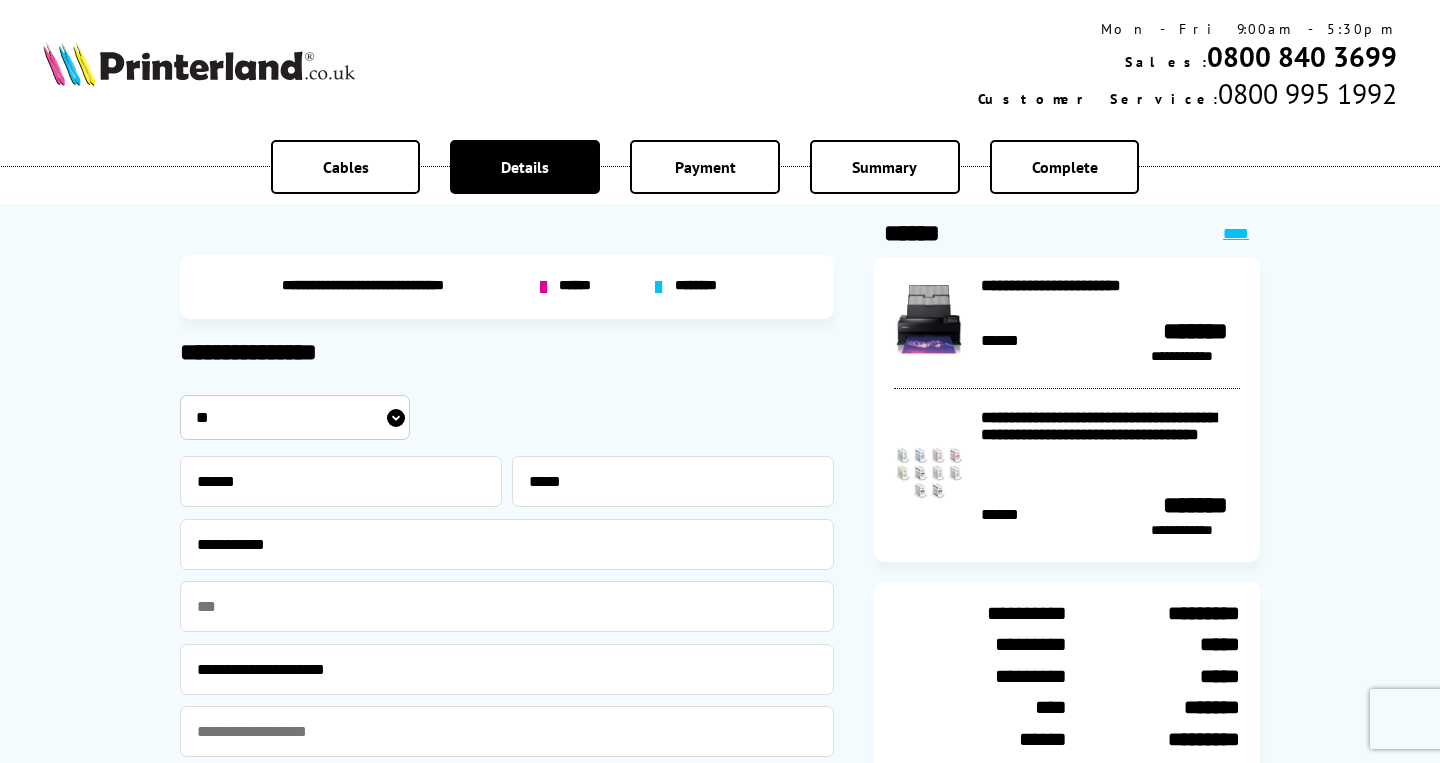type on "**********" 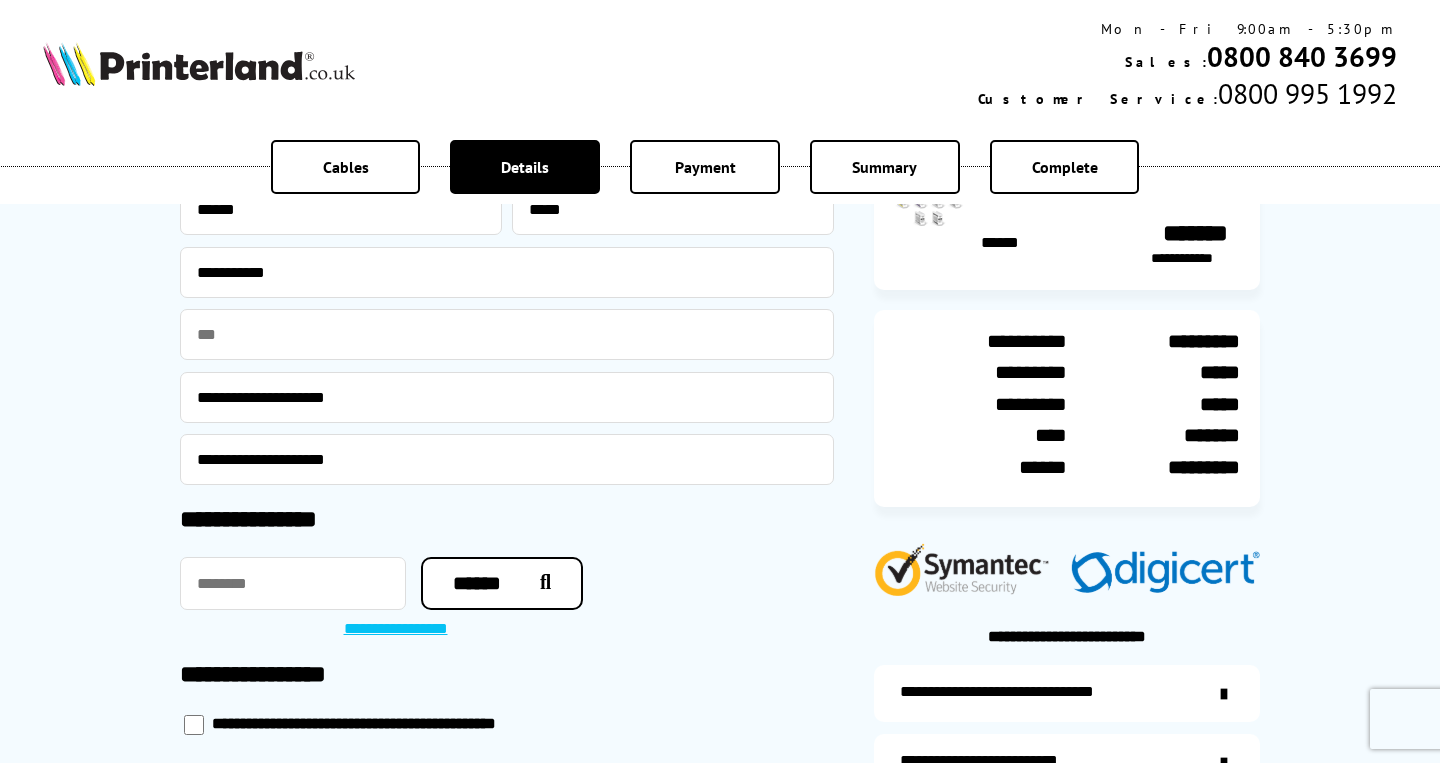 scroll, scrollTop: 274, scrollLeft: 0, axis: vertical 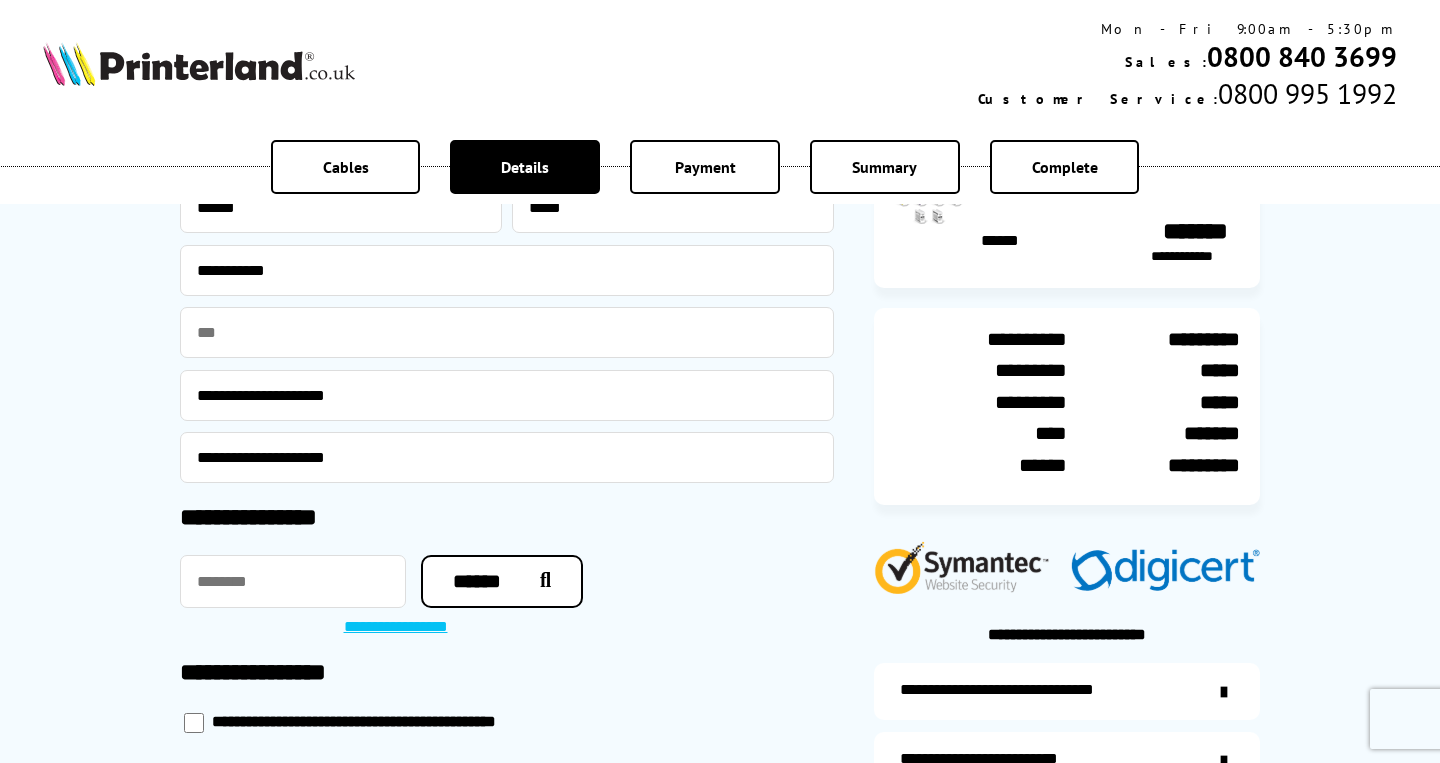 type on "**********" 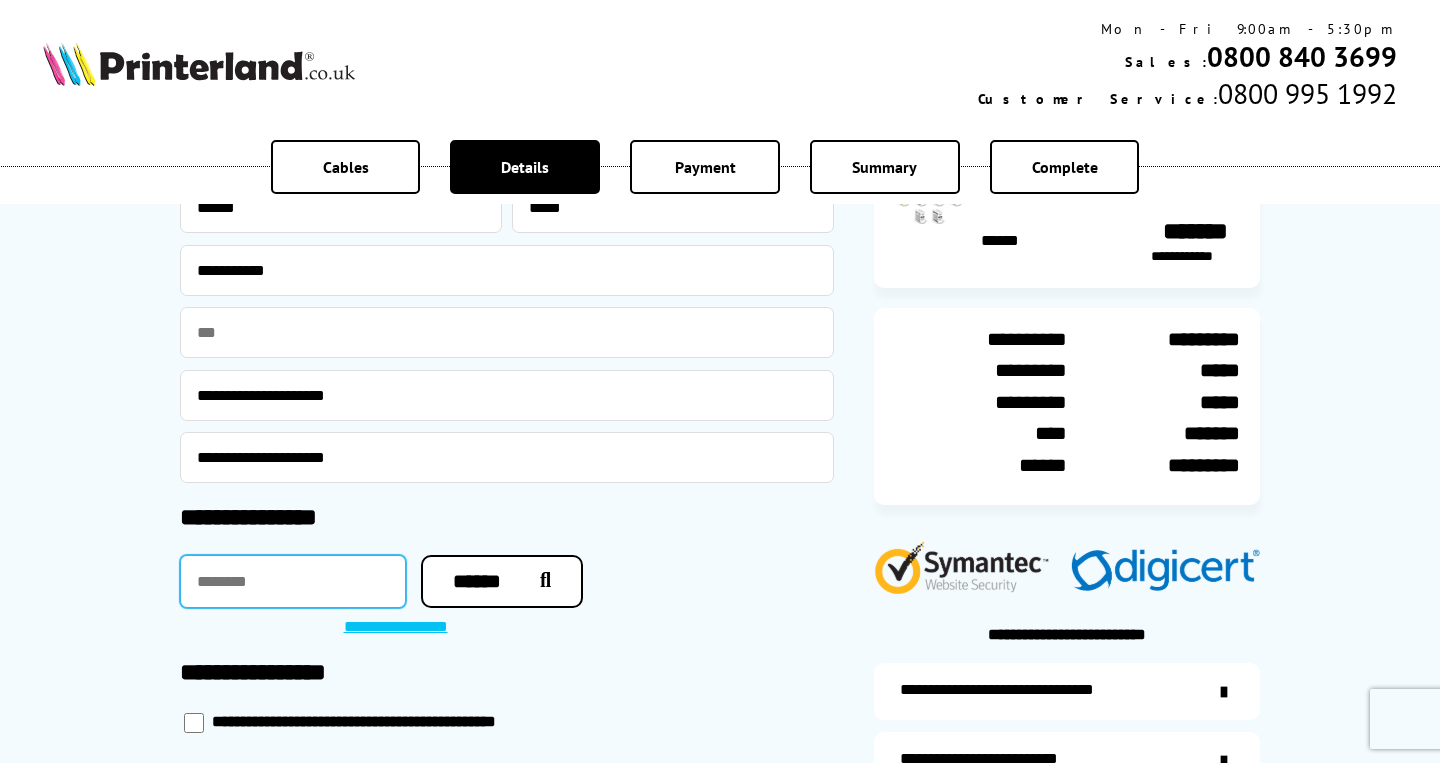 click at bounding box center (293, 581) 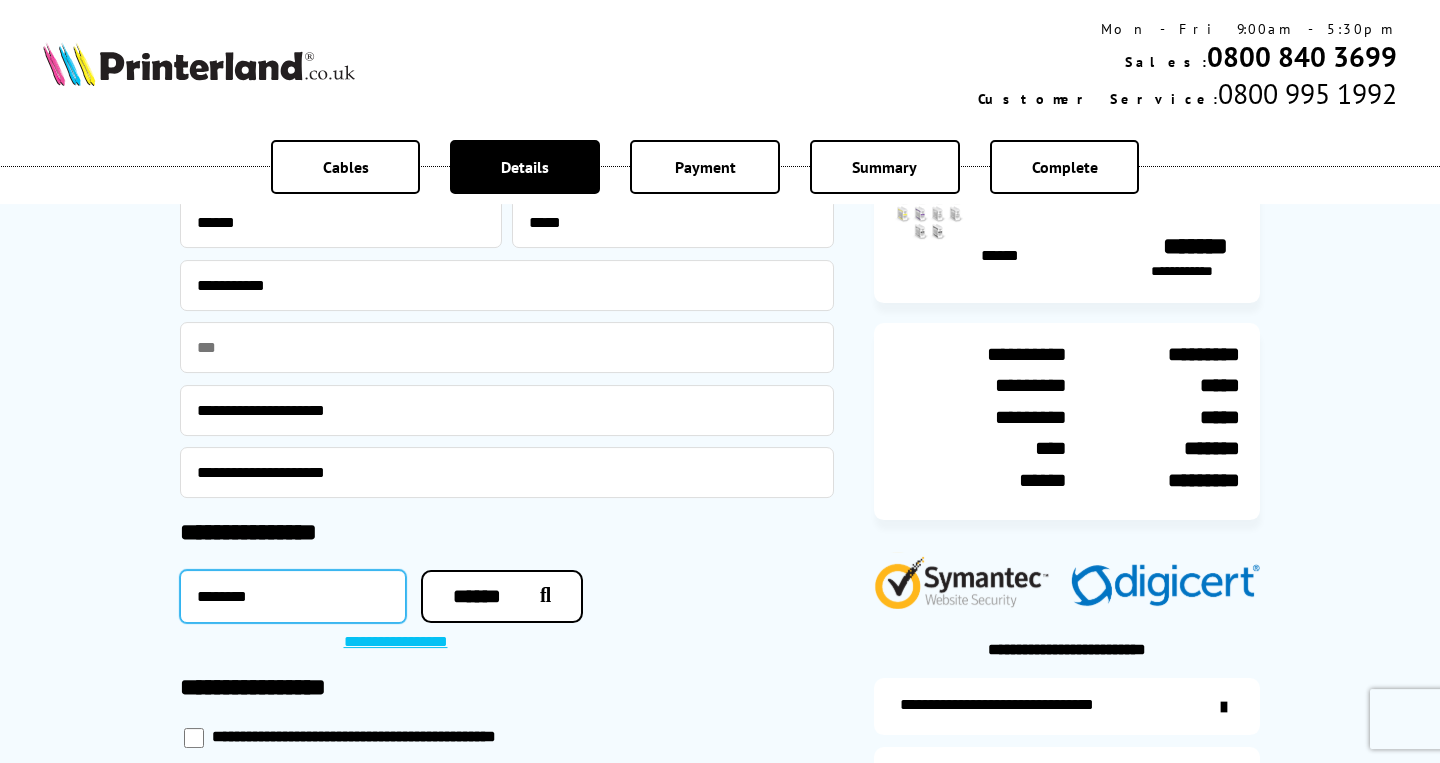 scroll, scrollTop: 296, scrollLeft: 0, axis: vertical 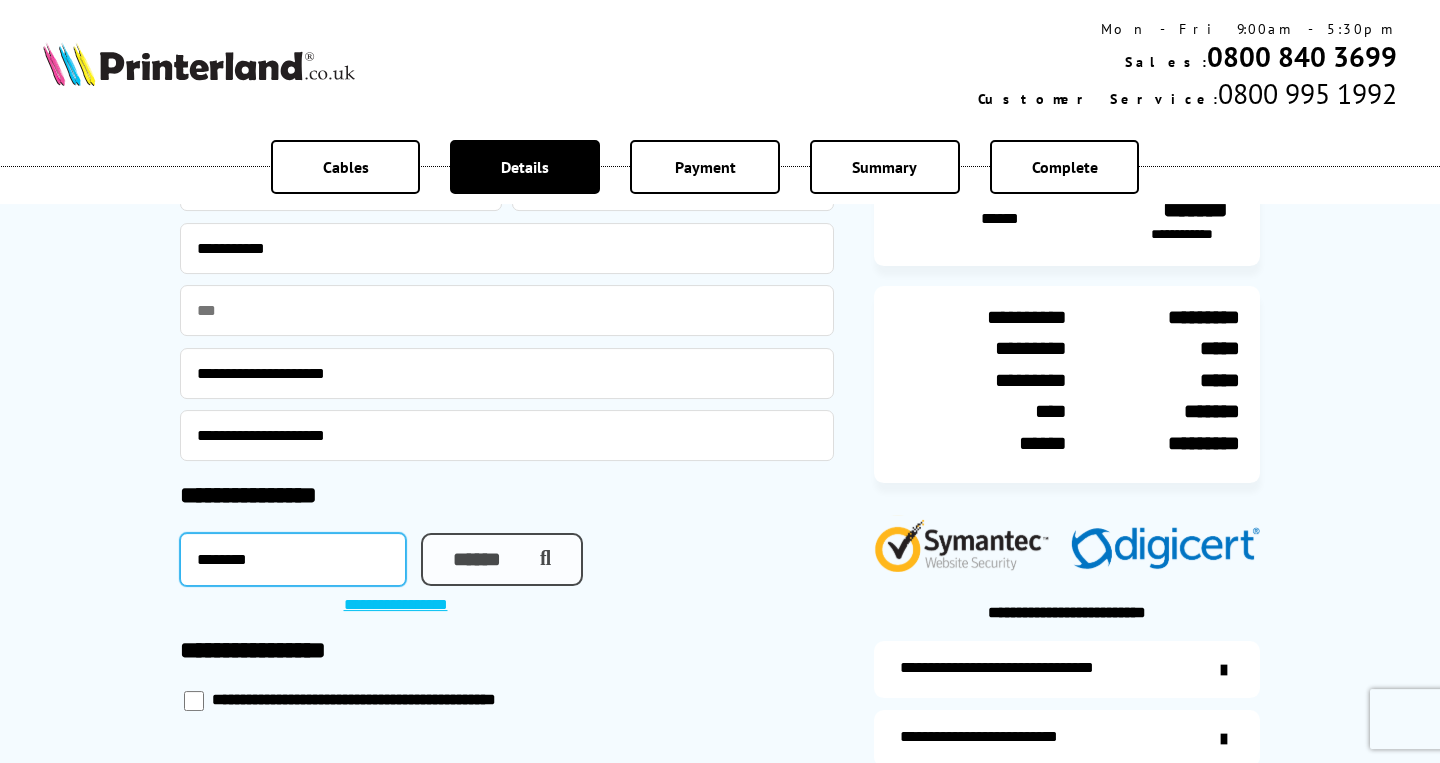 type on "********" 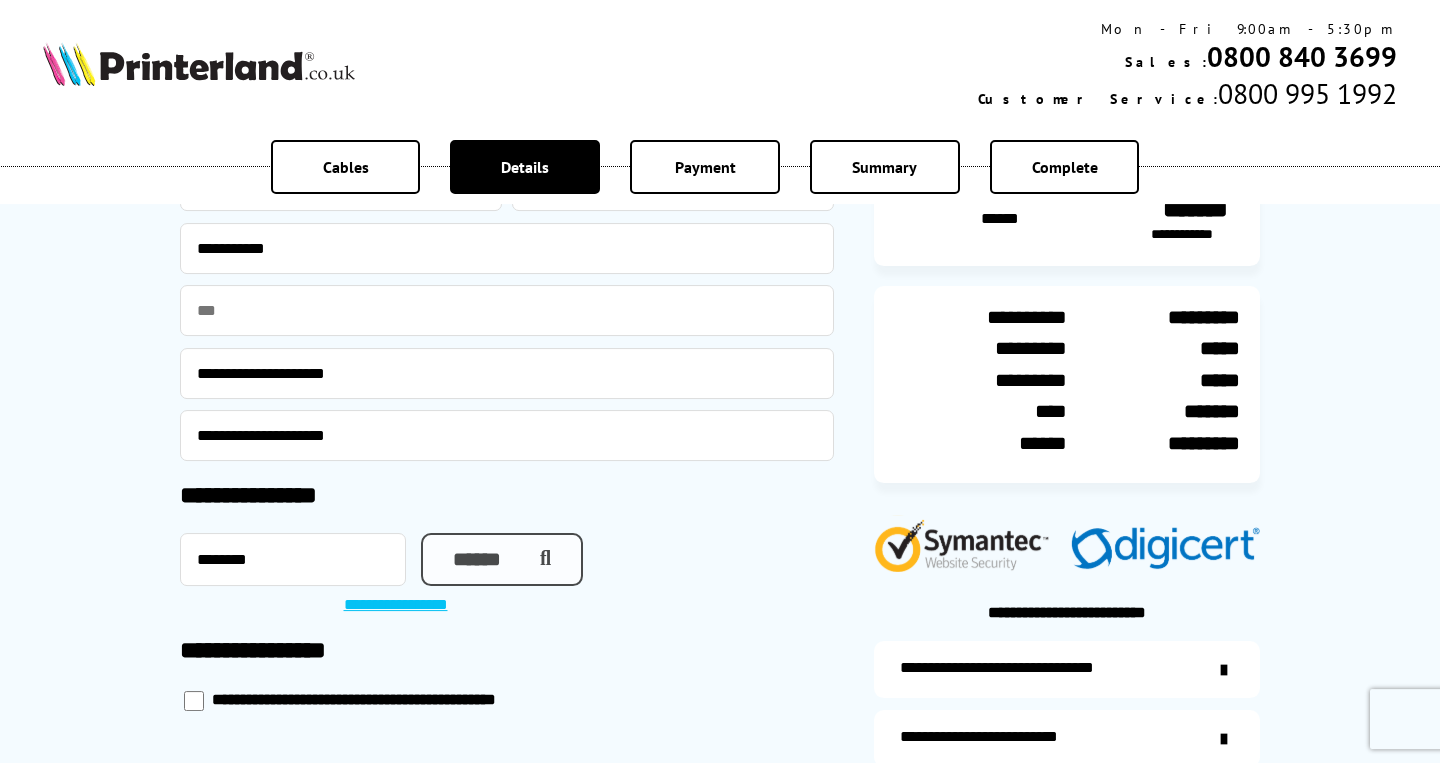 click on "******" at bounding box center (502, 559) 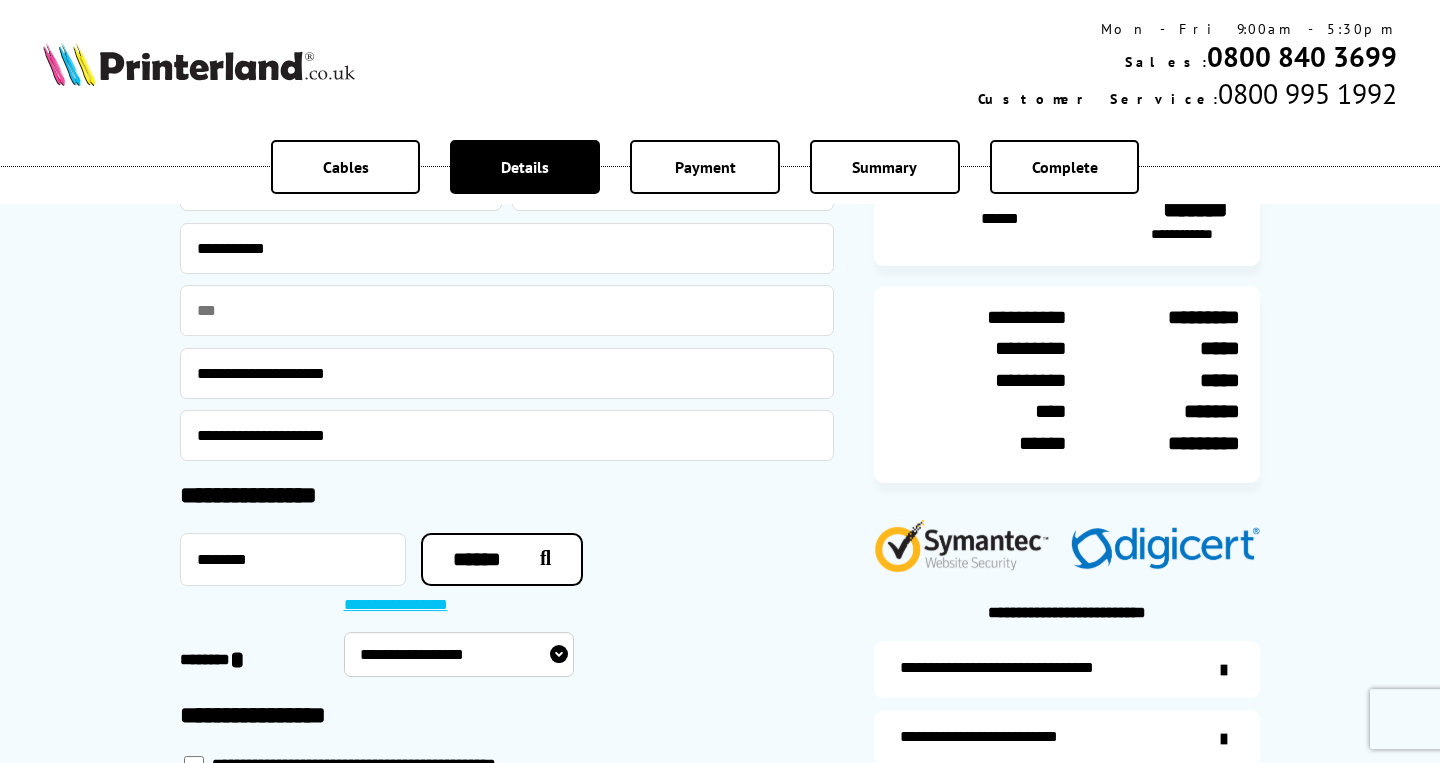 scroll, scrollTop: 312, scrollLeft: 0, axis: vertical 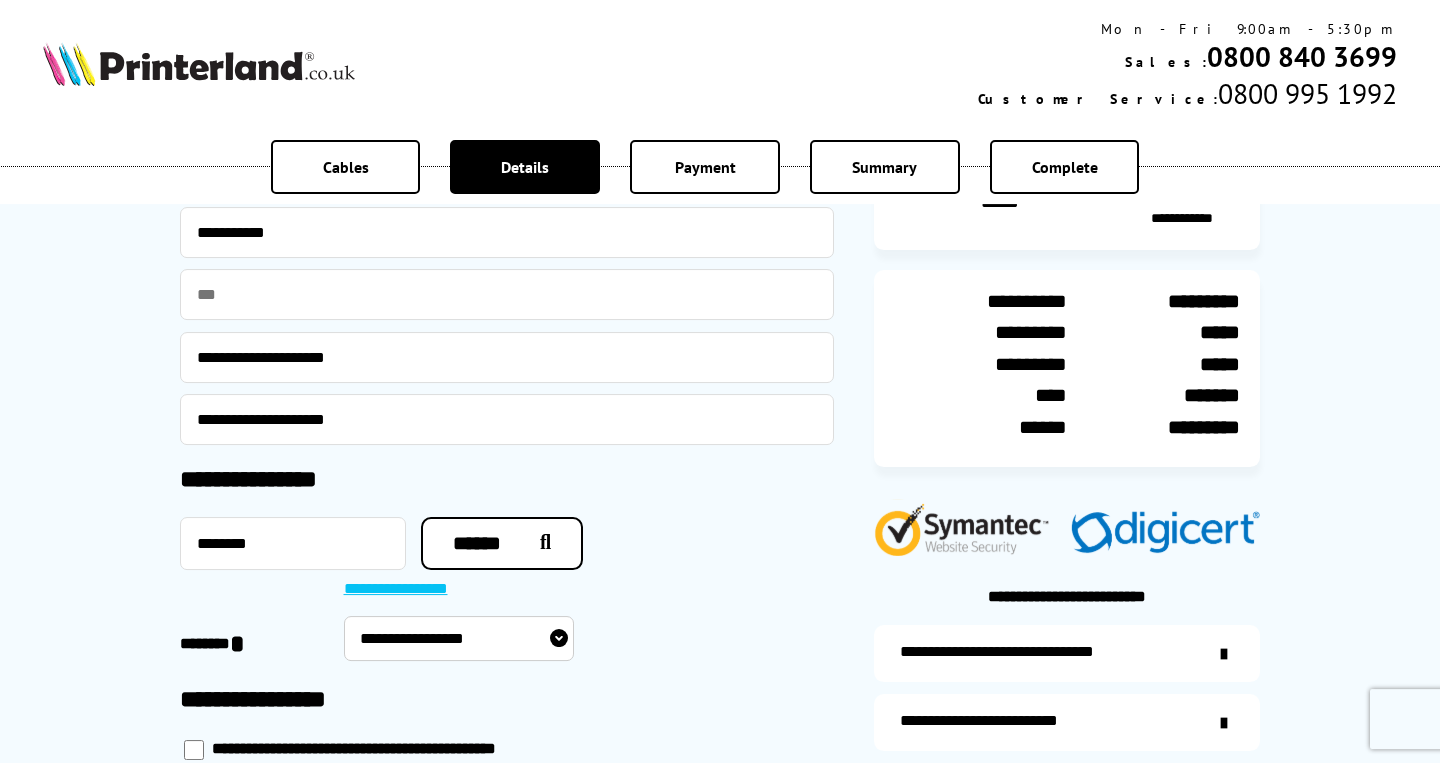 click on "**********" at bounding box center [459, 638] 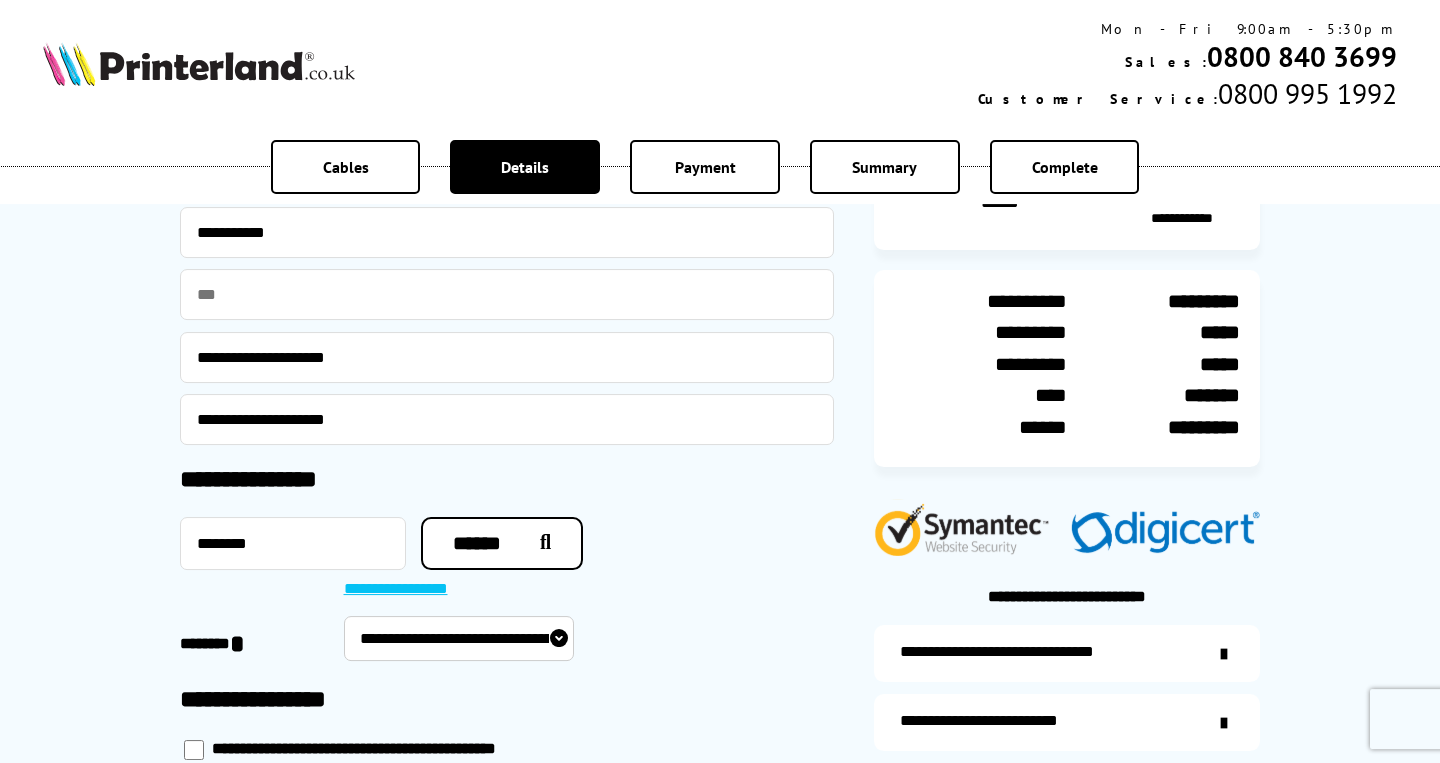 select on "**********" 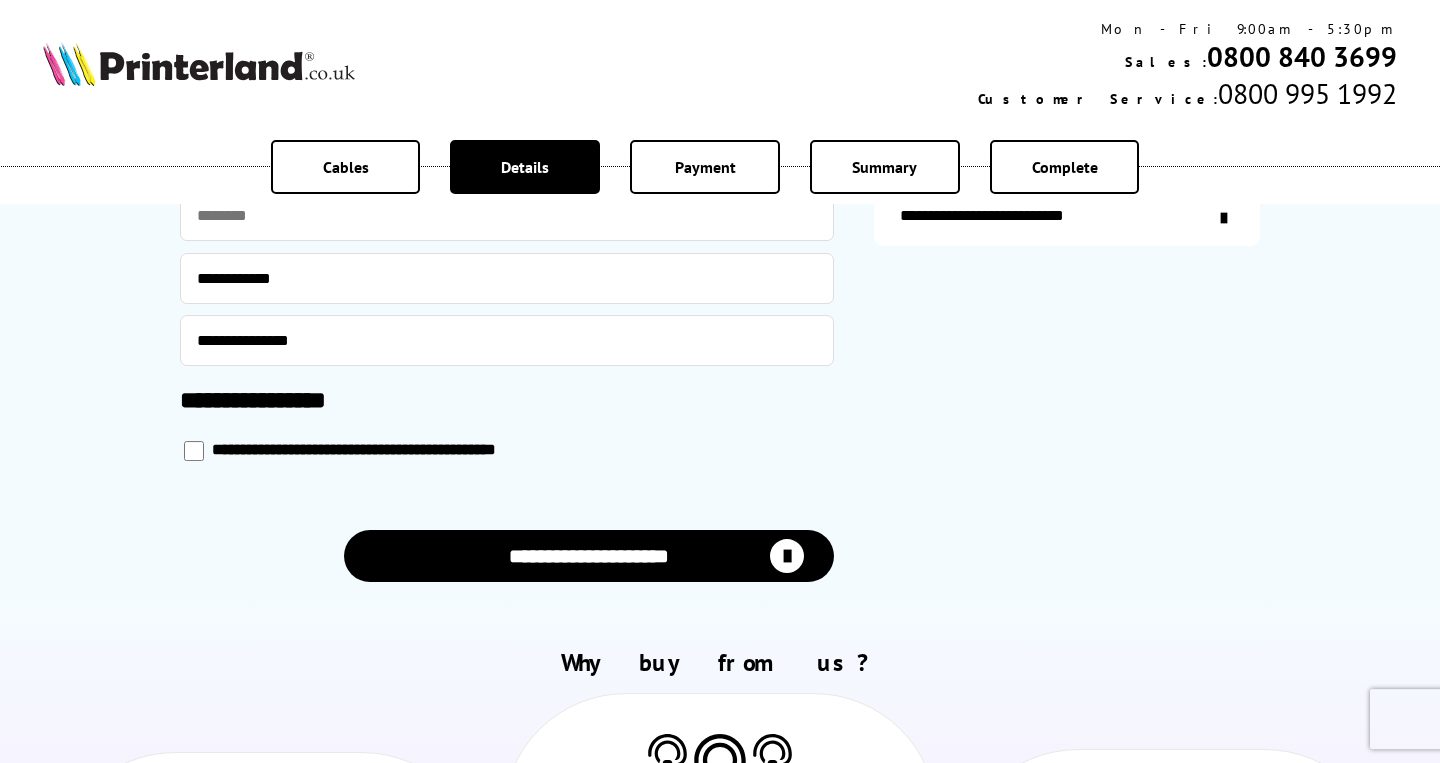 scroll, scrollTop: 958, scrollLeft: 0, axis: vertical 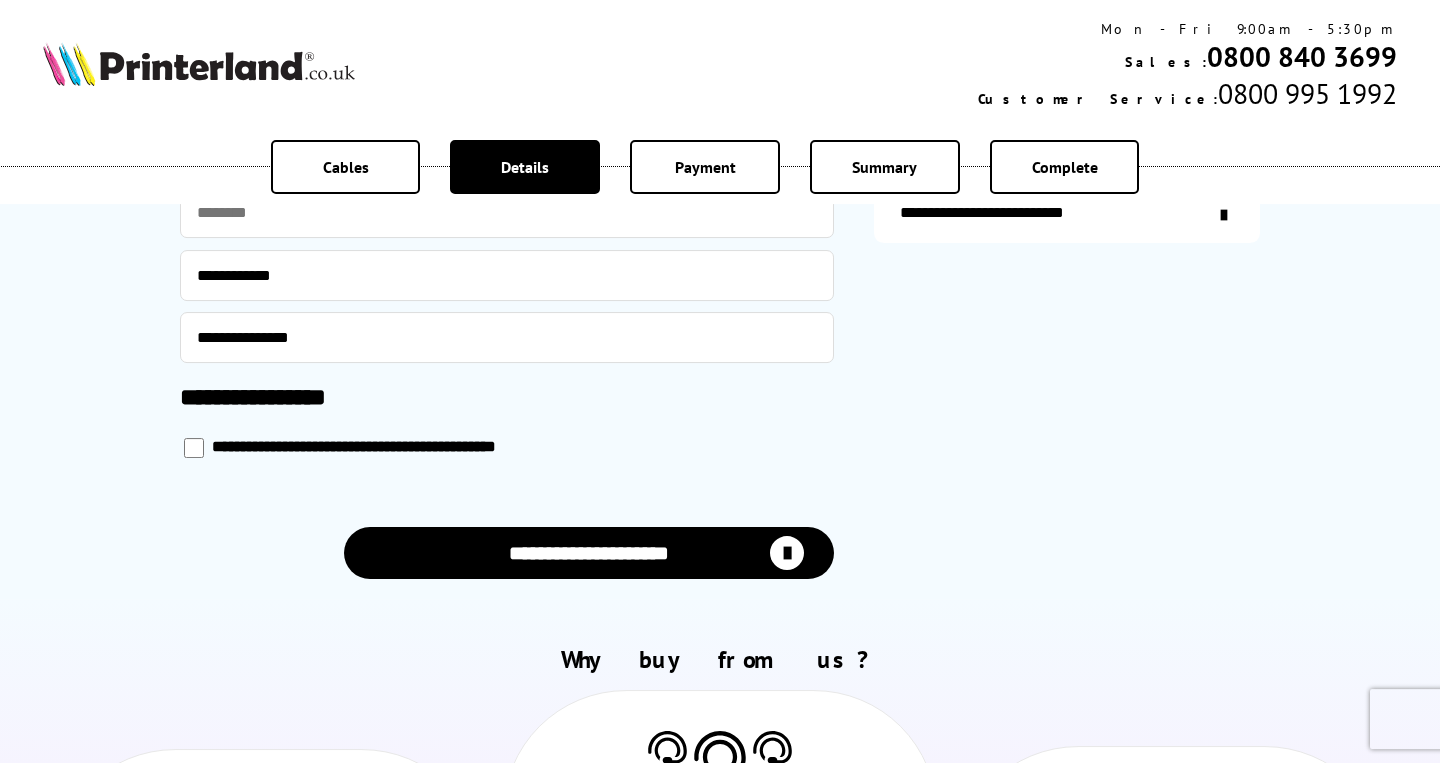 click on "**********" at bounding box center (589, 553) 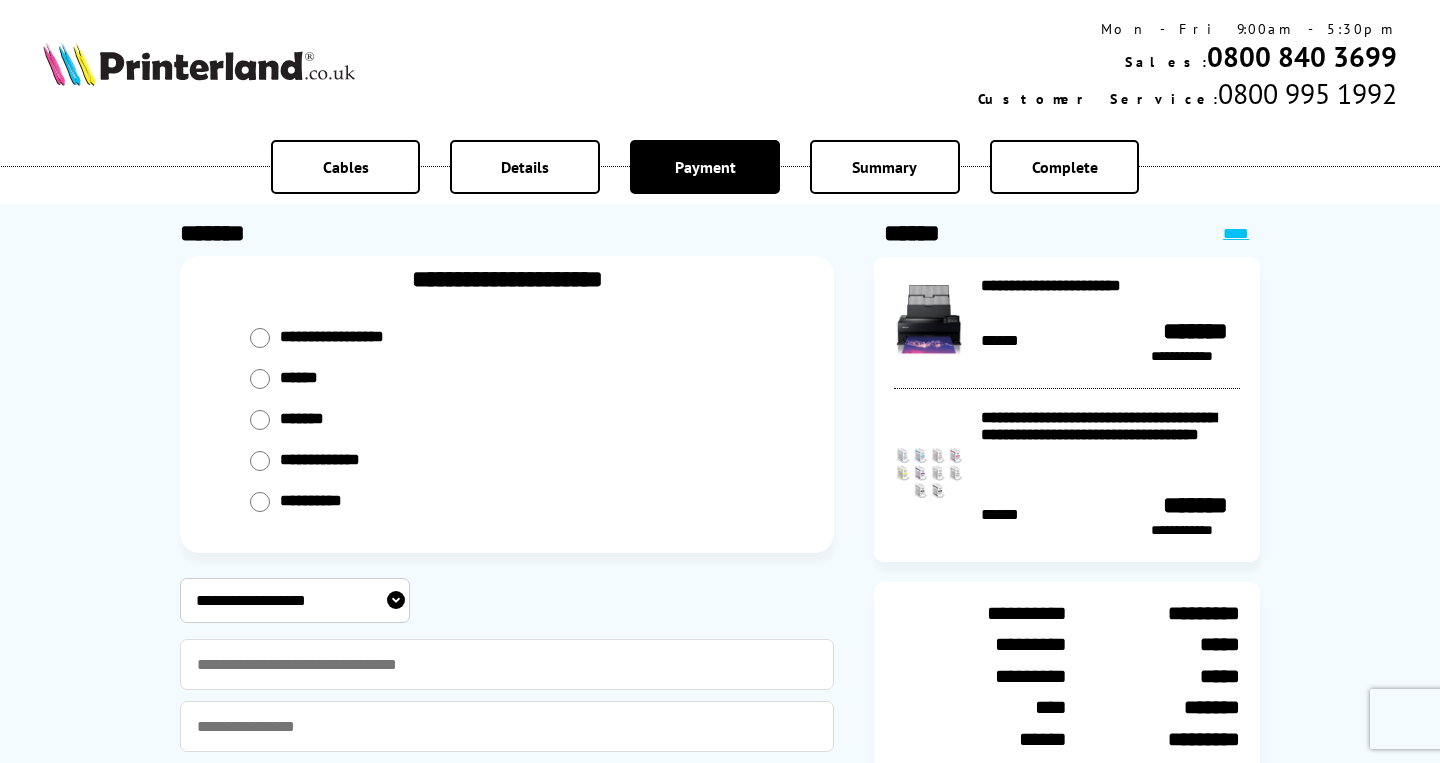 scroll, scrollTop: 0, scrollLeft: 0, axis: both 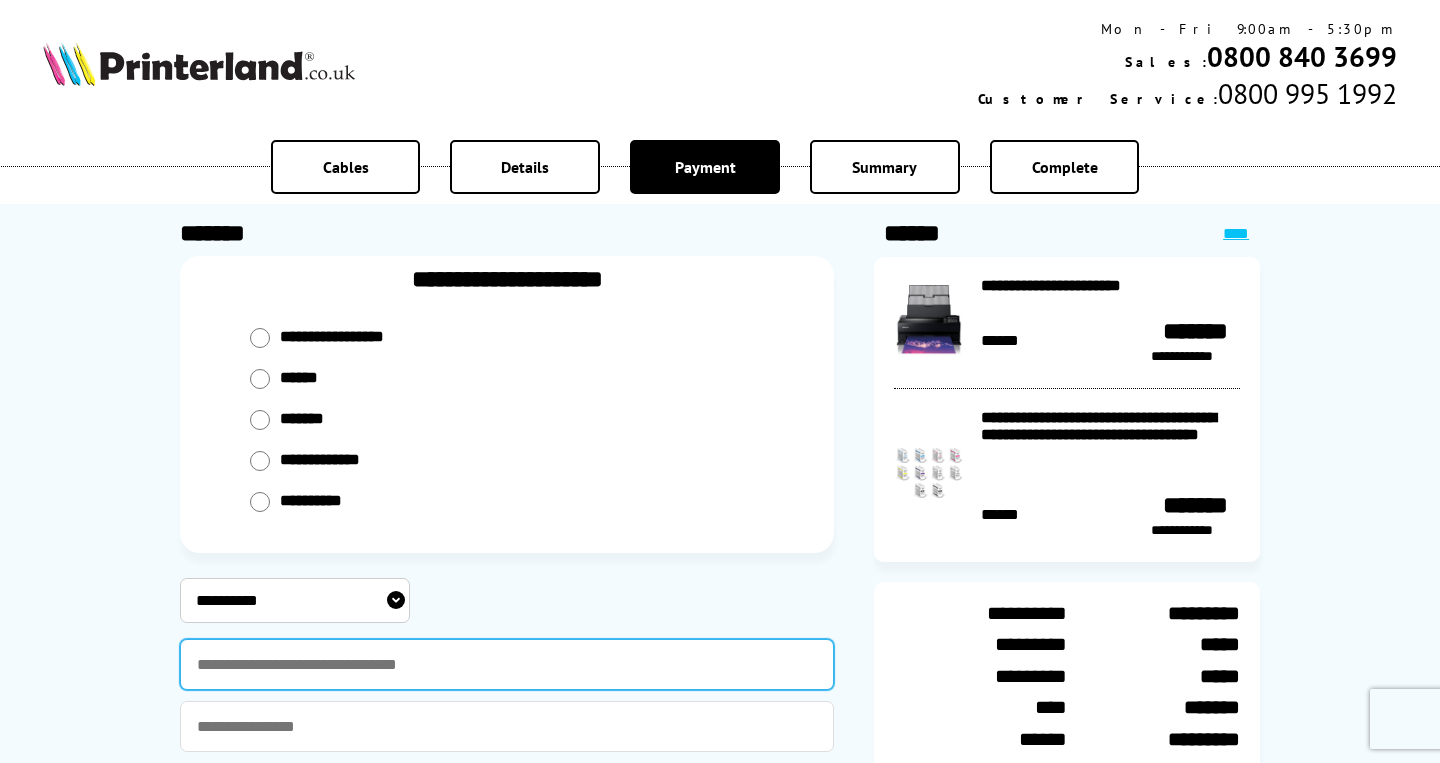 click at bounding box center [507, 664] 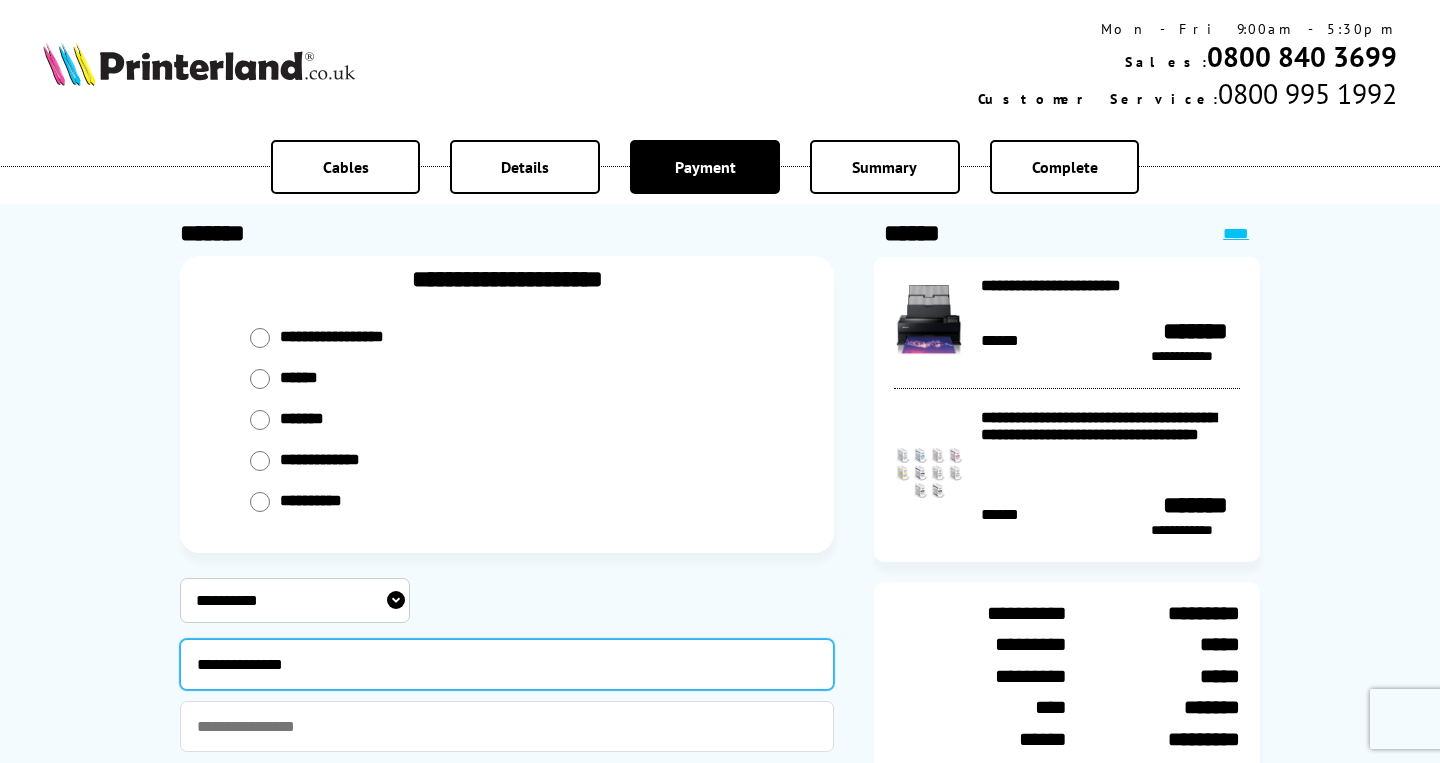 type on "**********" 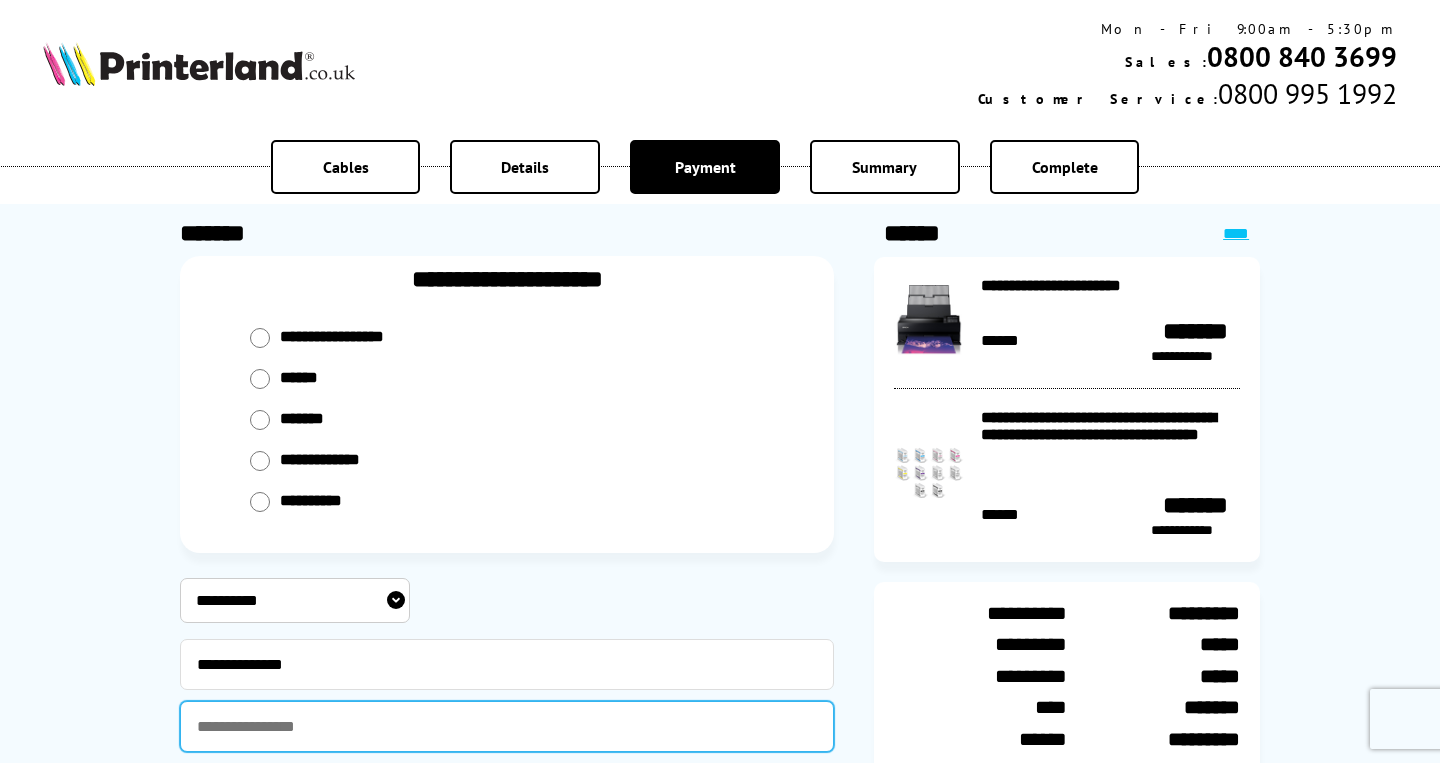 click at bounding box center [507, 726] 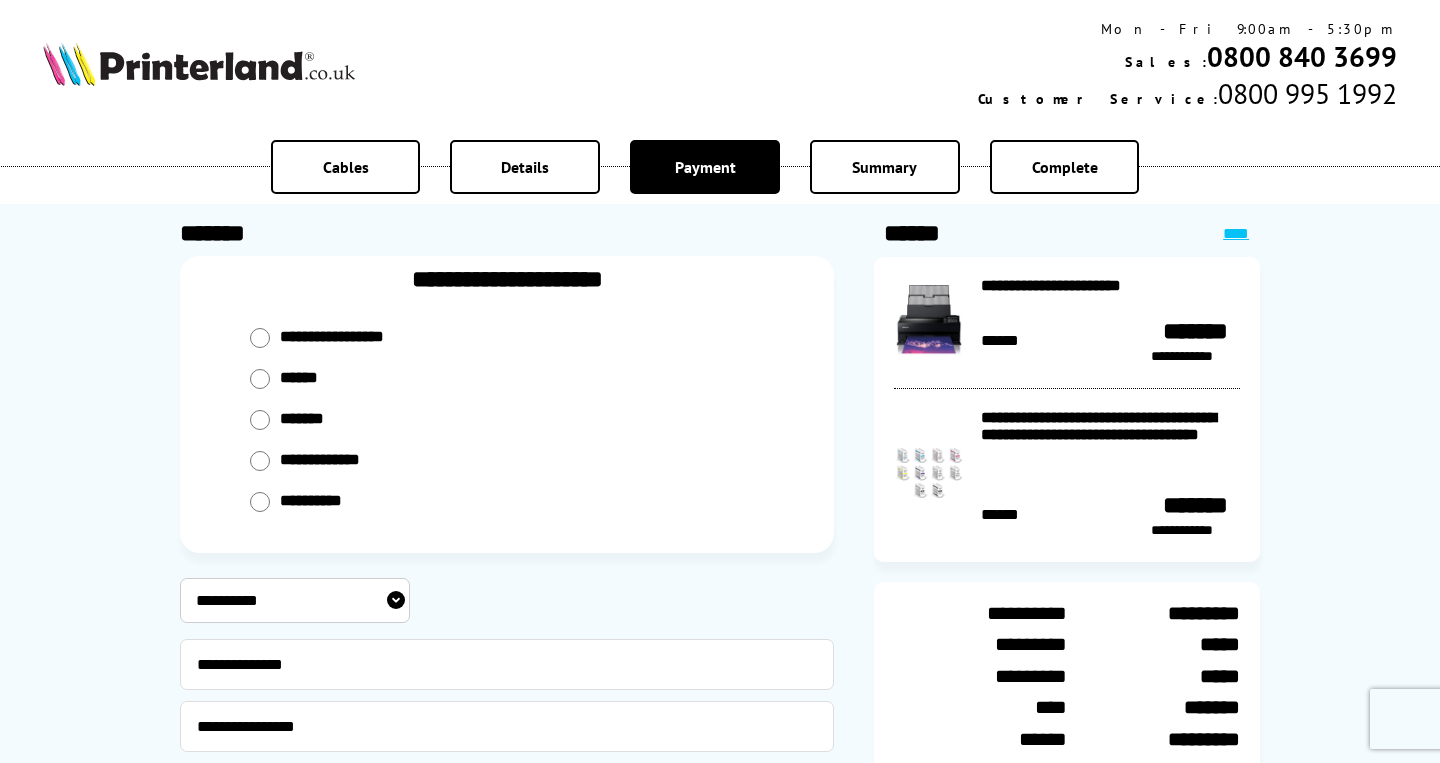 select on "*" 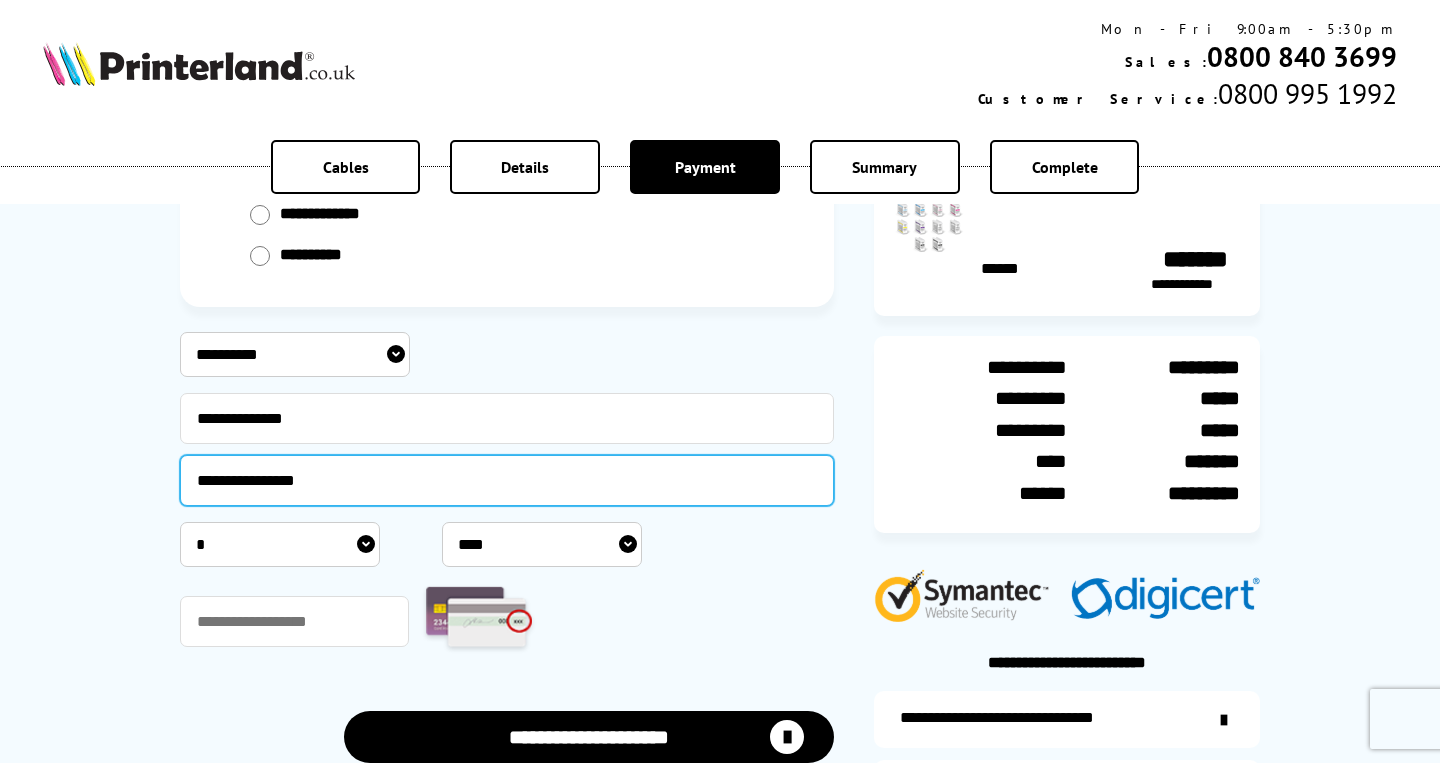 scroll, scrollTop: 247, scrollLeft: 0, axis: vertical 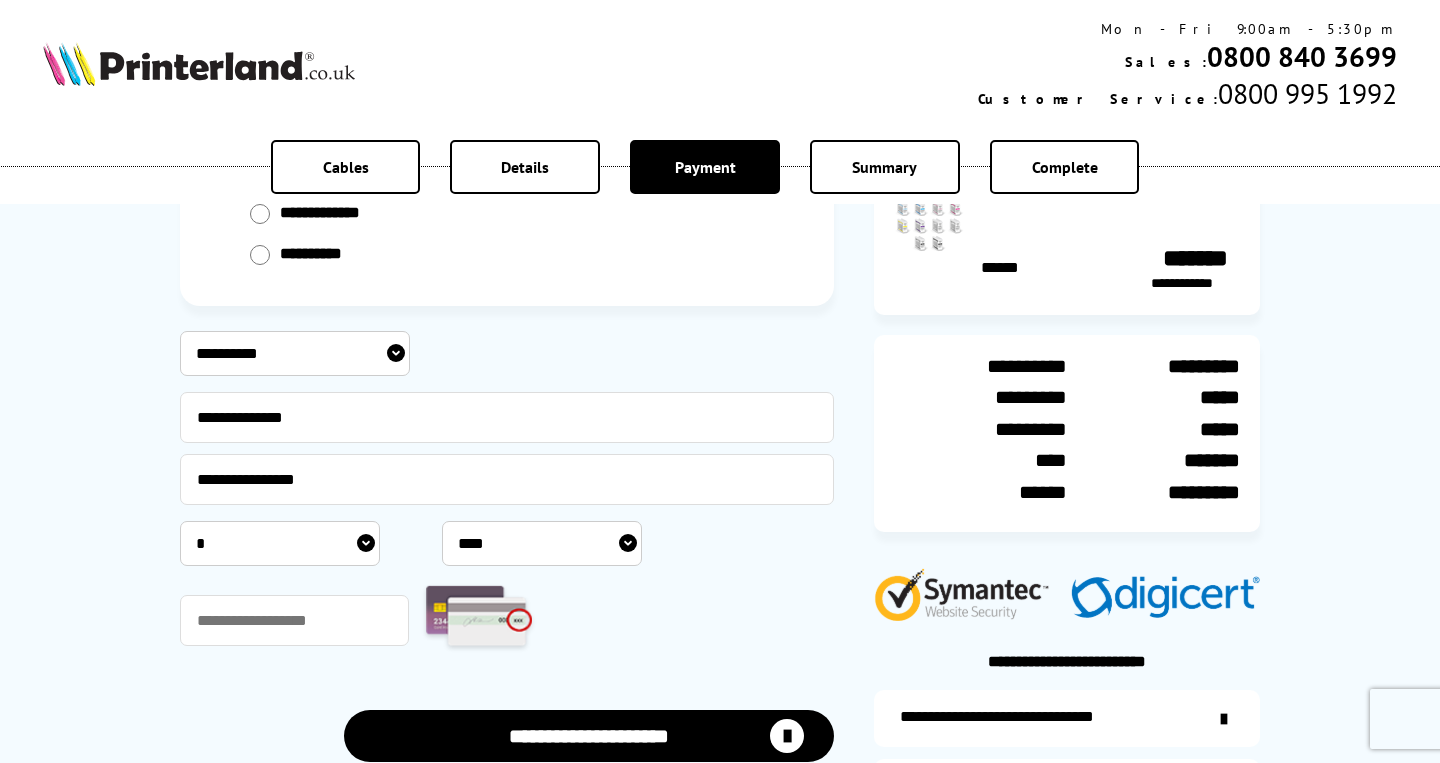 click at bounding box center [294, 620] 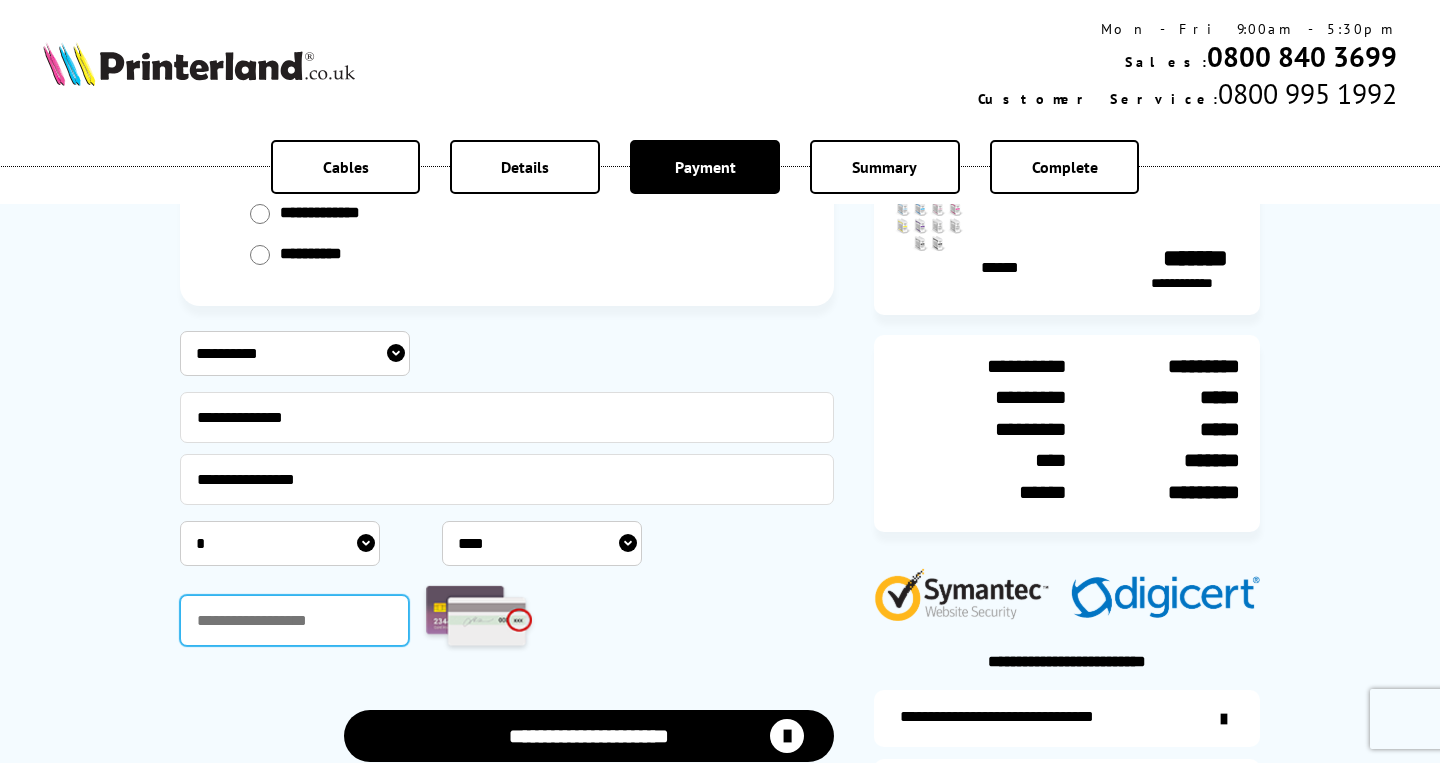 click at bounding box center [294, 620] 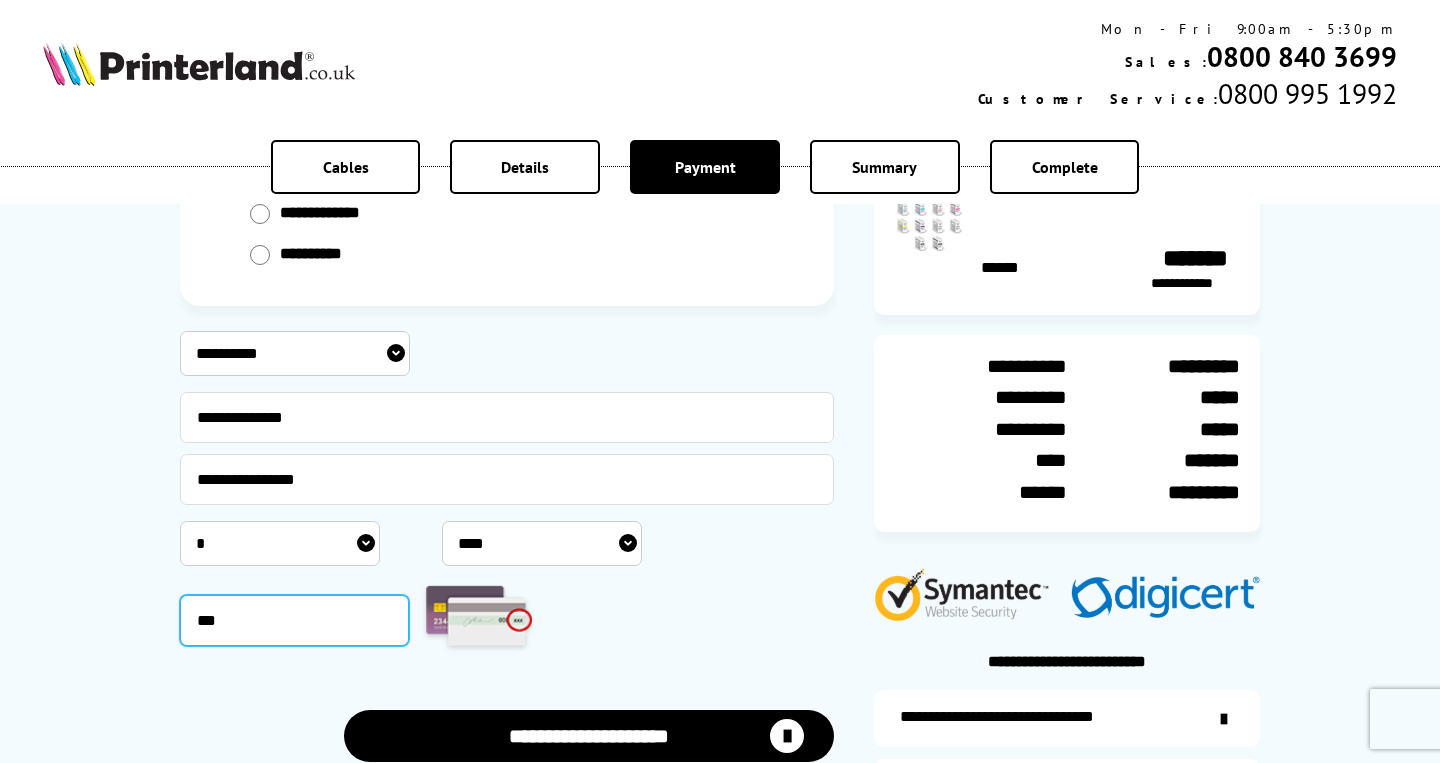 type on "***" 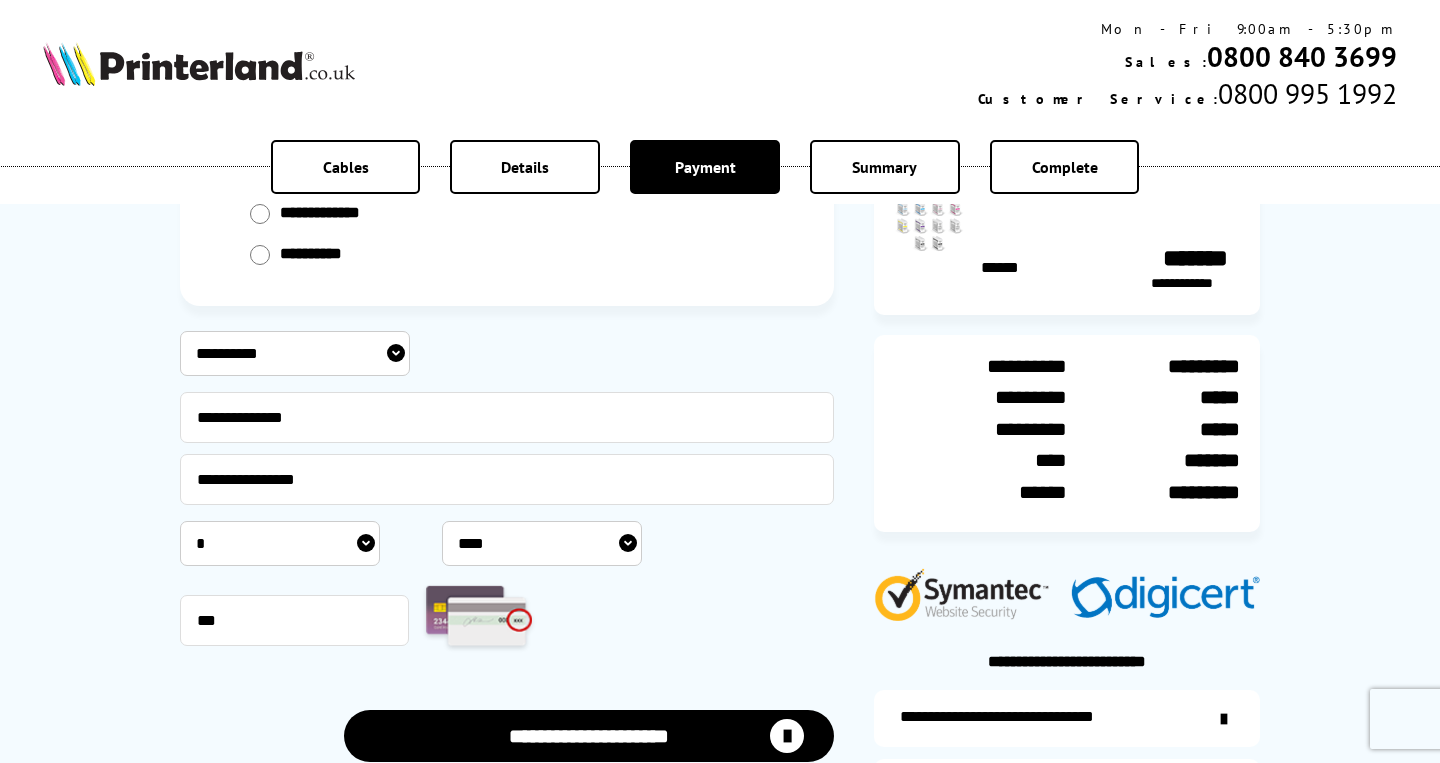 click on "**********" at bounding box center [589, 736] 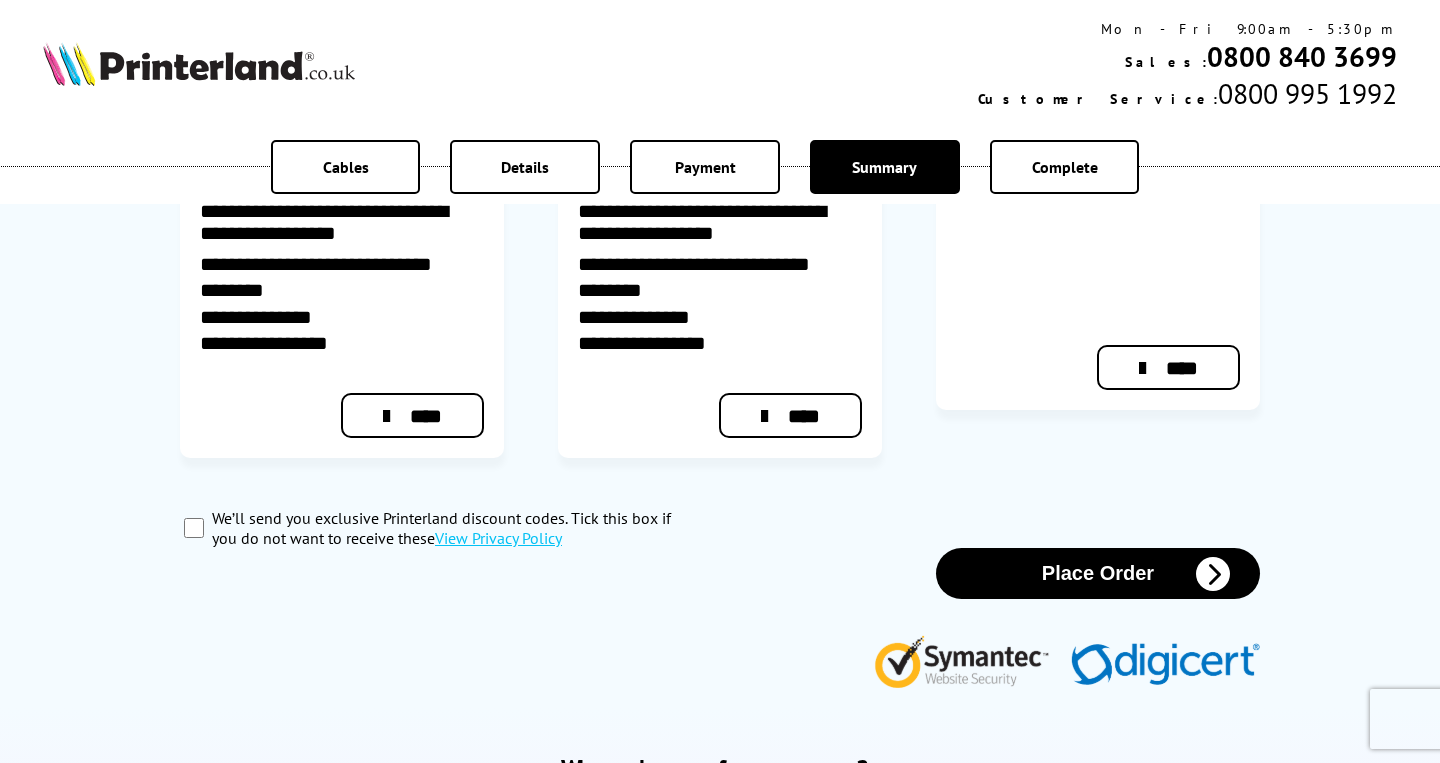scroll, scrollTop: 943, scrollLeft: 0, axis: vertical 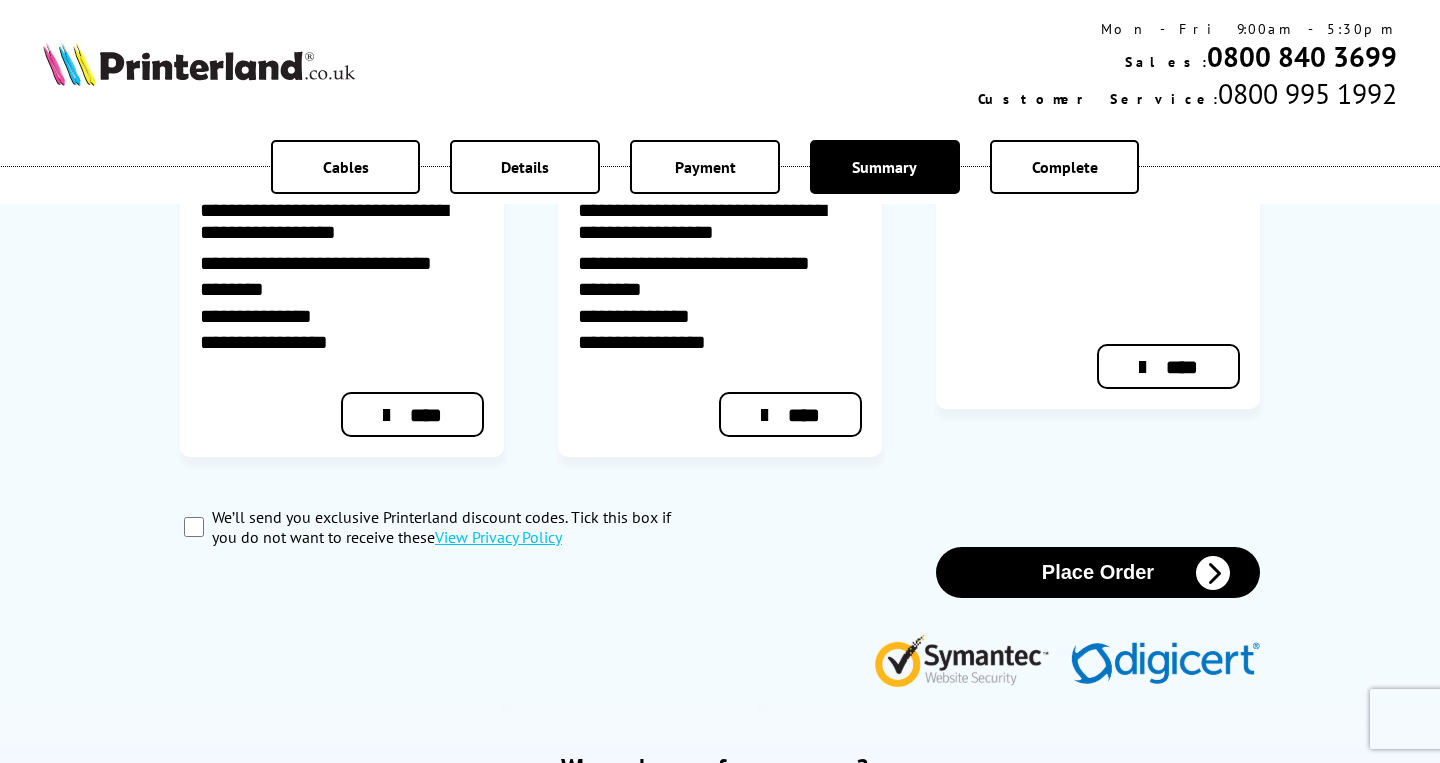 click on "Place Order" at bounding box center (1098, 572) 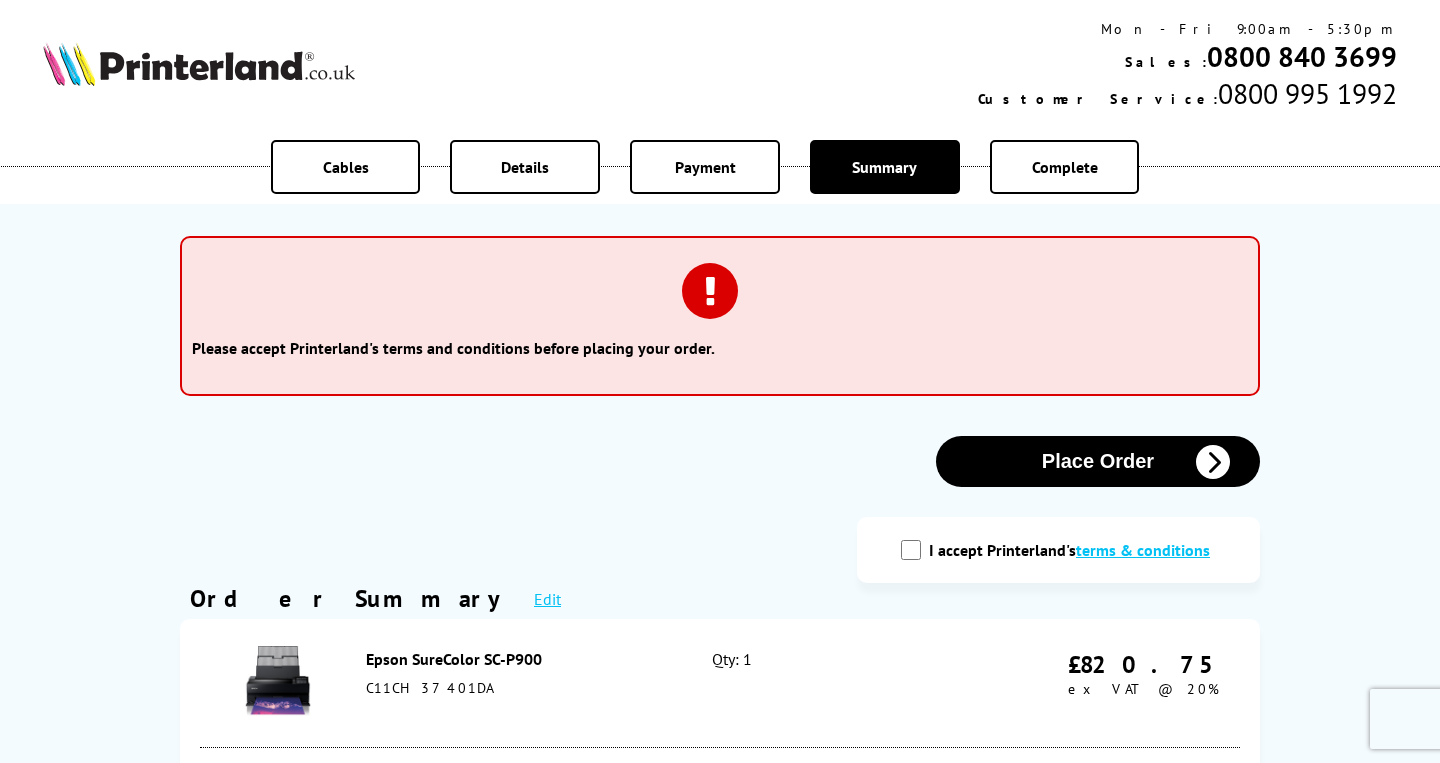 scroll, scrollTop: 0, scrollLeft: 0, axis: both 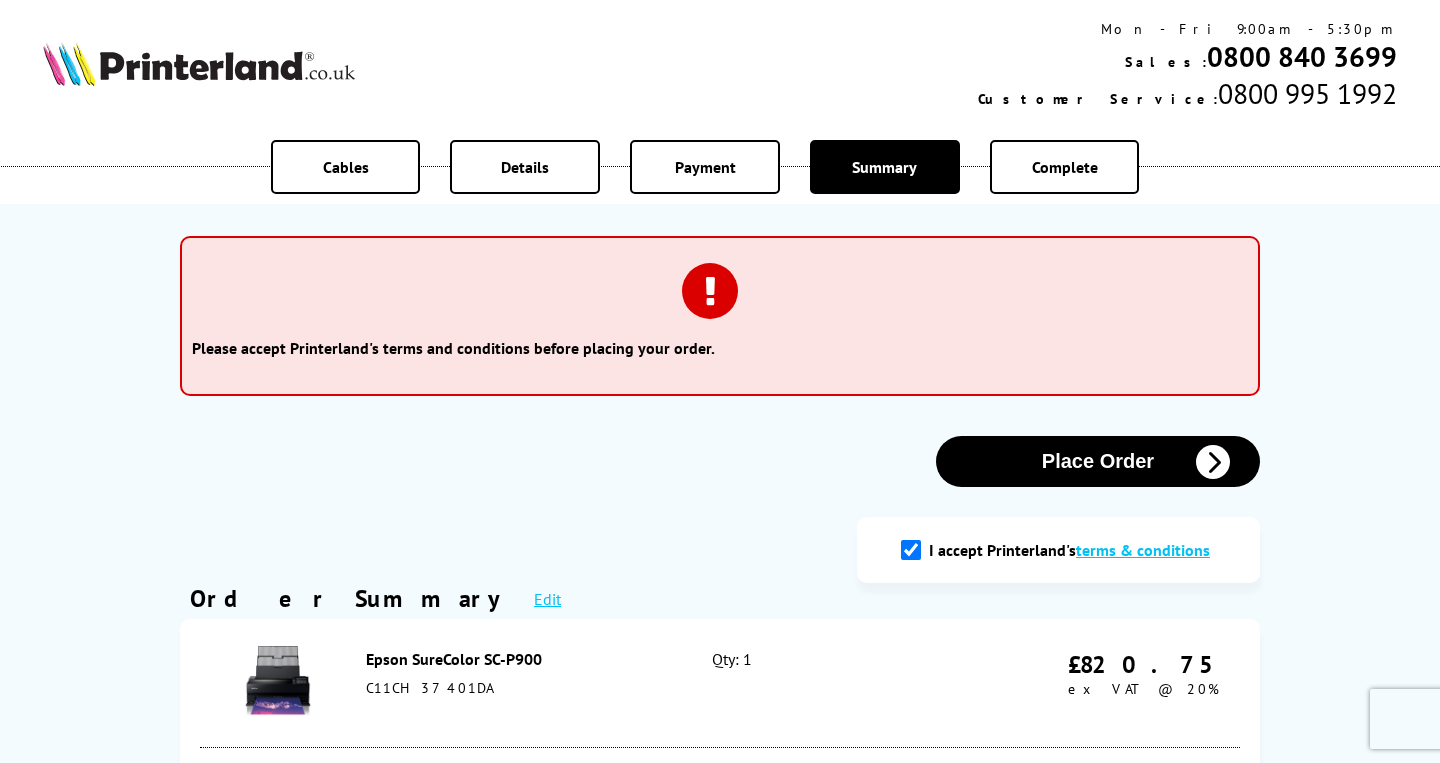click on "Place Order" at bounding box center (1098, 461) 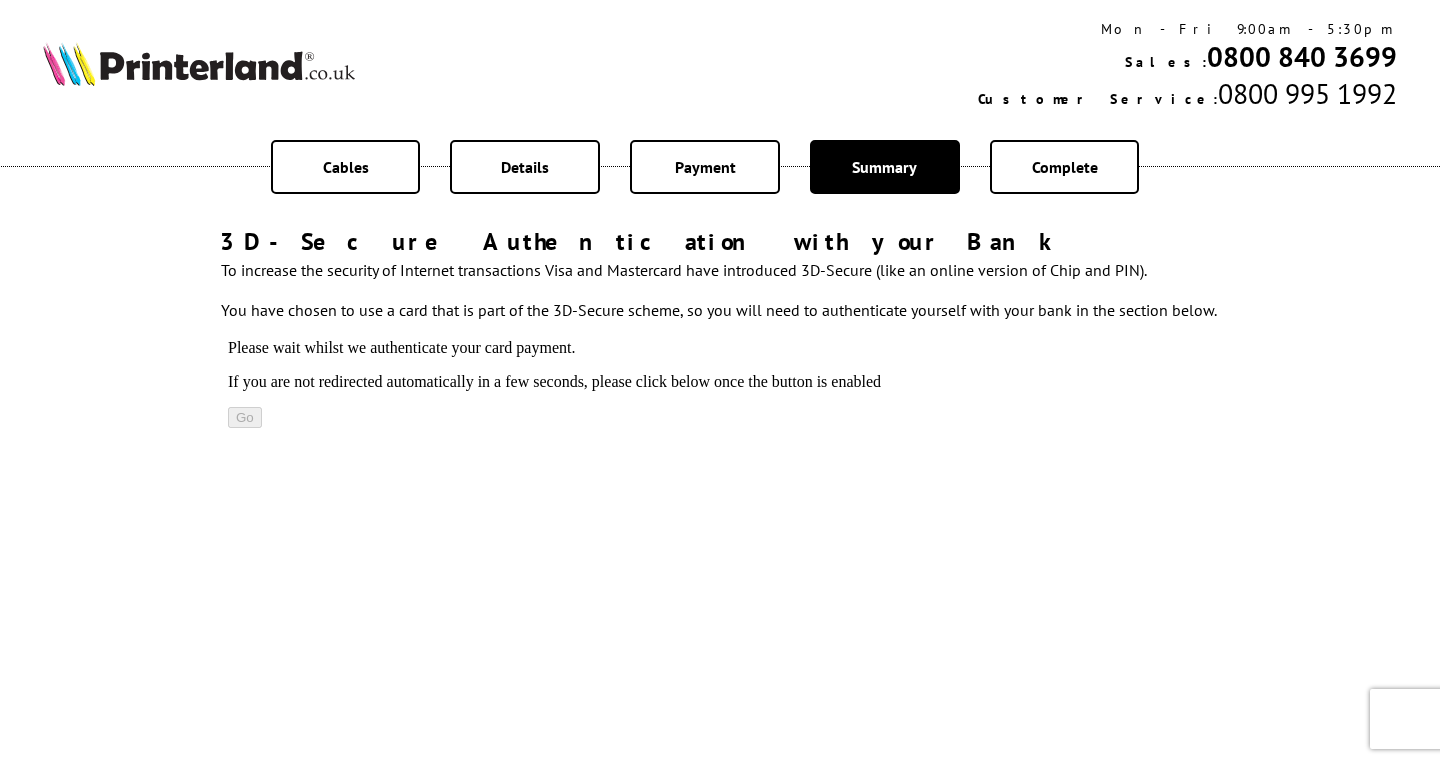 scroll, scrollTop: 0, scrollLeft: 0, axis: both 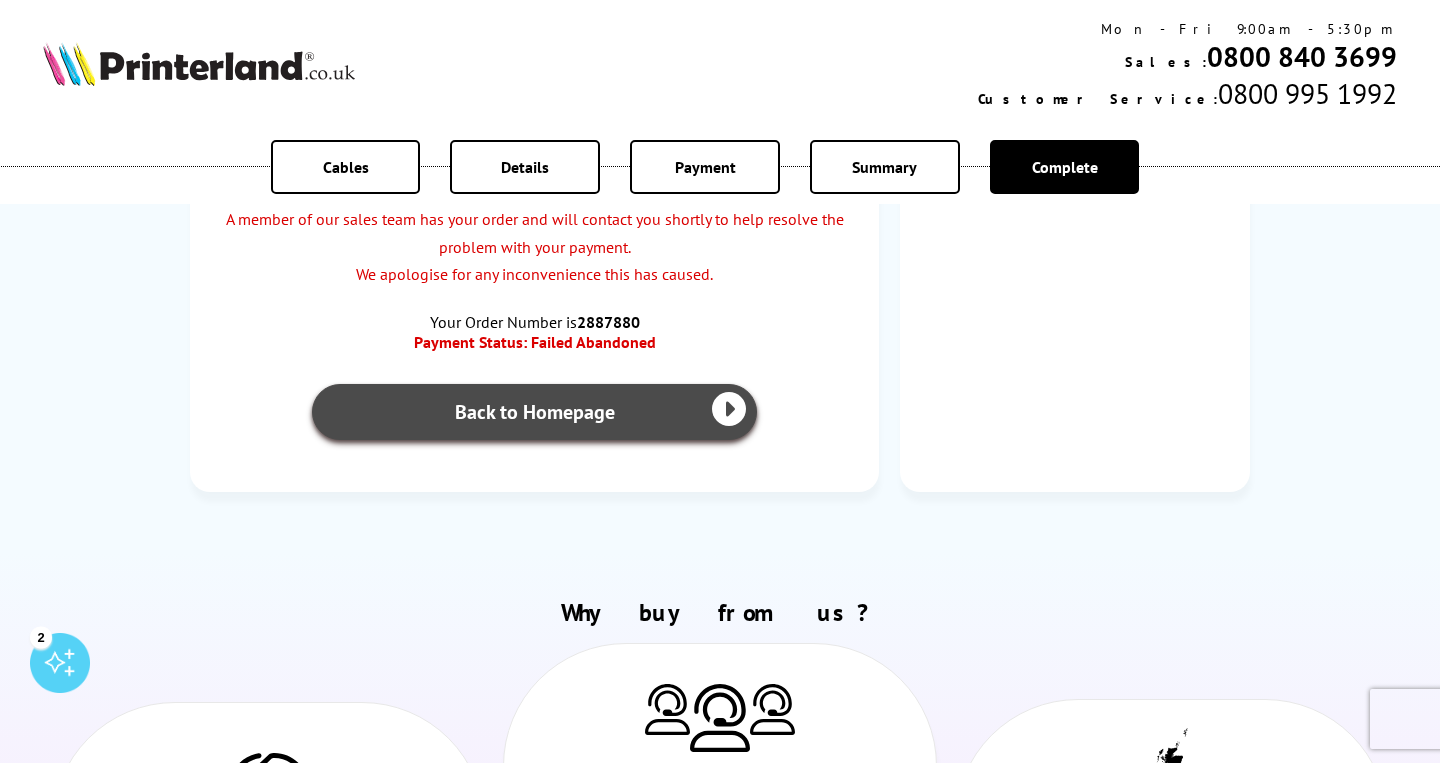 click on "Back to Homepage" at bounding box center [534, 412] 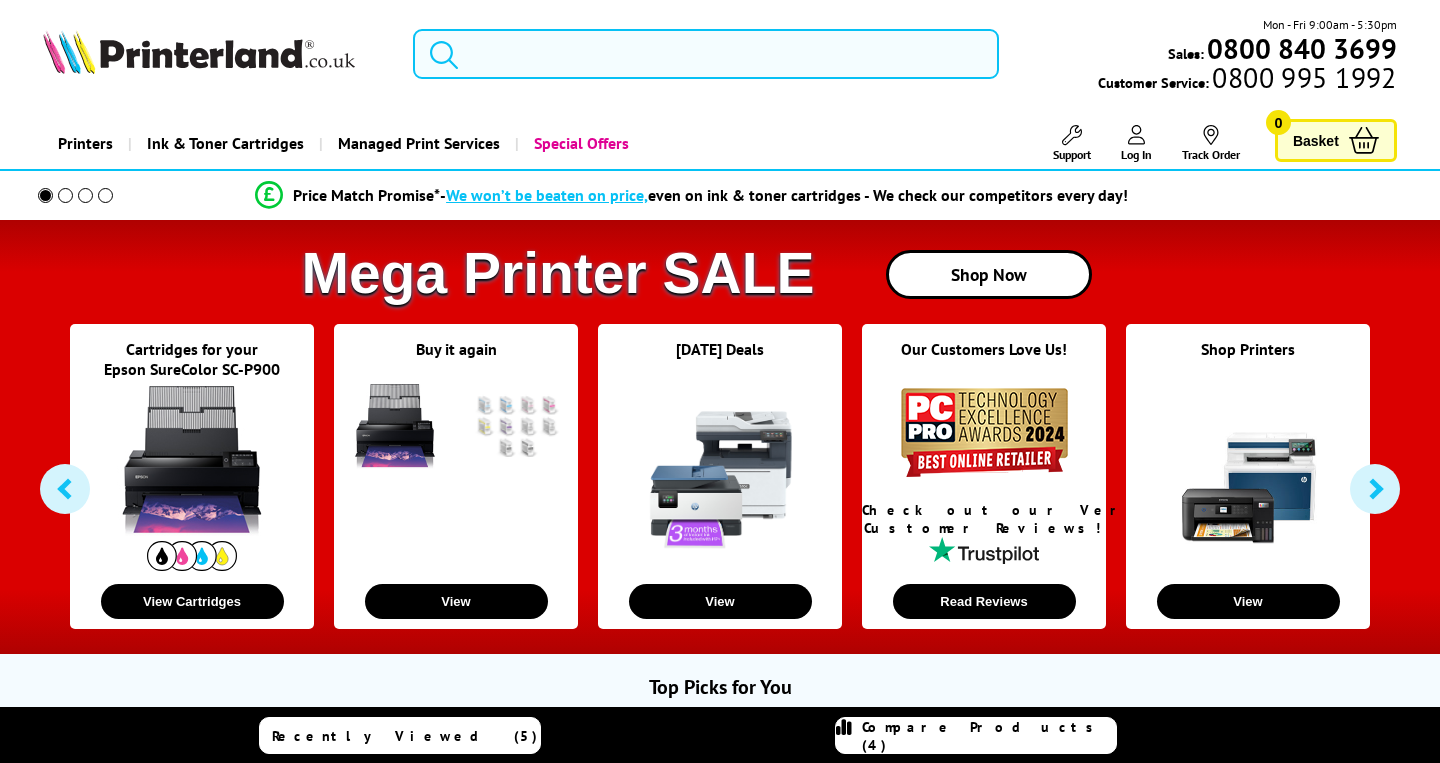 scroll, scrollTop: 0, scrollLeft: 0, axis: both 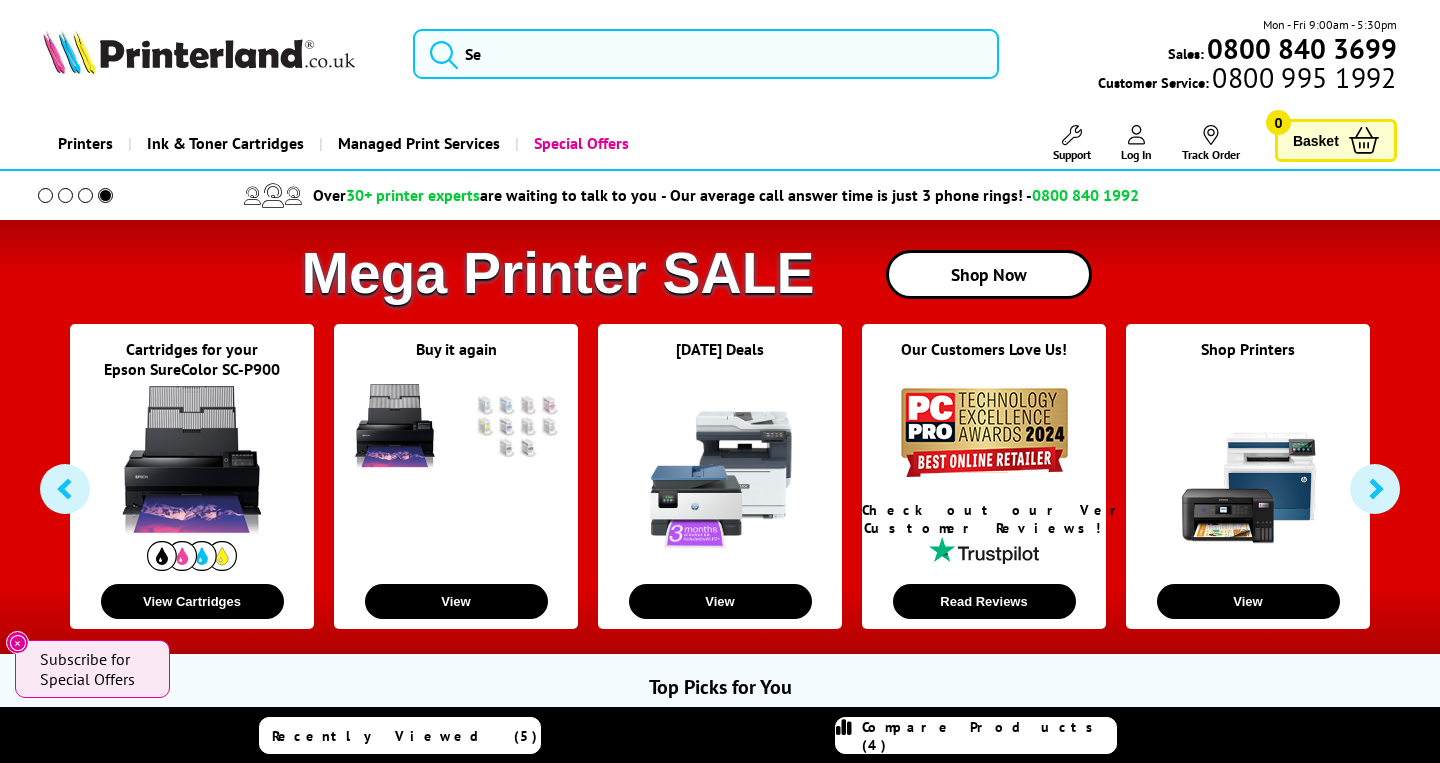 click on "Printers" at bounding box center [85, 143] 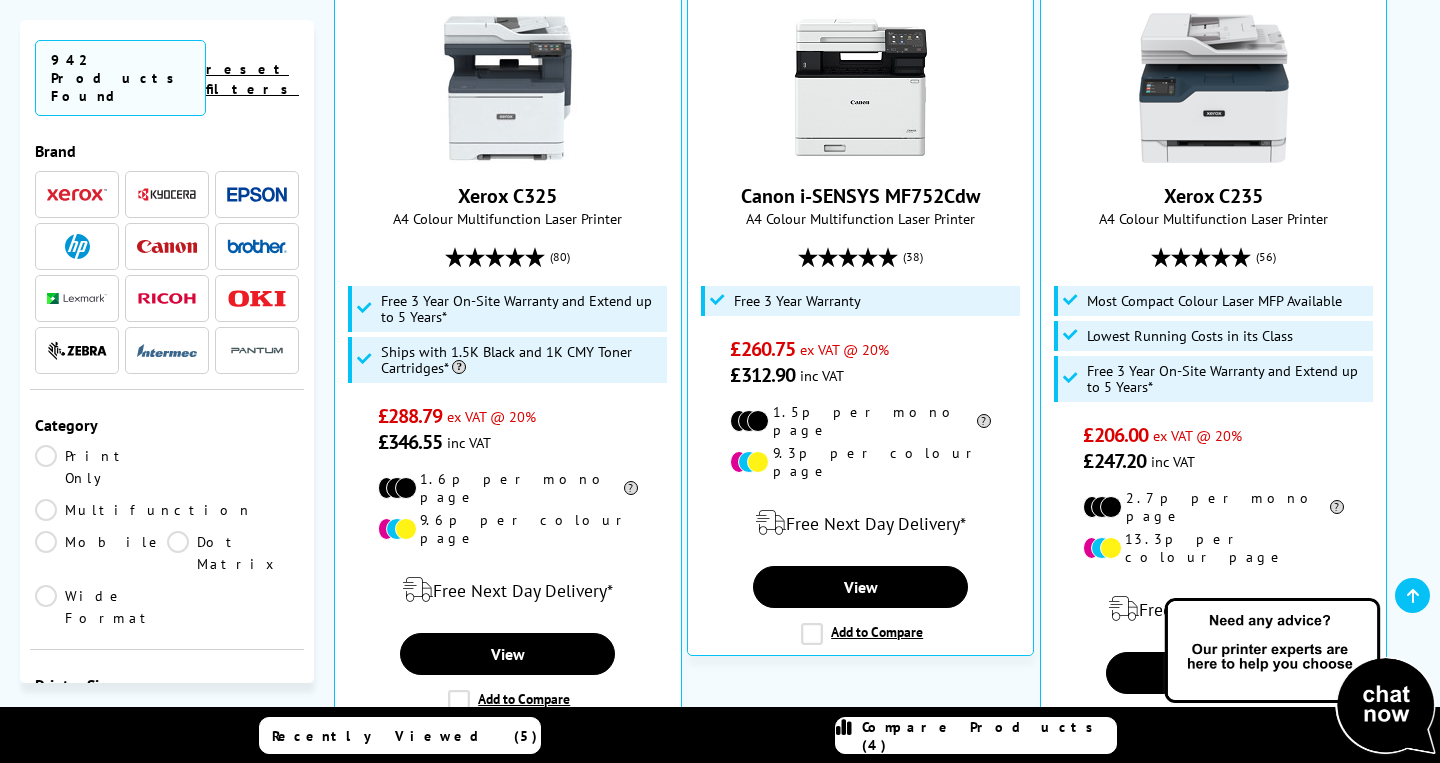 scroll, scrollTop: 0, scrollLeft: 0, axis: both 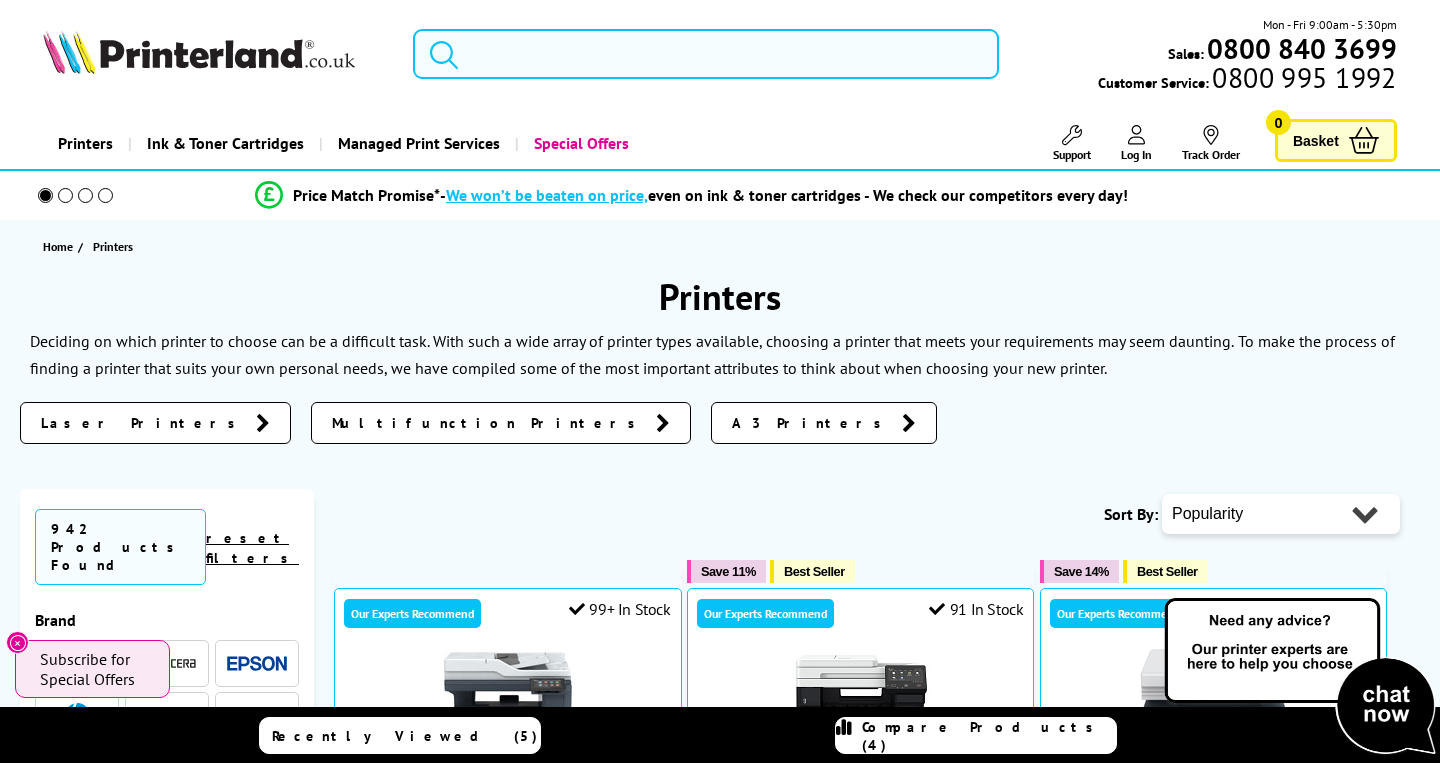 click at bounding box center (705, 54) 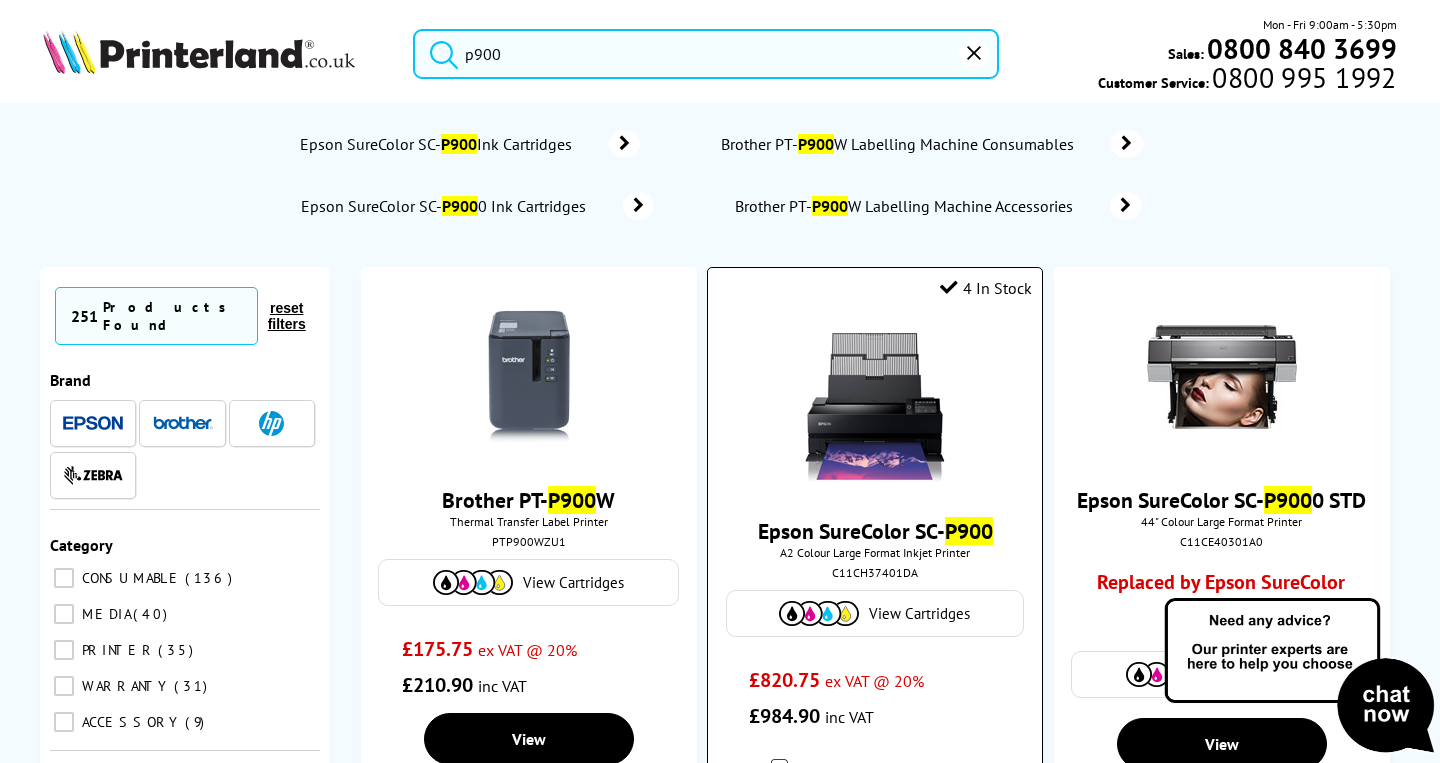 type on "p900" 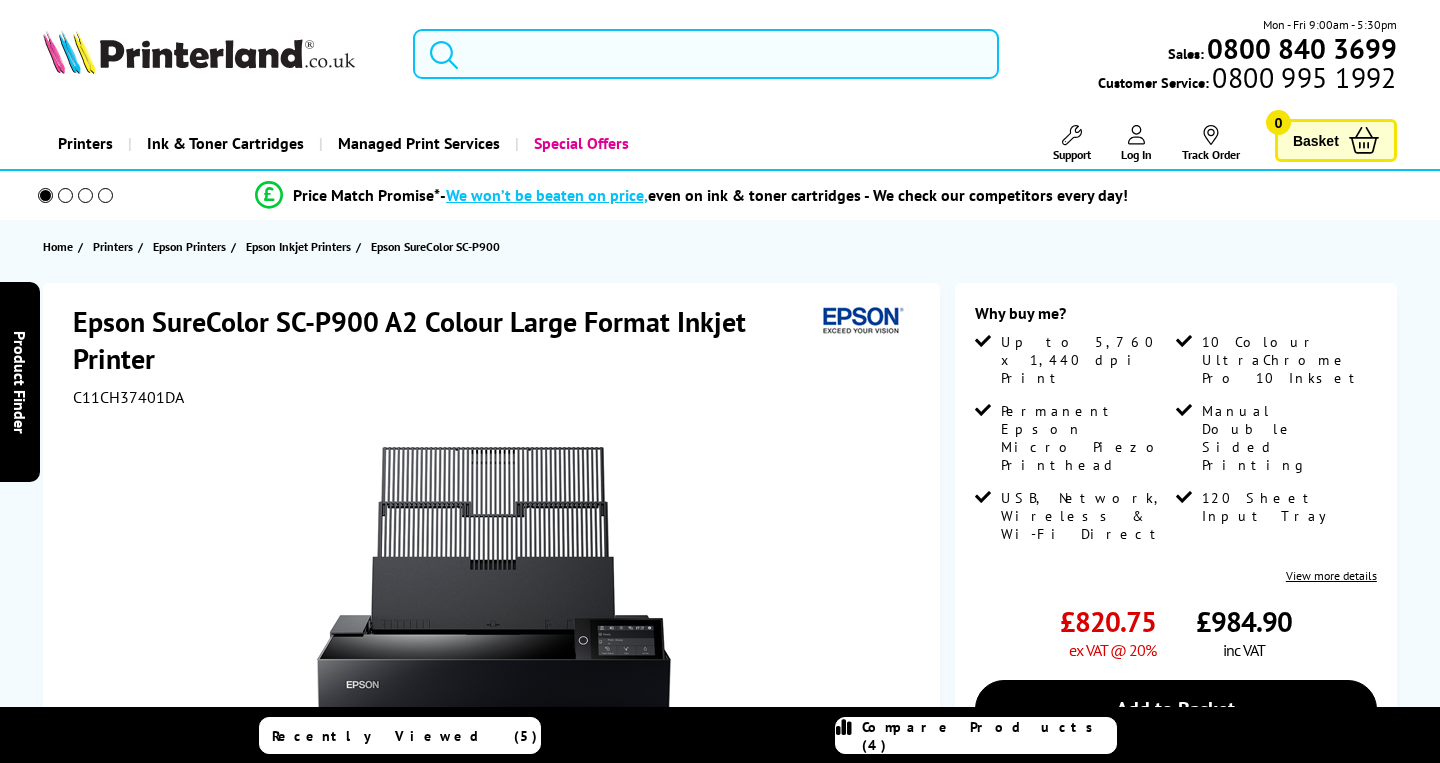 scroll, scrollTop: 0, scrollLeft: 0, axis: both 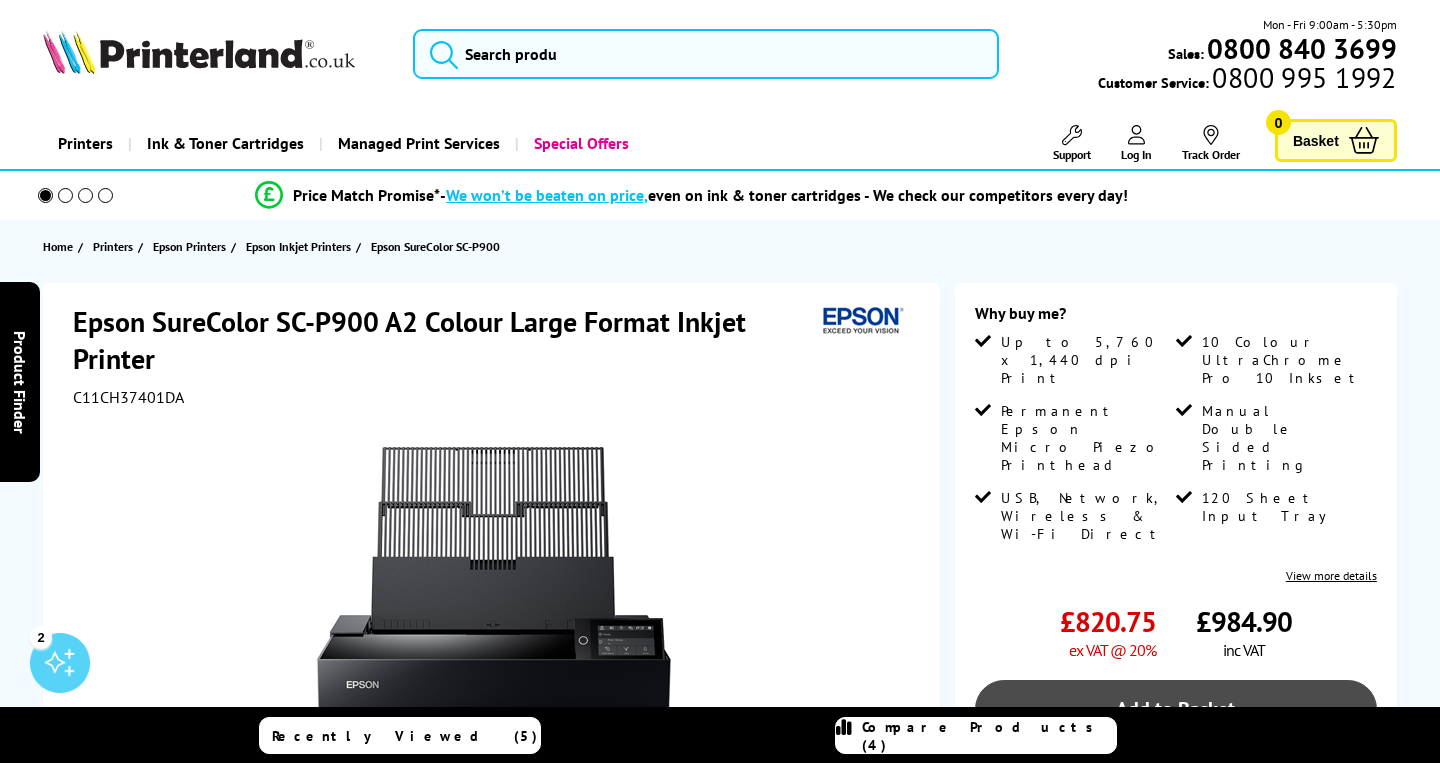 click on "Add to Basket" at bounding box center (1176, 709) 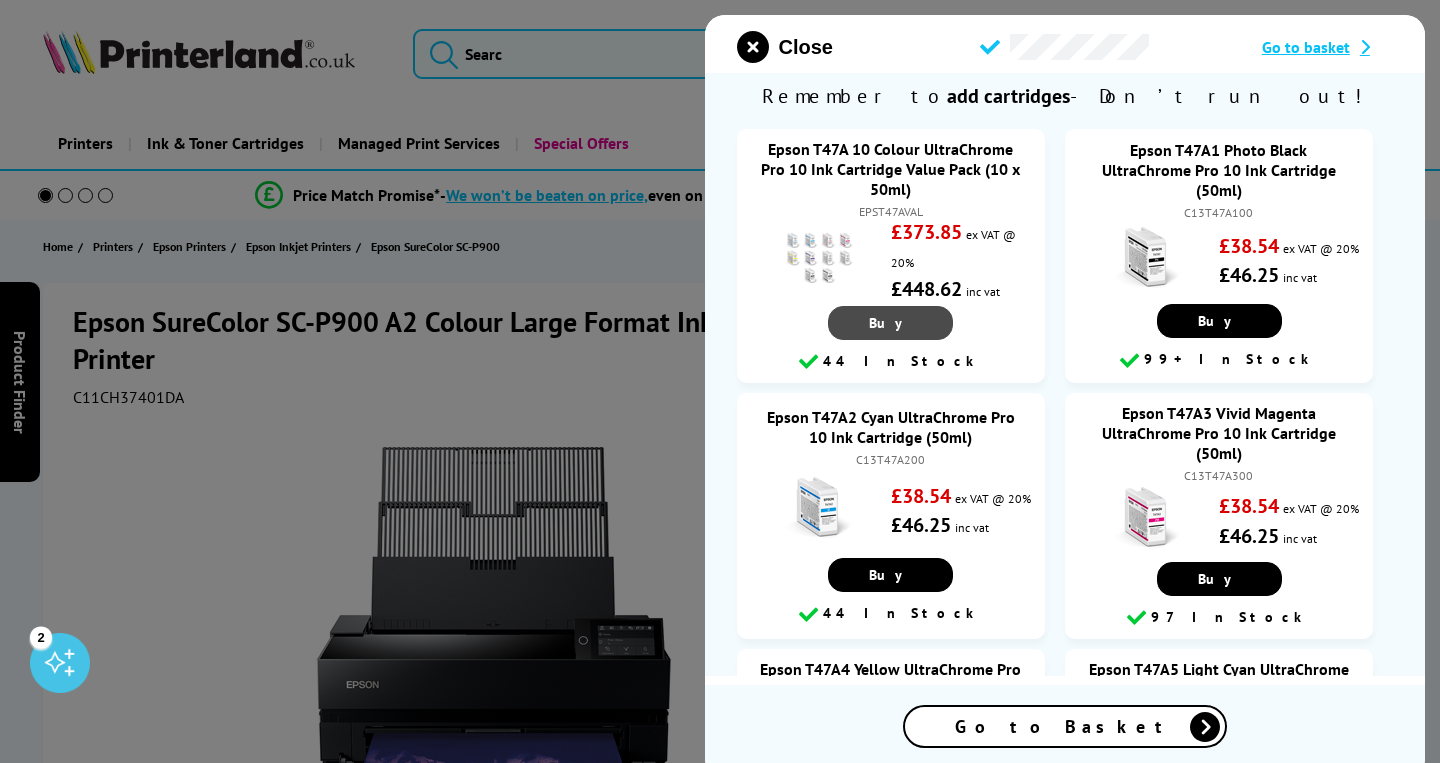 click on "Buy" at bounding box center (891, 323) 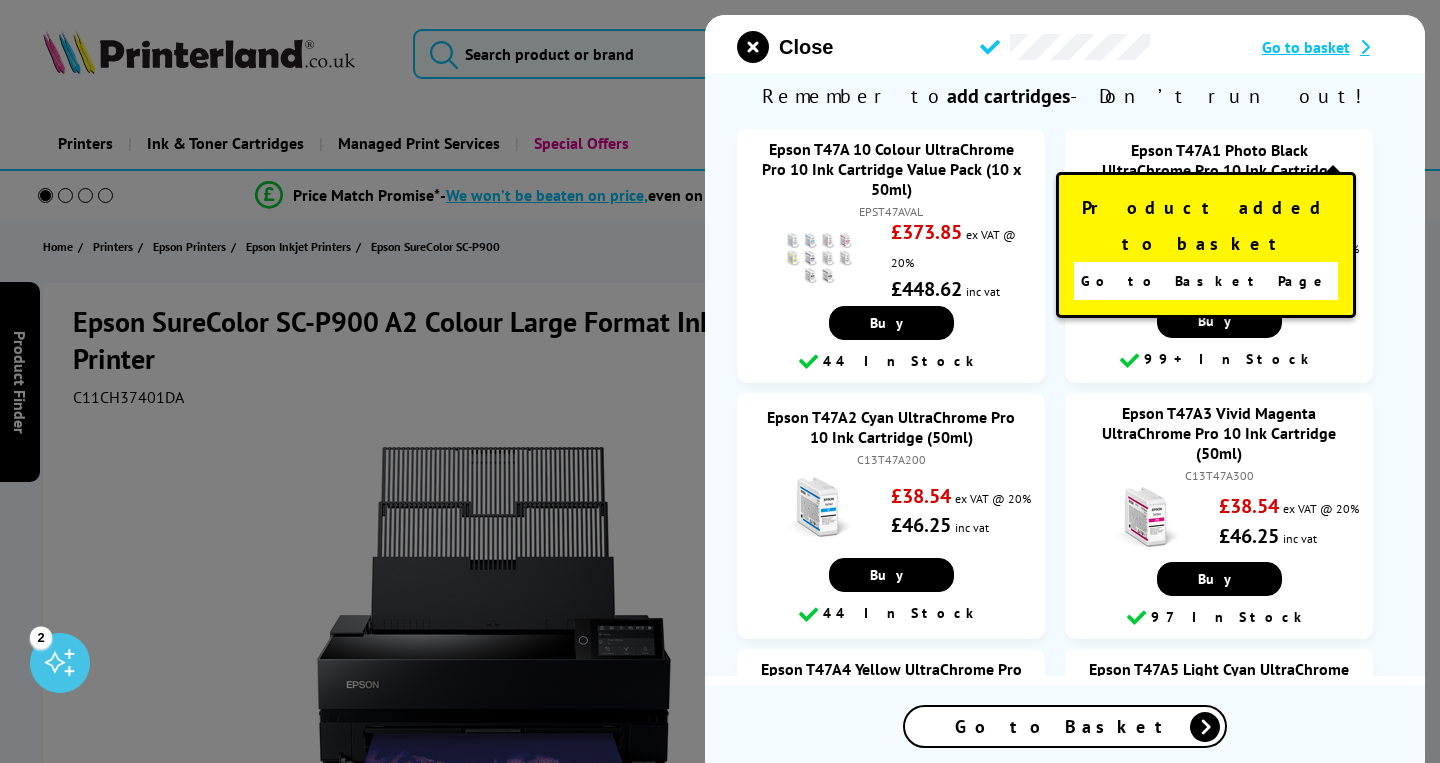 click on "Go to Basket Page" at bounding box center (1205, 281) 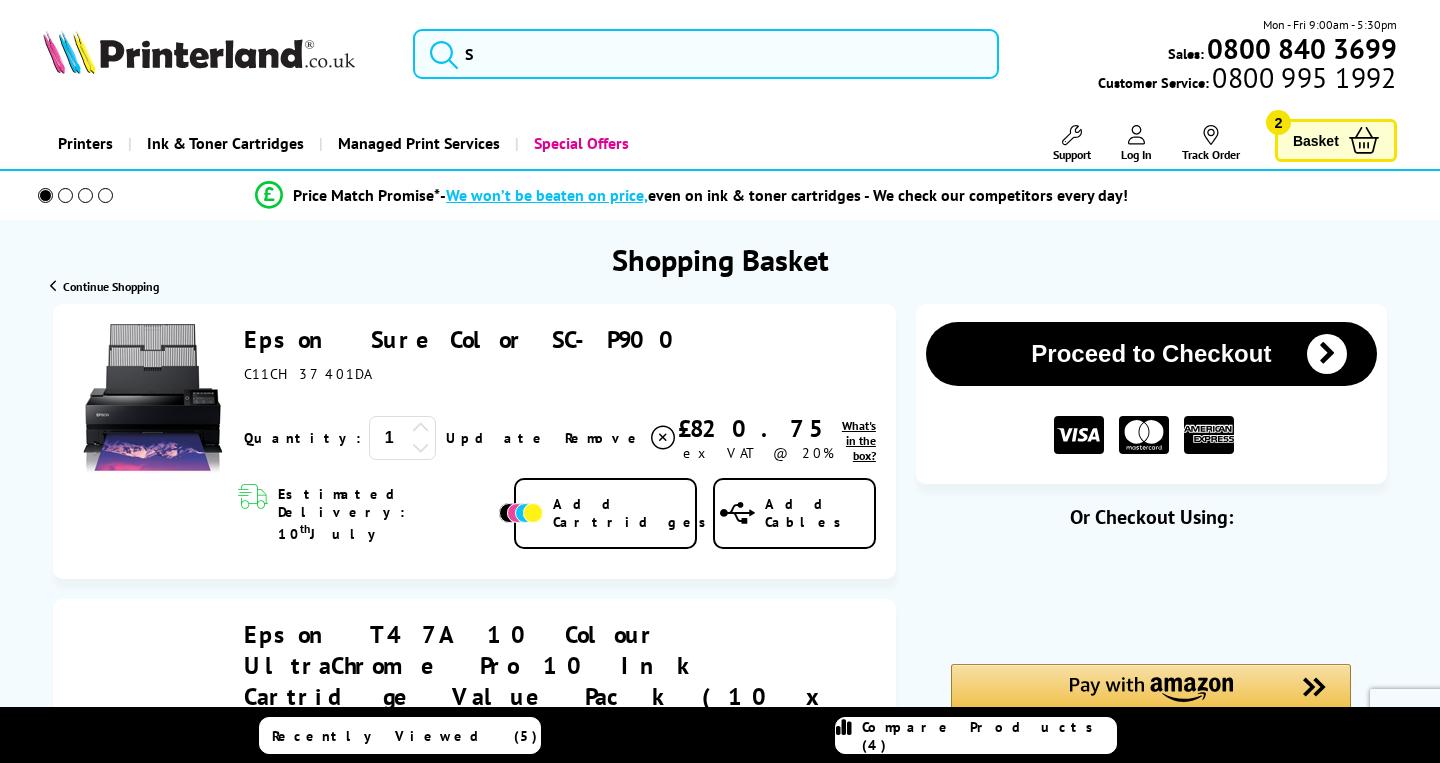 scroll, scrollTop: 0, scrollLeft: 0, axis: both 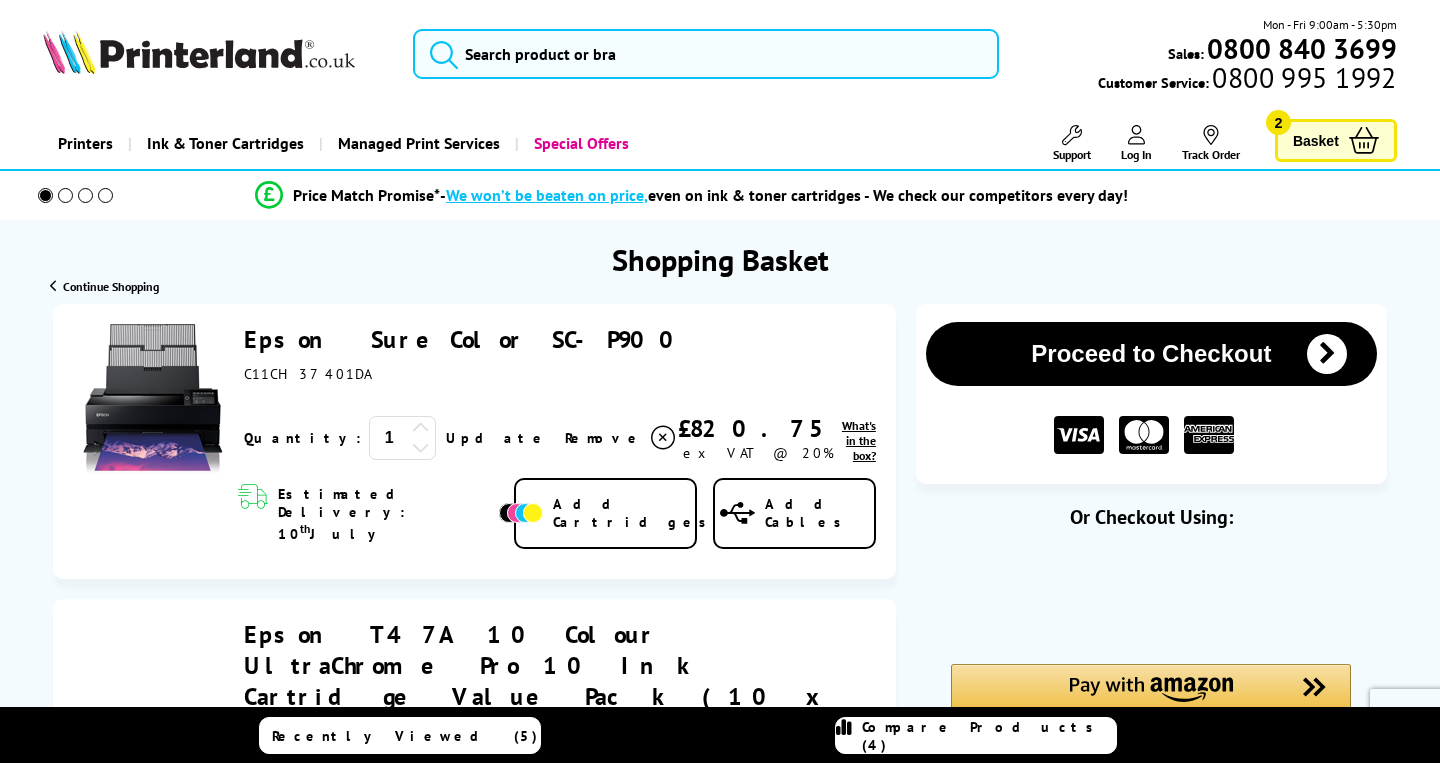 click on "Proceed to Checkout" at bounding box center (1151, 354) 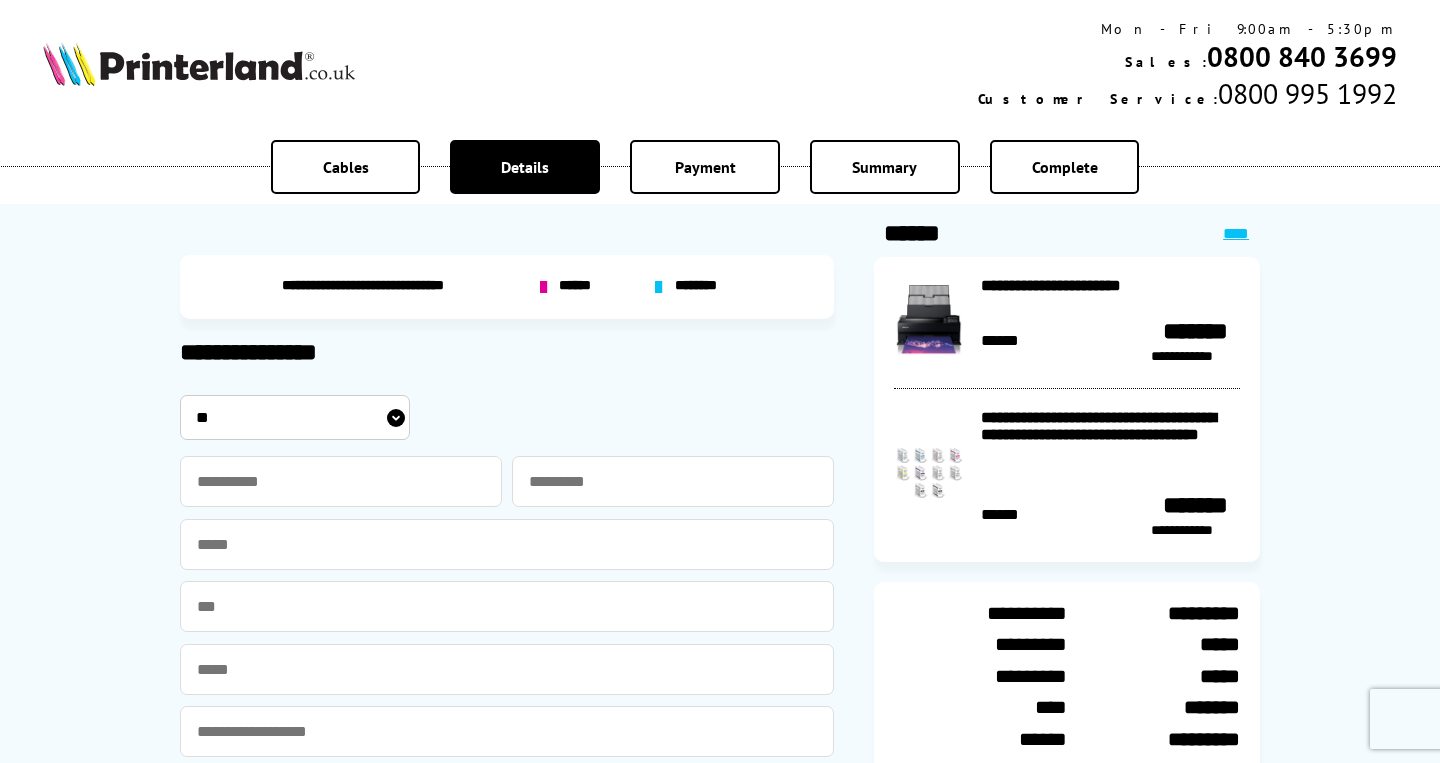 scroll, scrollTop: 0, scrollLeft: 0, axis: both 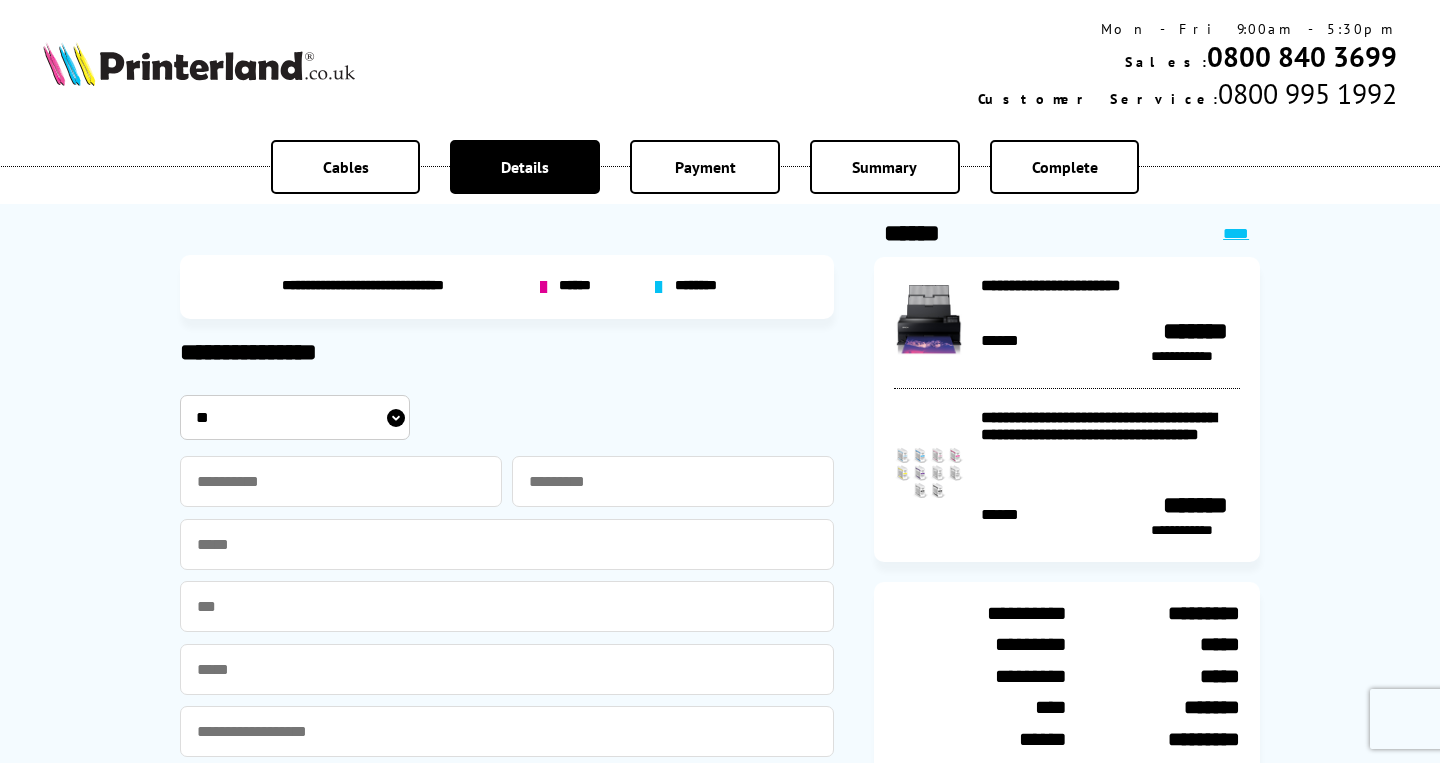 click on "**" at bounding box center [0, 0] 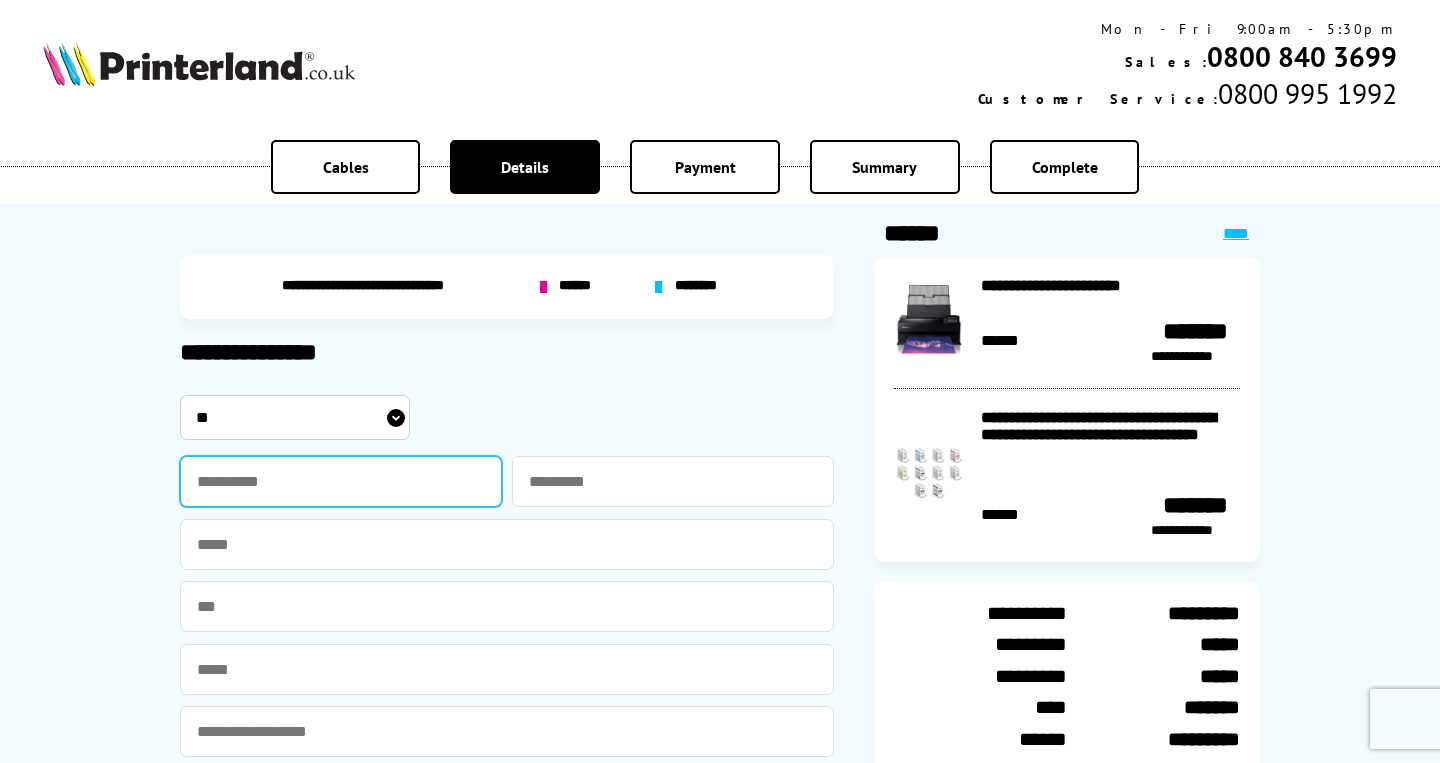 click at bounding box center (341, 481) 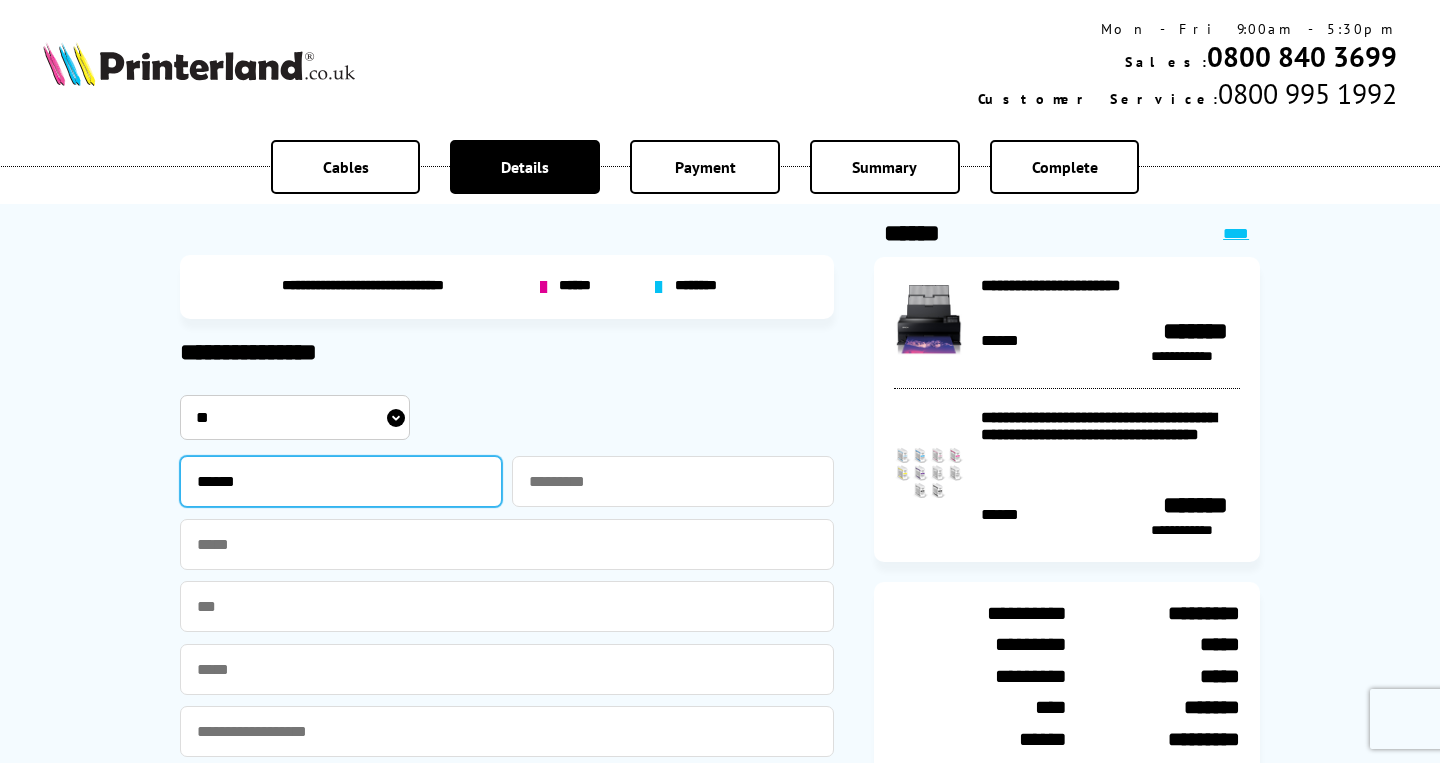 type on "******" 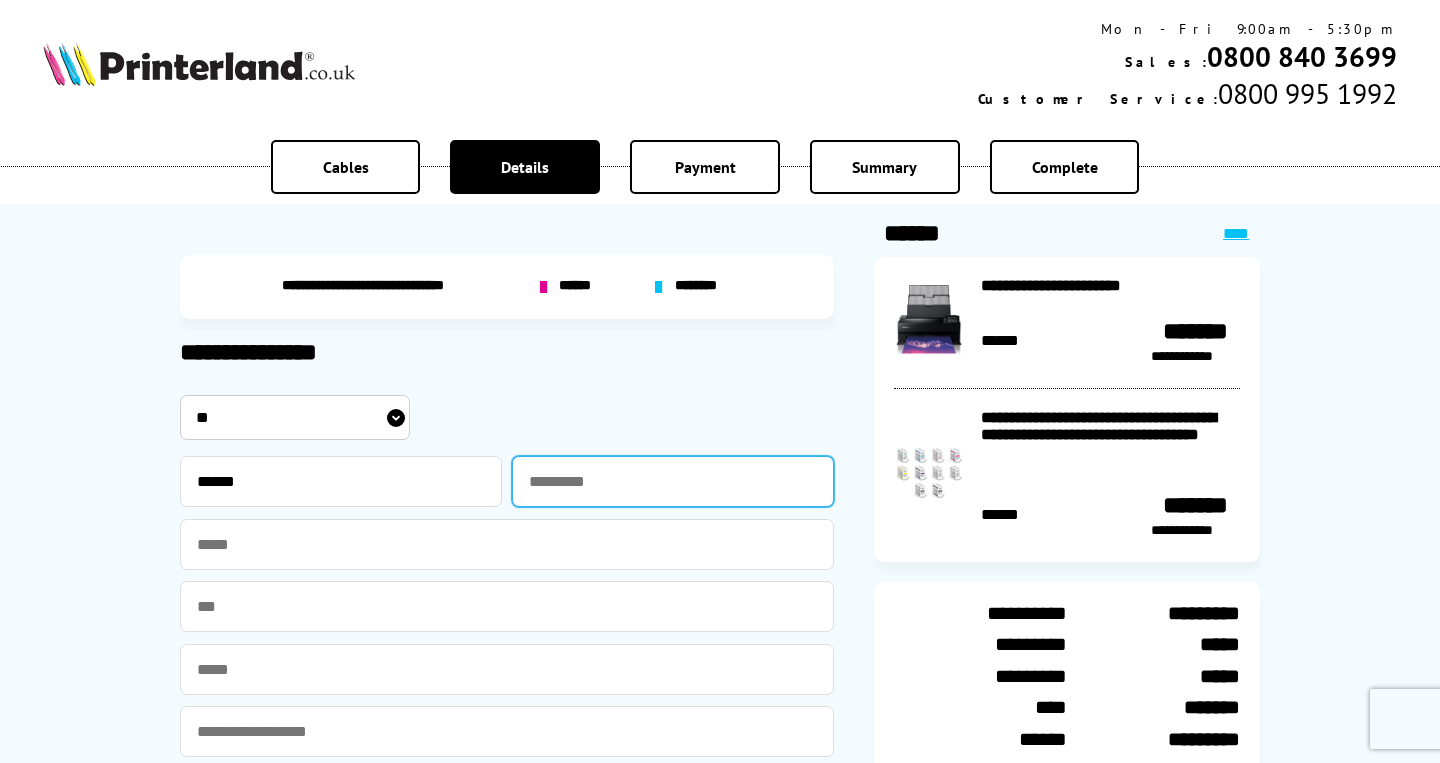 click at bounding box center (673, 481) 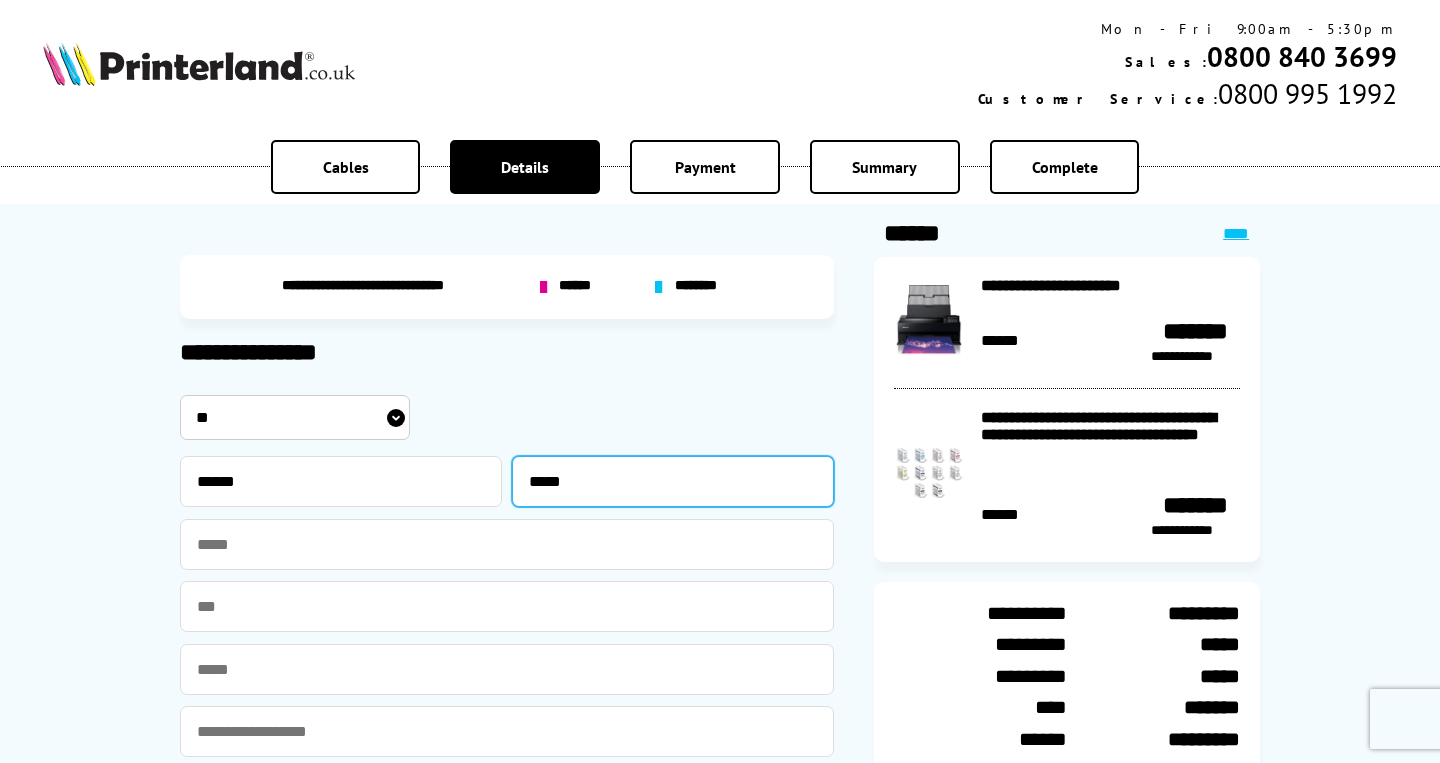 type on "*****" 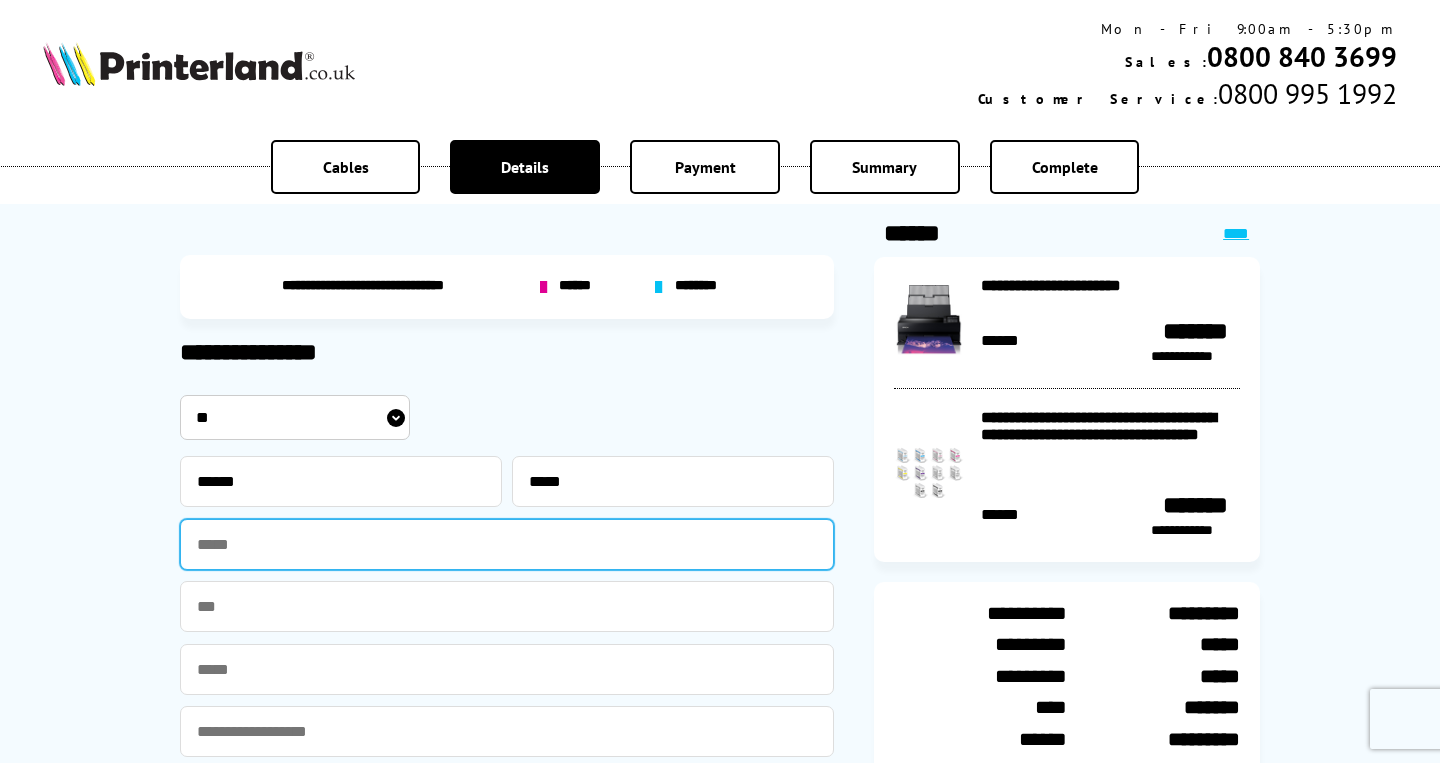 click at bounding box center (507, 544) 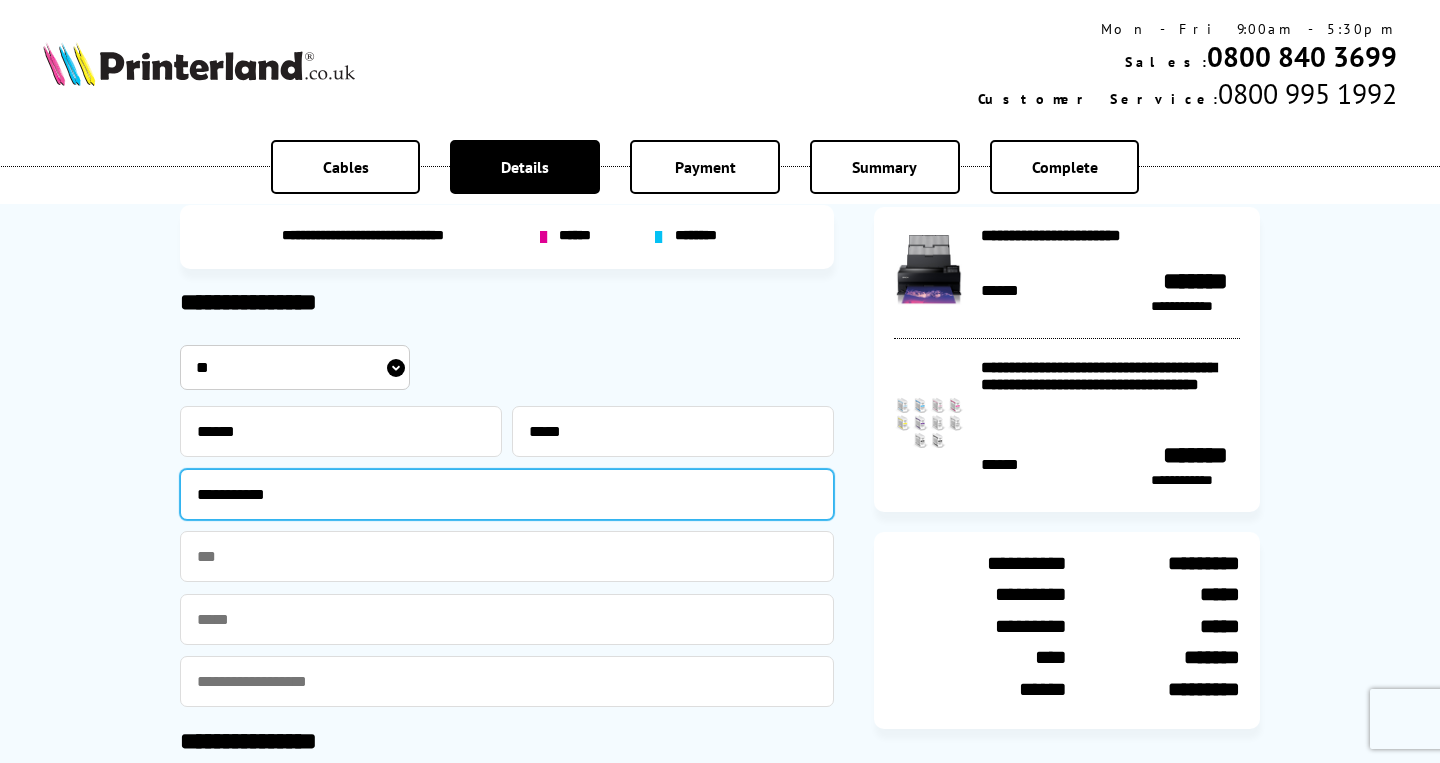 scroll, scrollTop: 51, scrollLeft: 0, axis: vertical 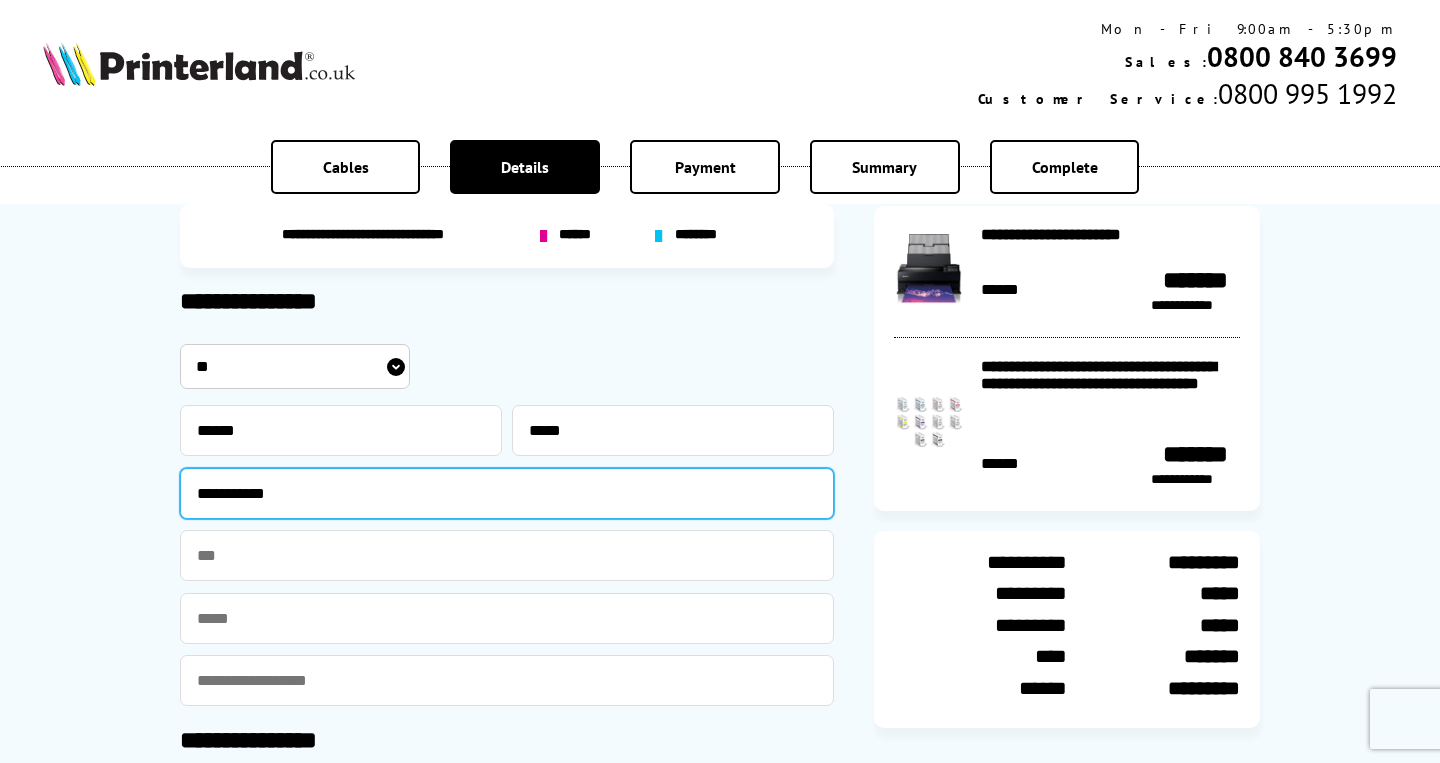 type on "**********" 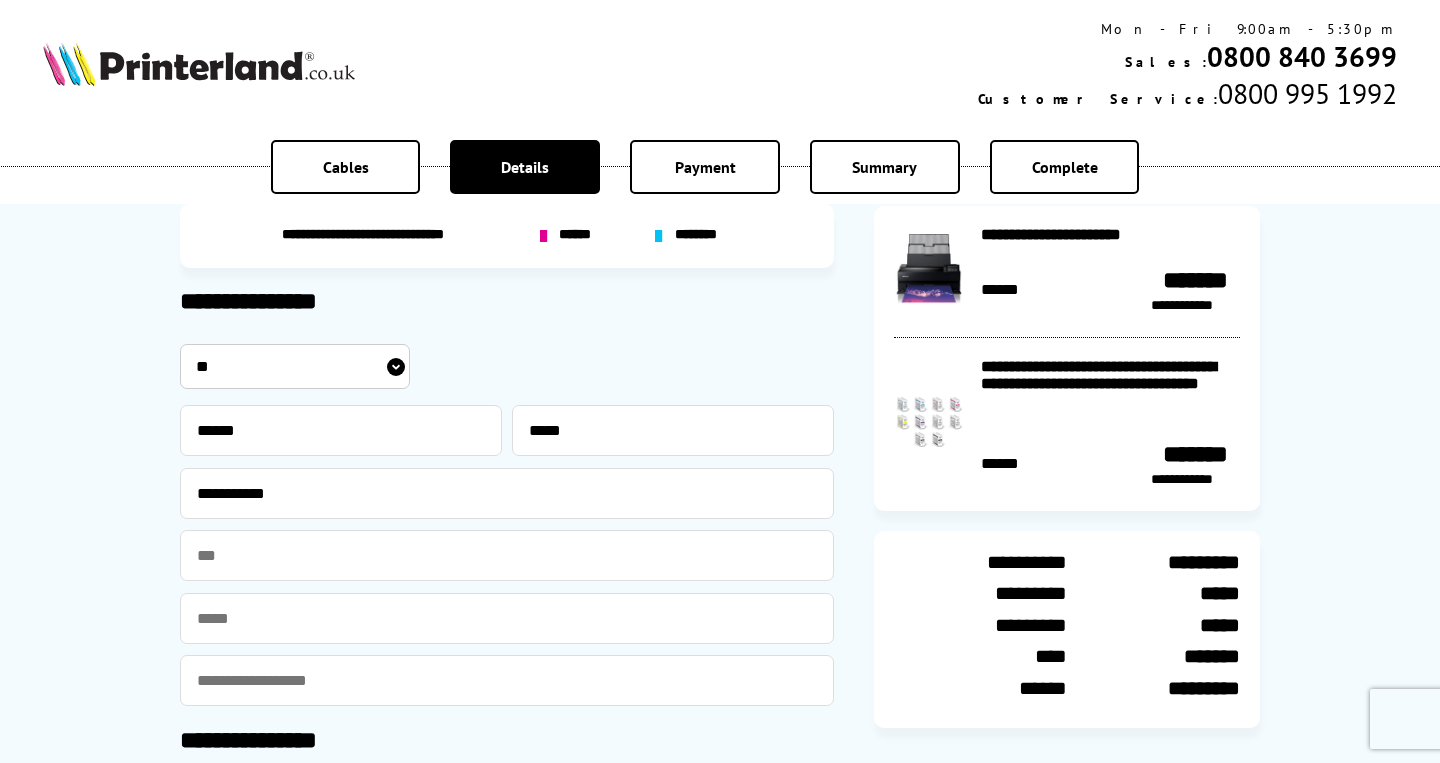 click at bounding box center (507, 618) 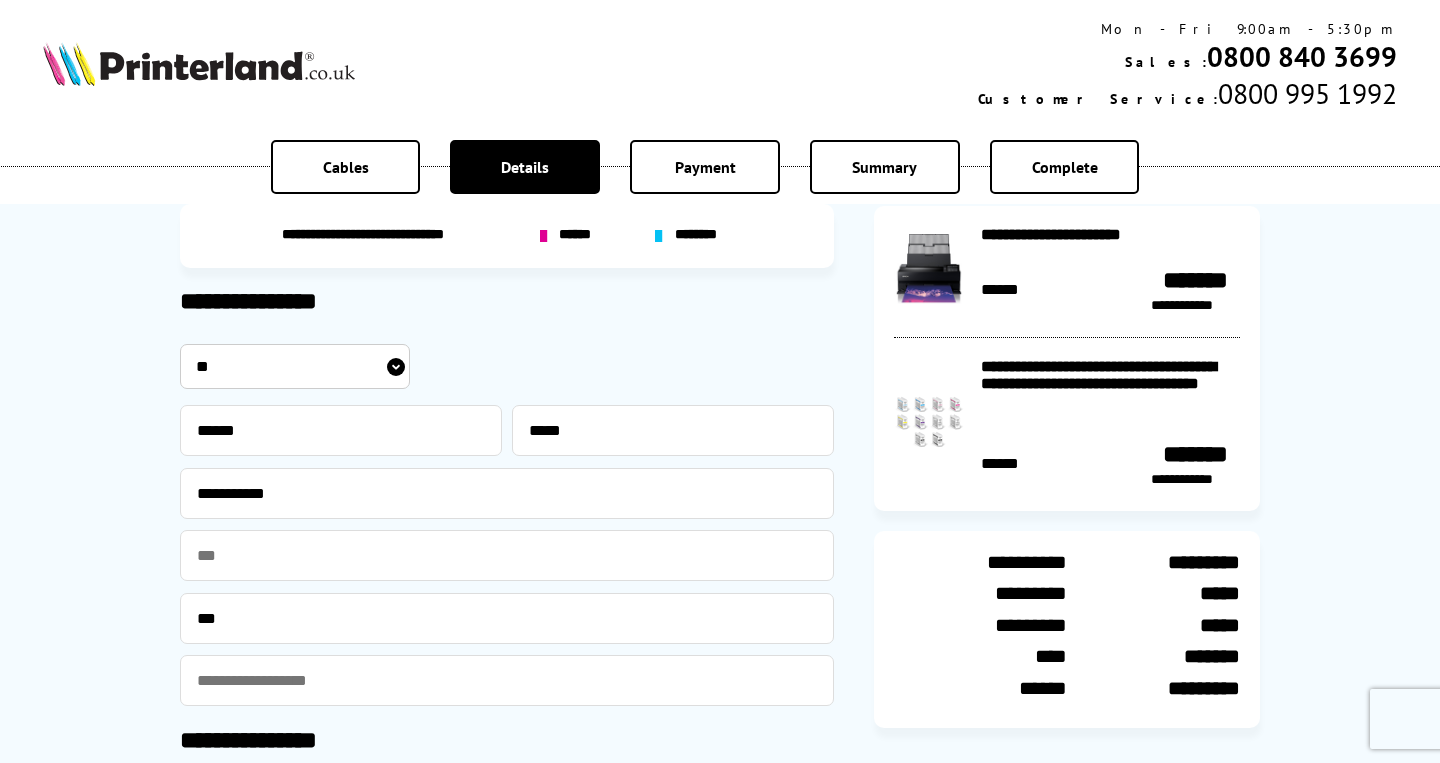 type on "***" 